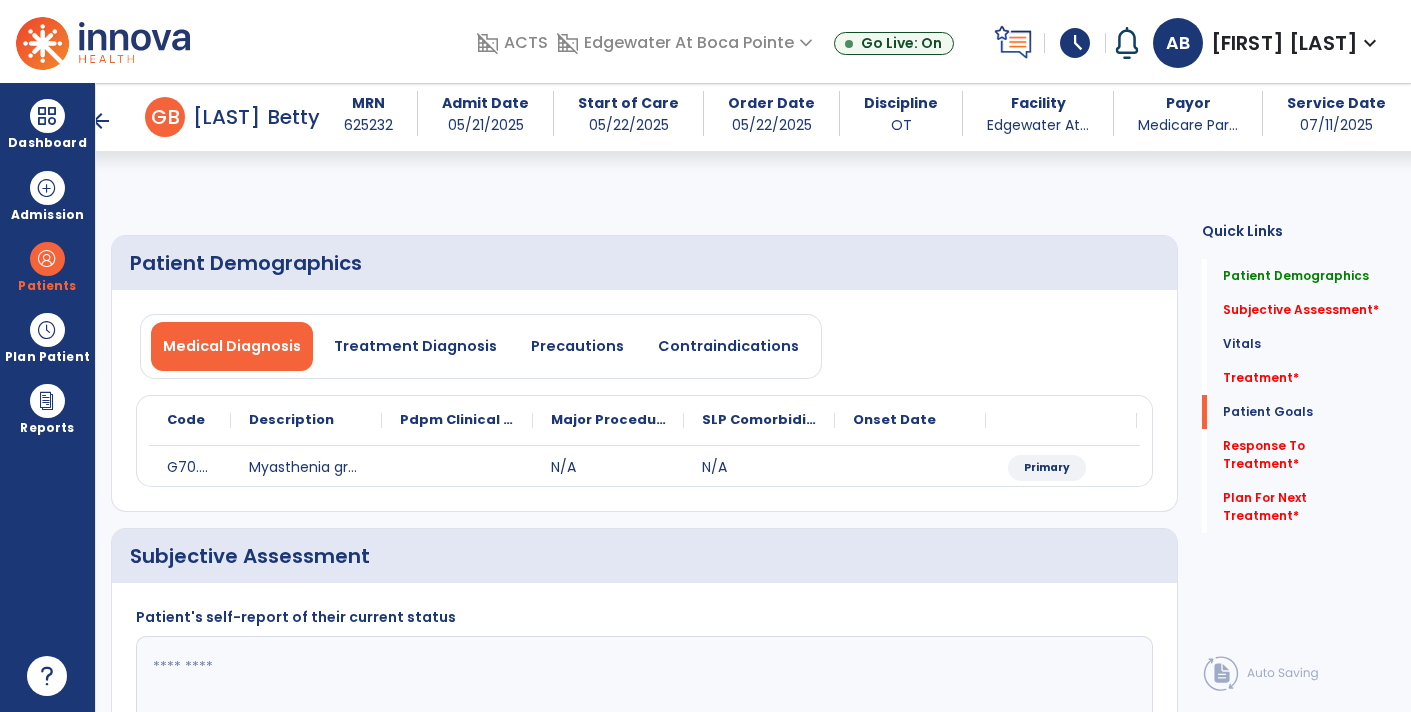 select on "*" 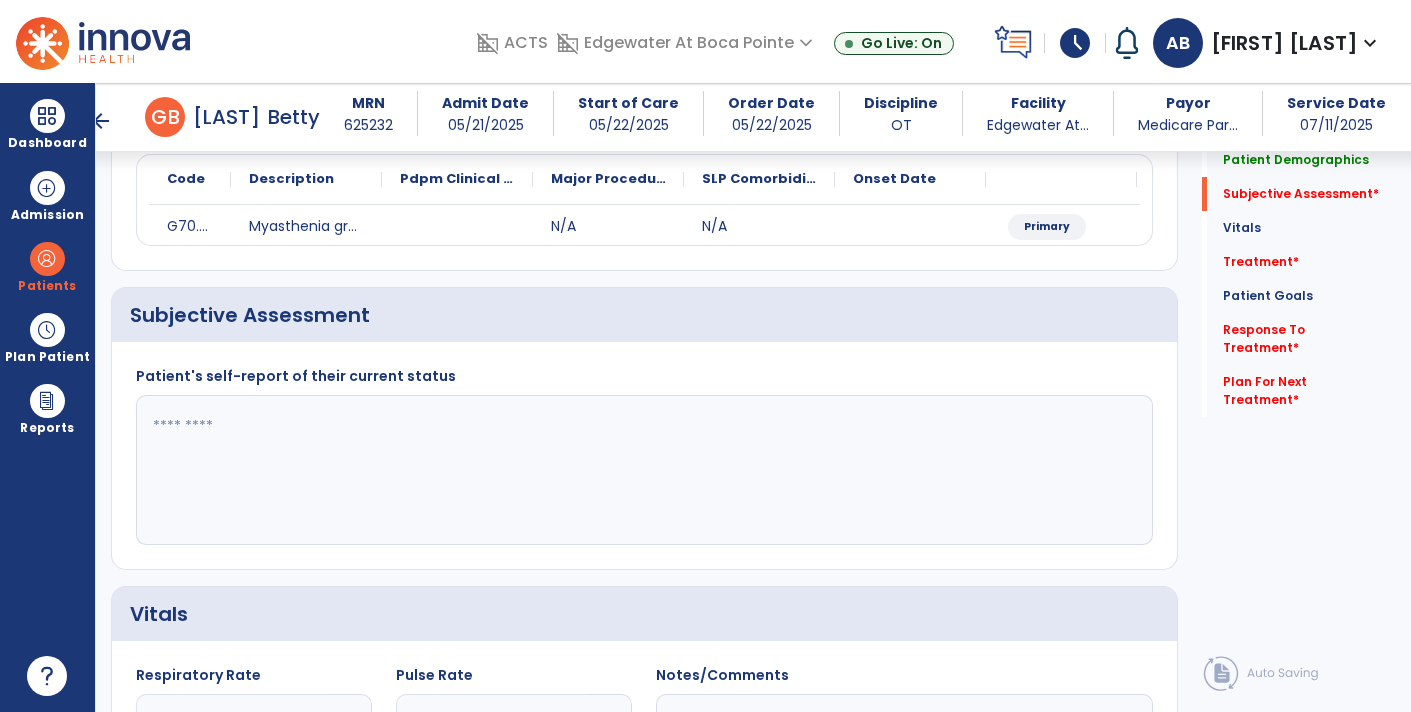 scroll, scrollTop: 243, scrollLeft: 0, axis: vertical 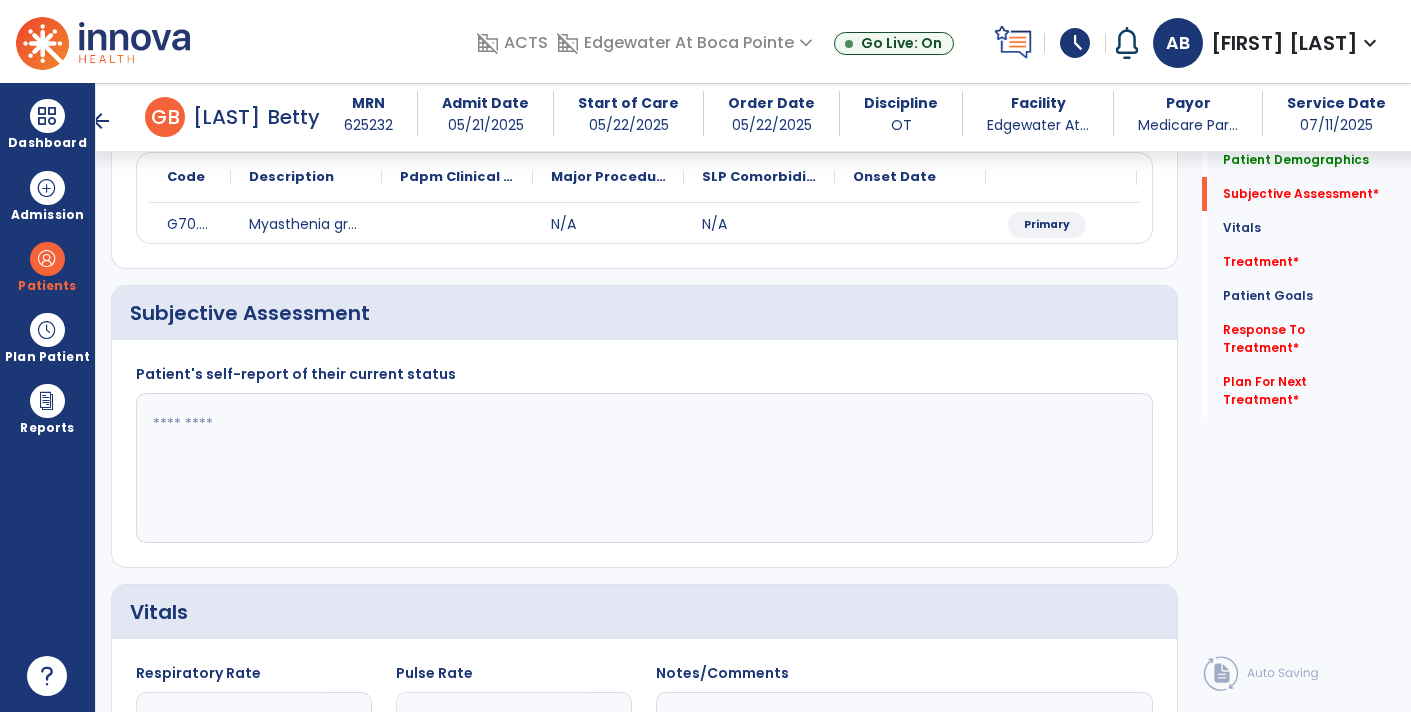 click 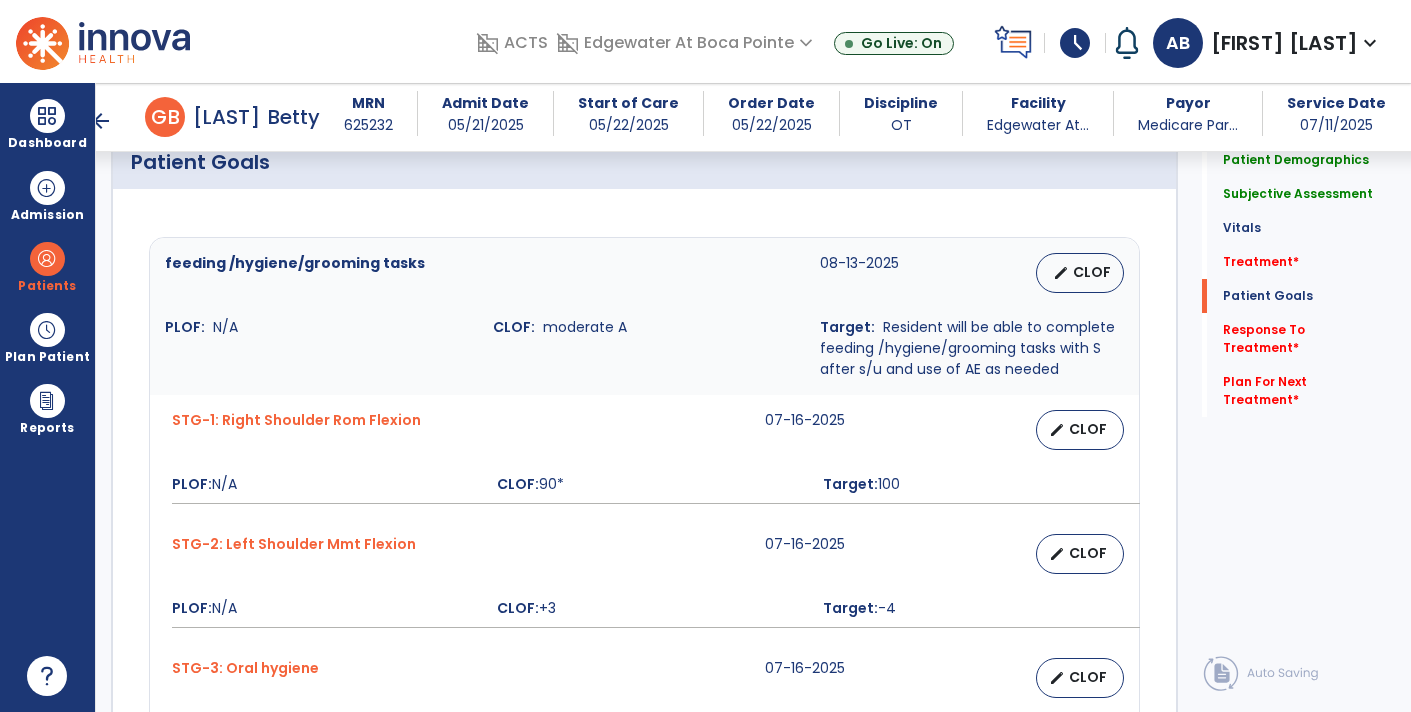 scroll, scrollTop: 1424, scrollLeft: 0, axis: vertical 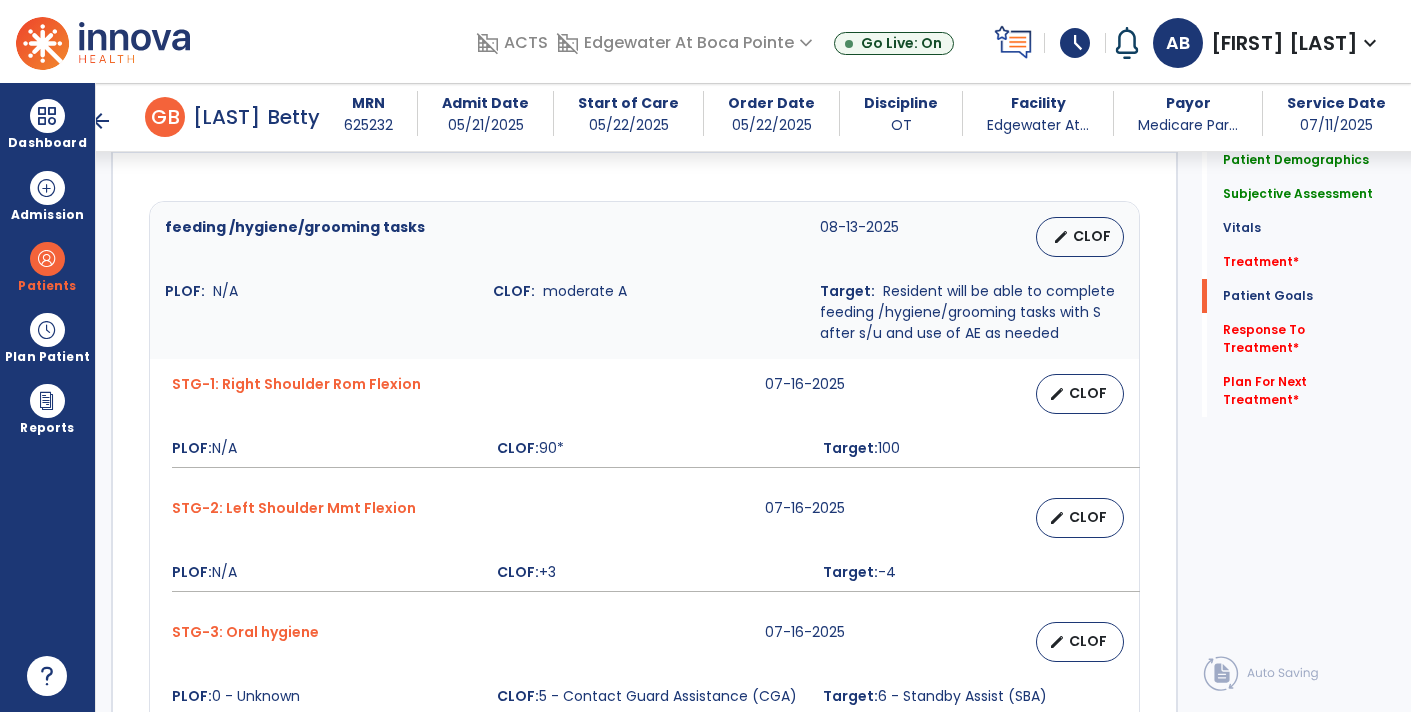 type on "**********" 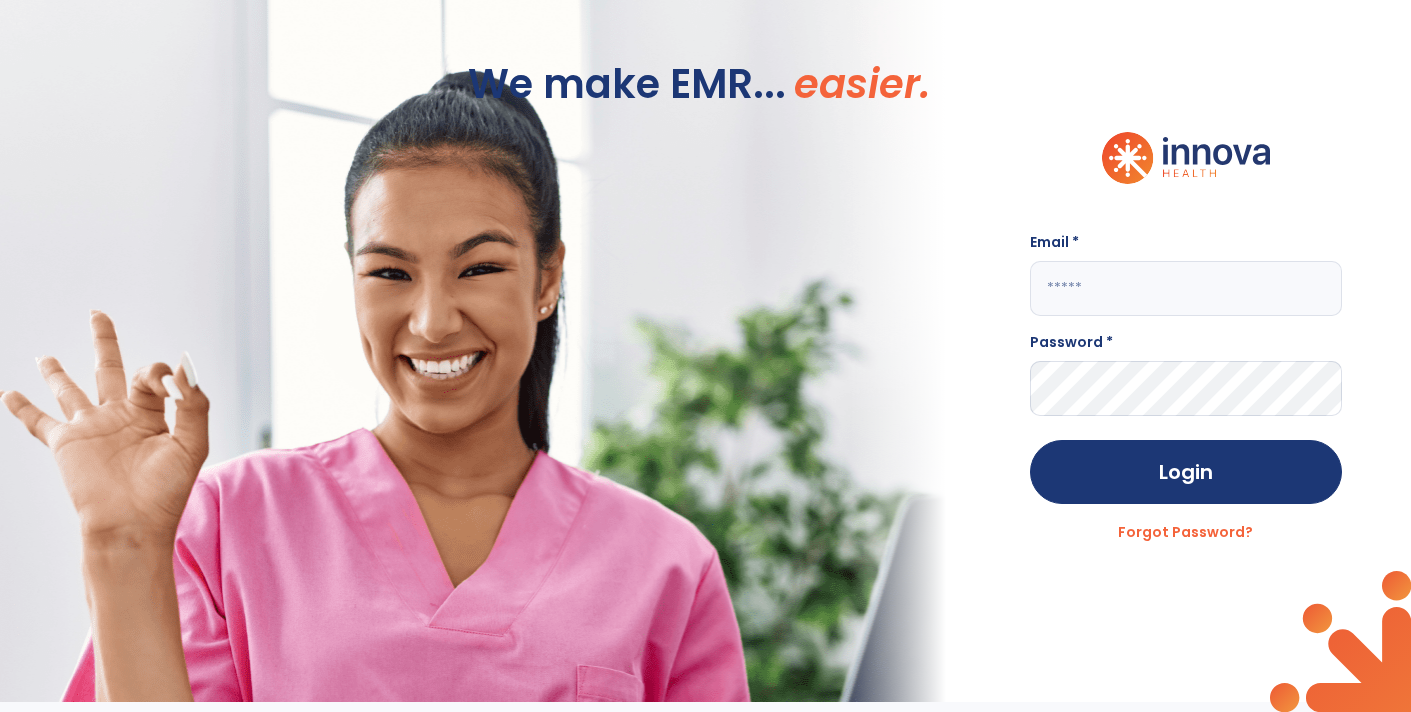 type on "**********" 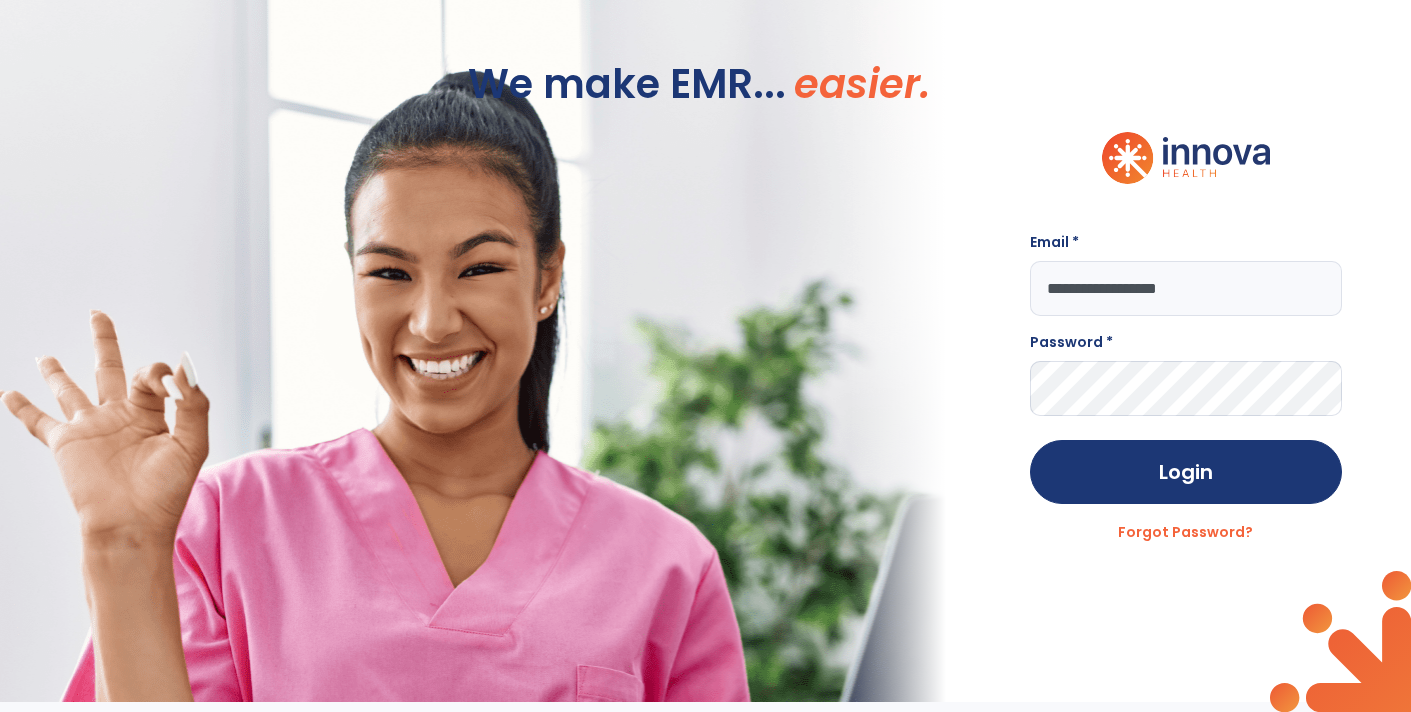 scroll, scrollTop: 0, scrollLeft: 0, axis: both 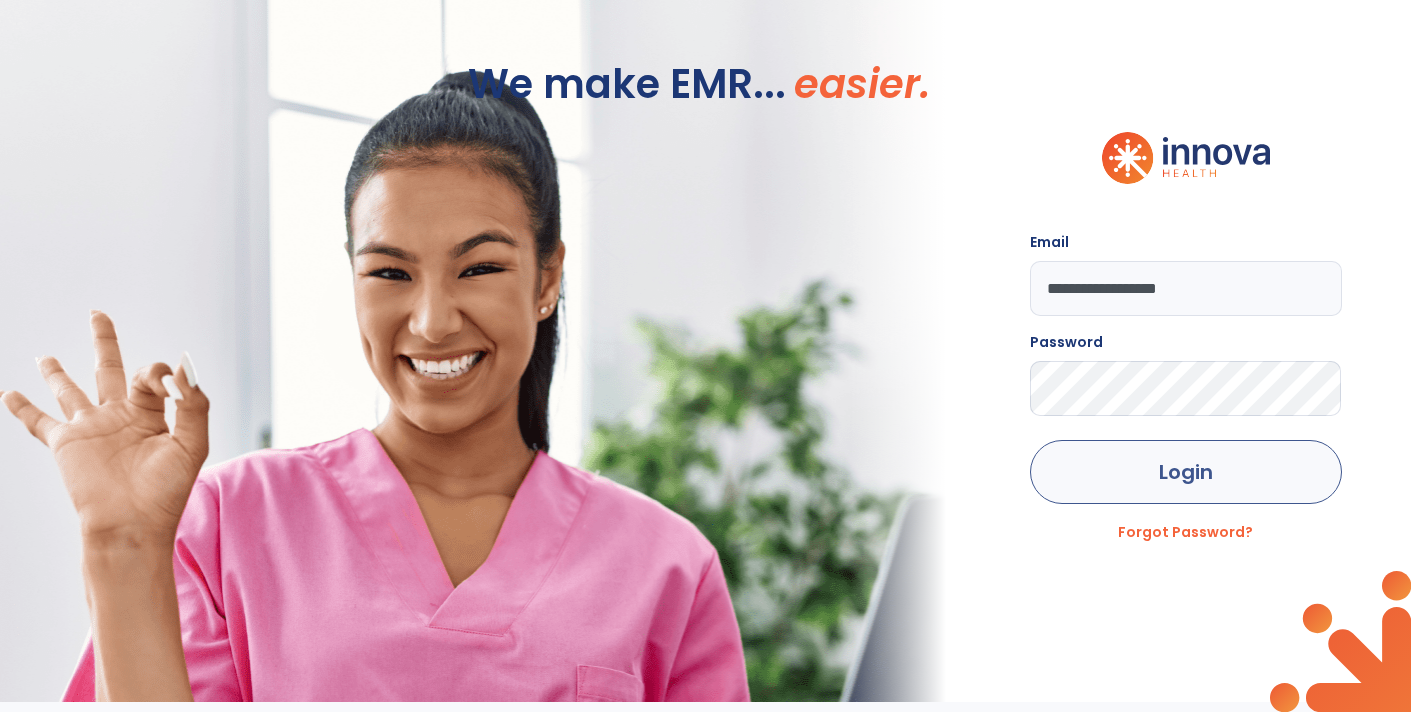 click on "Login" 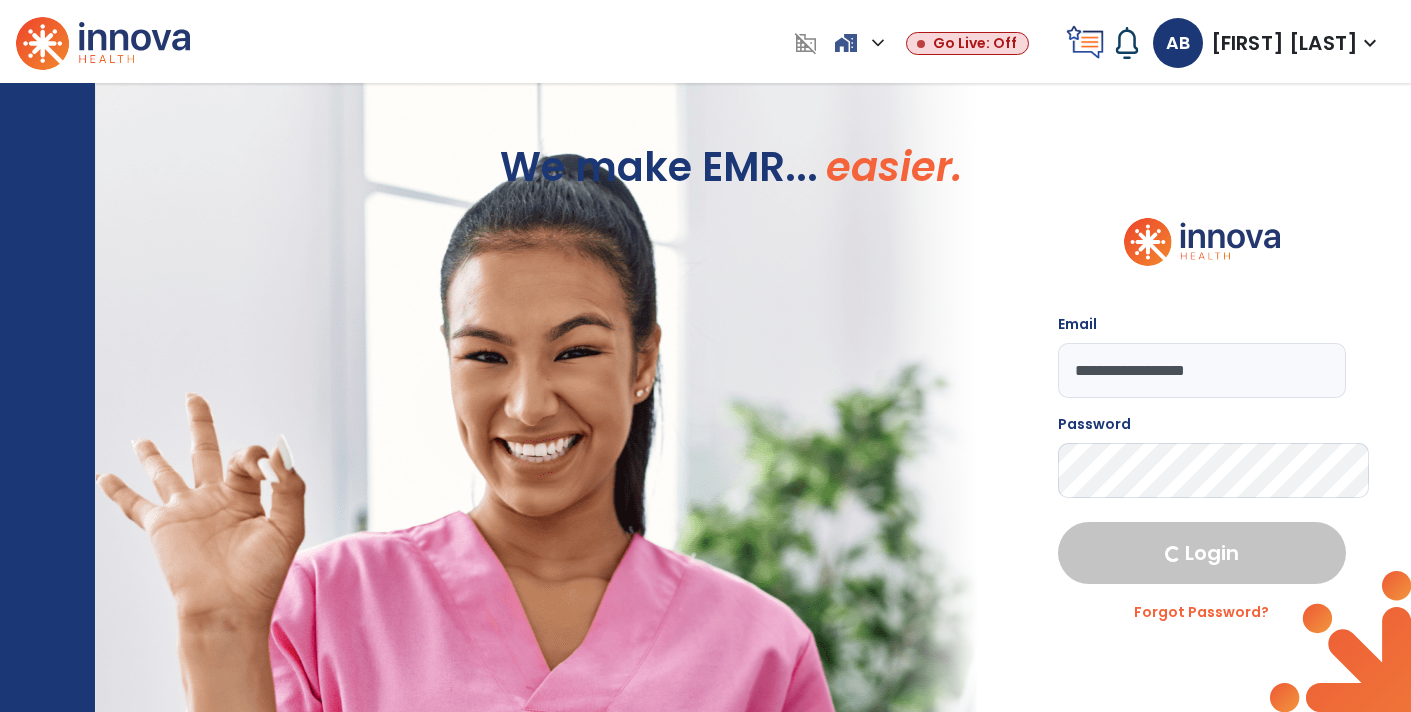 select on "****" 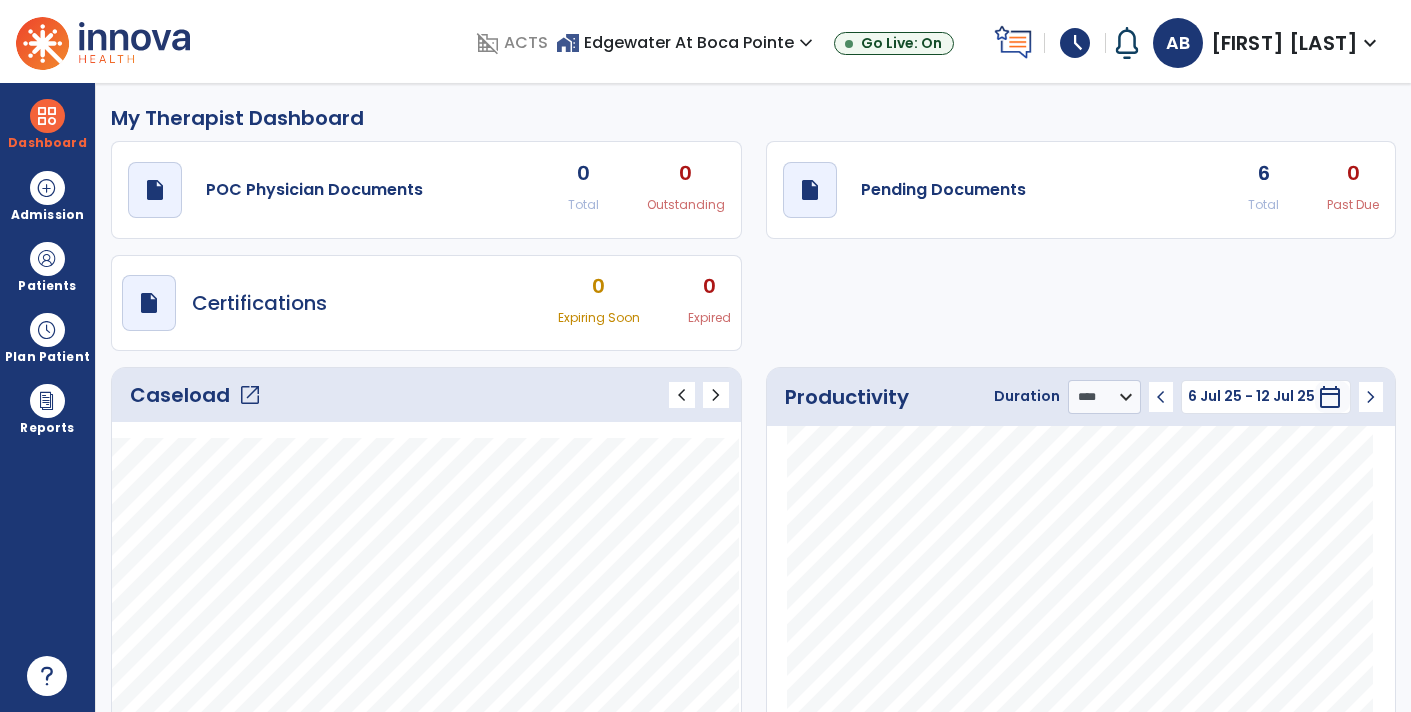 click on "open_in_new" 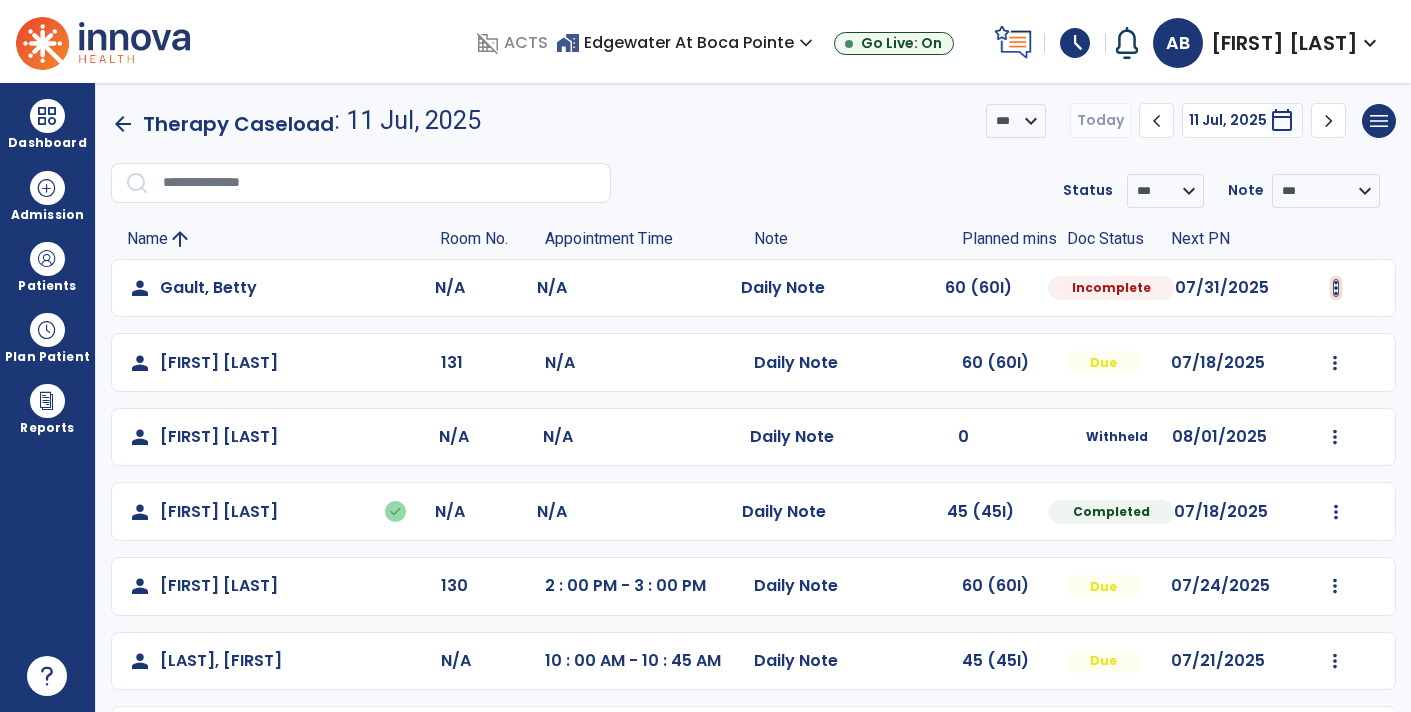 click at bounding box center (1336, 288) 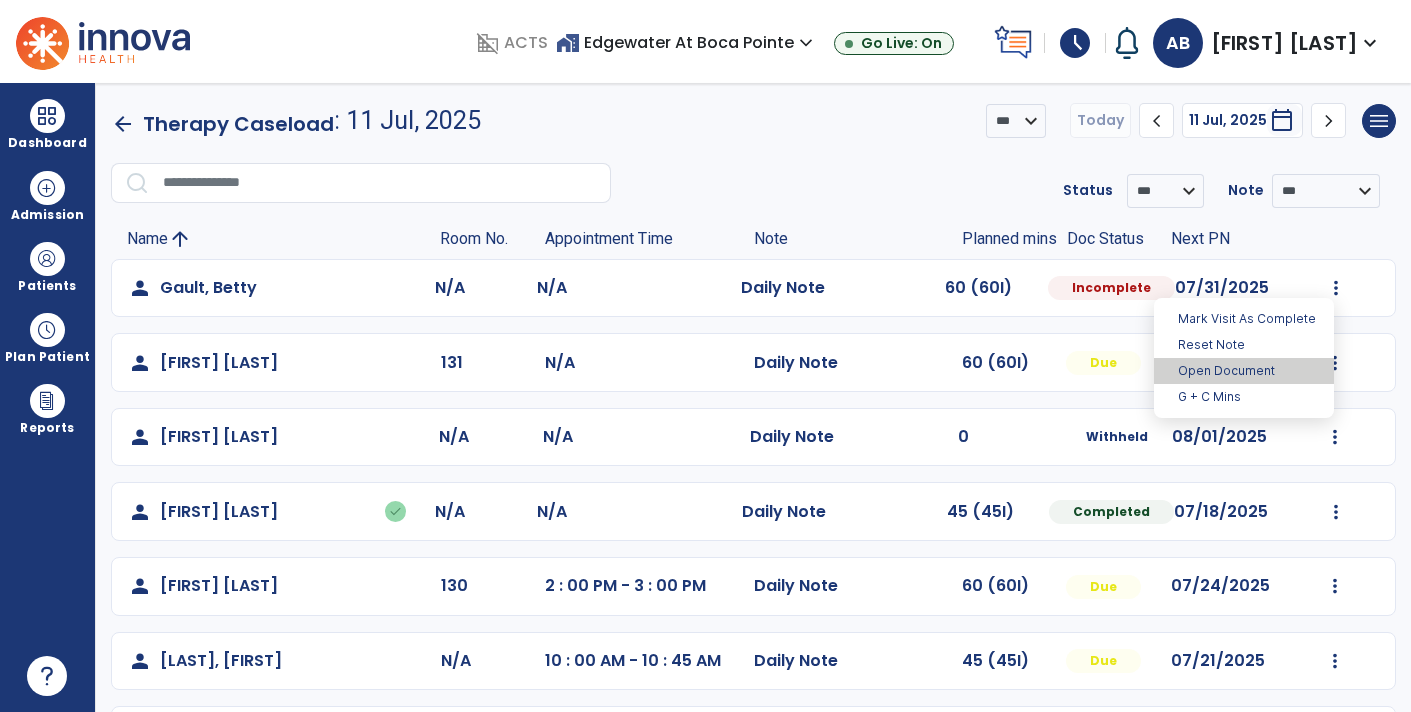 click on "Open Document" at bounding box center [1244, 371] 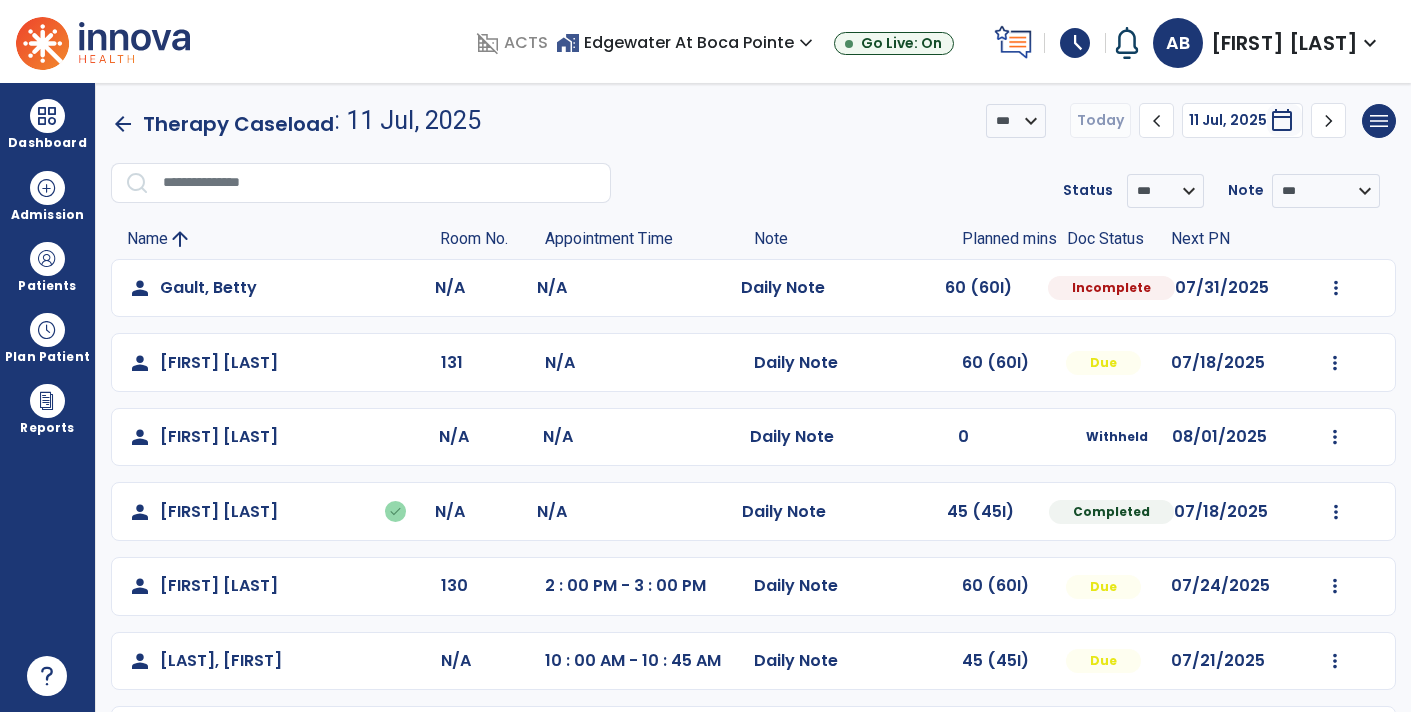 select on "*" 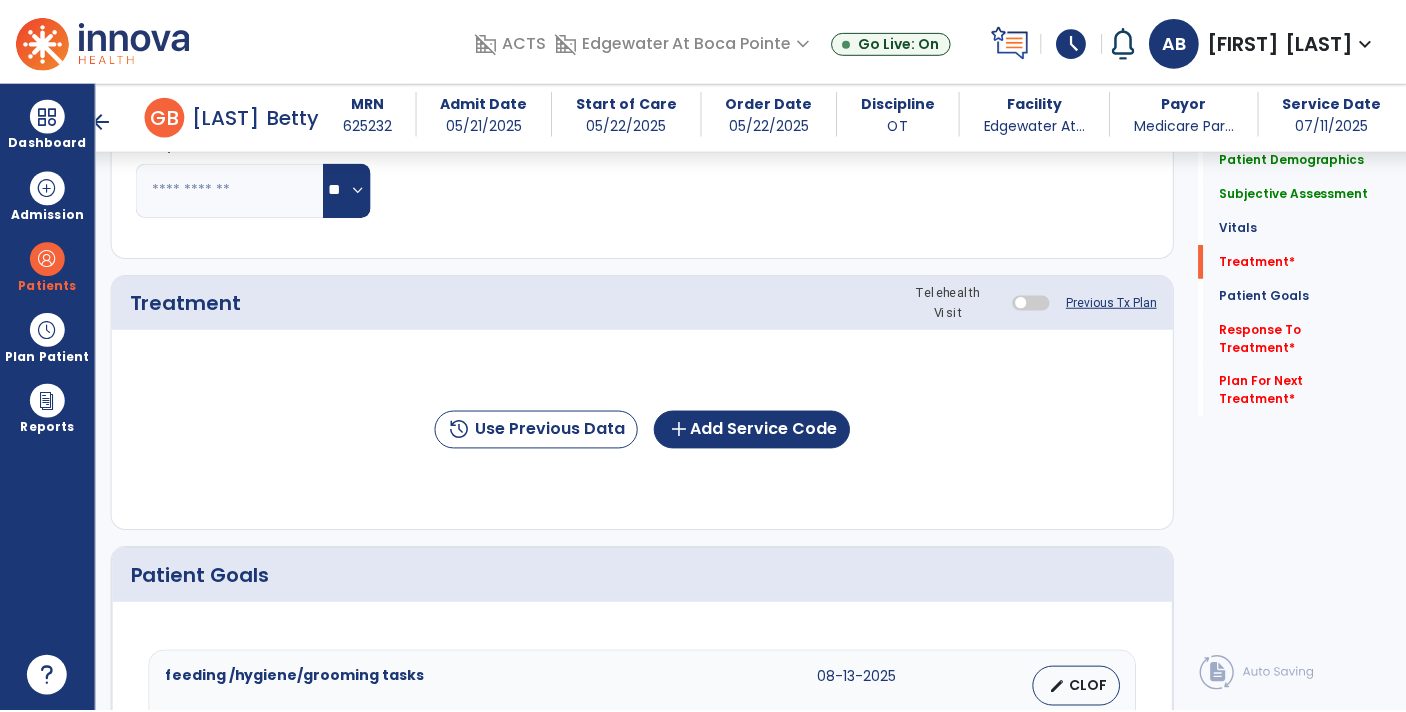 scroll, scrollTop: 973, scrollLeft: 0, axis: vertical 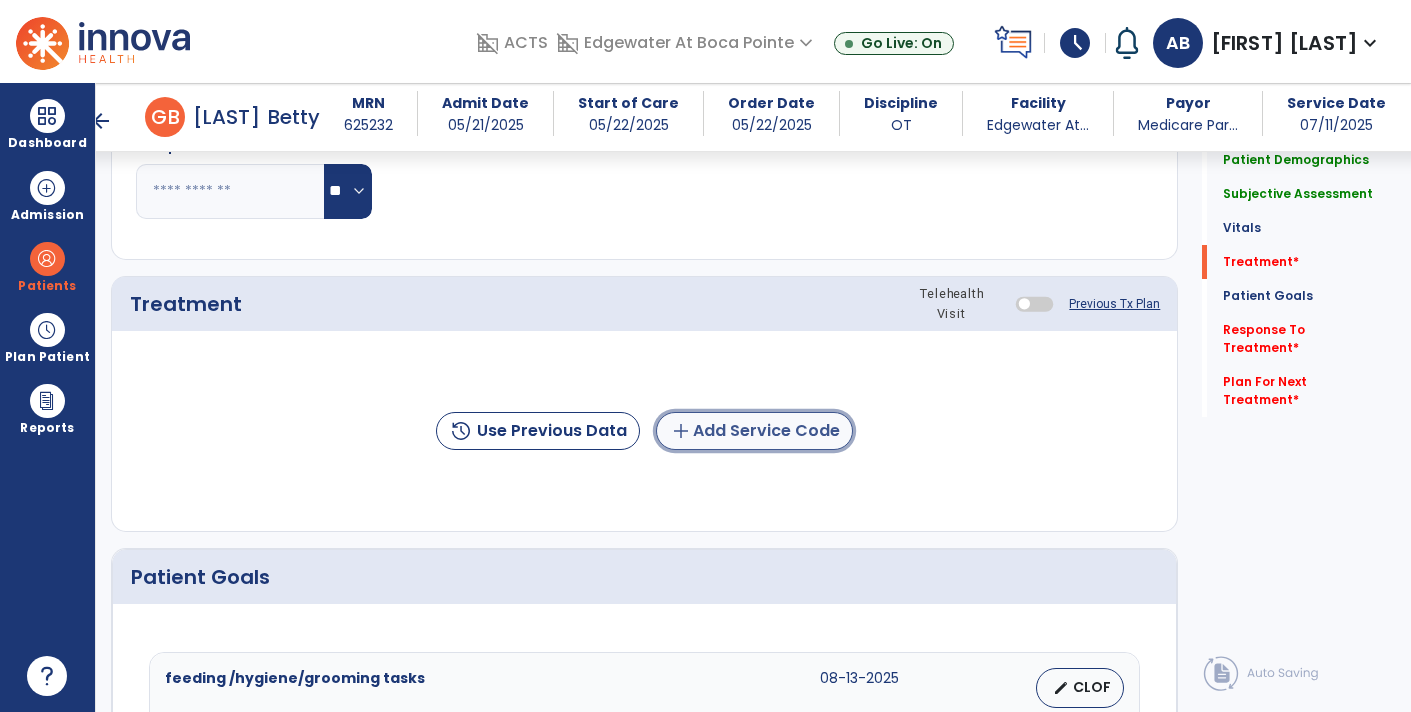 click on "add  Add Service Code" 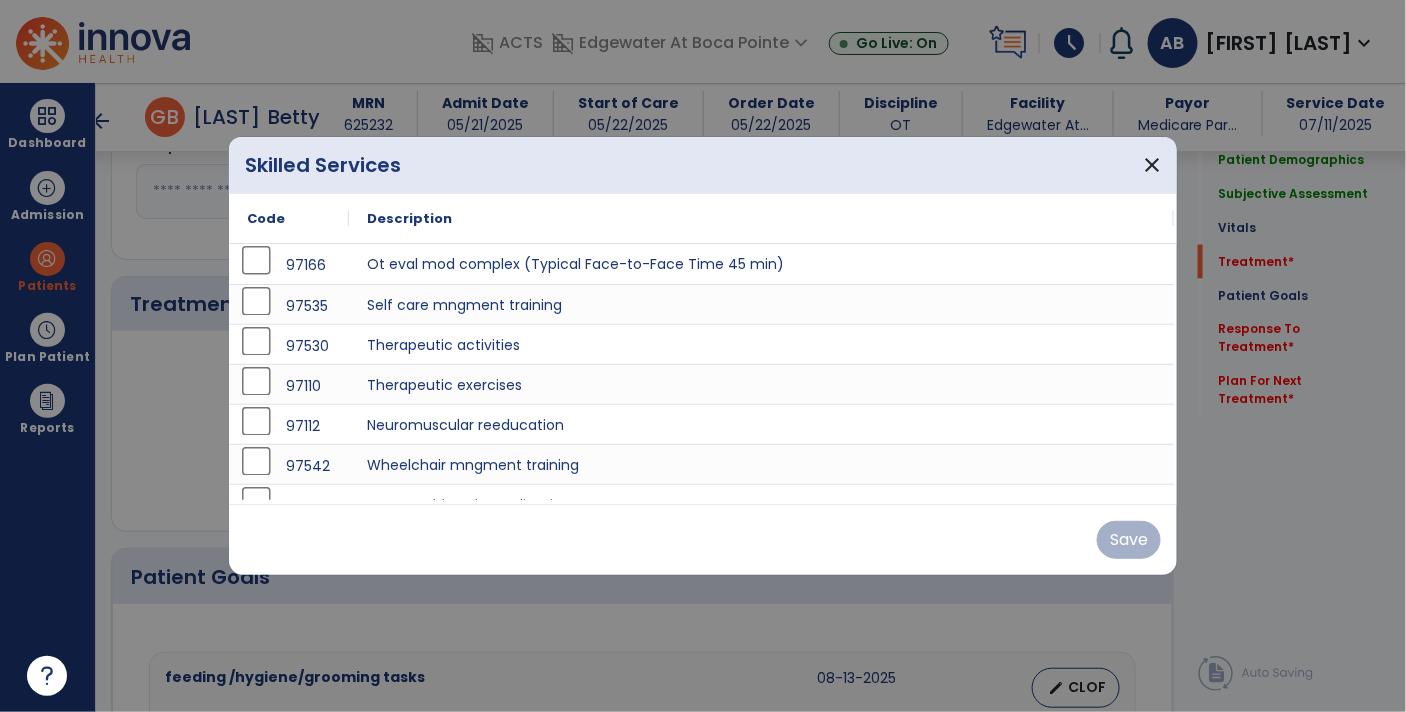 scroll, scrollTop: 973, scrollLeft: 0, axis: vertical 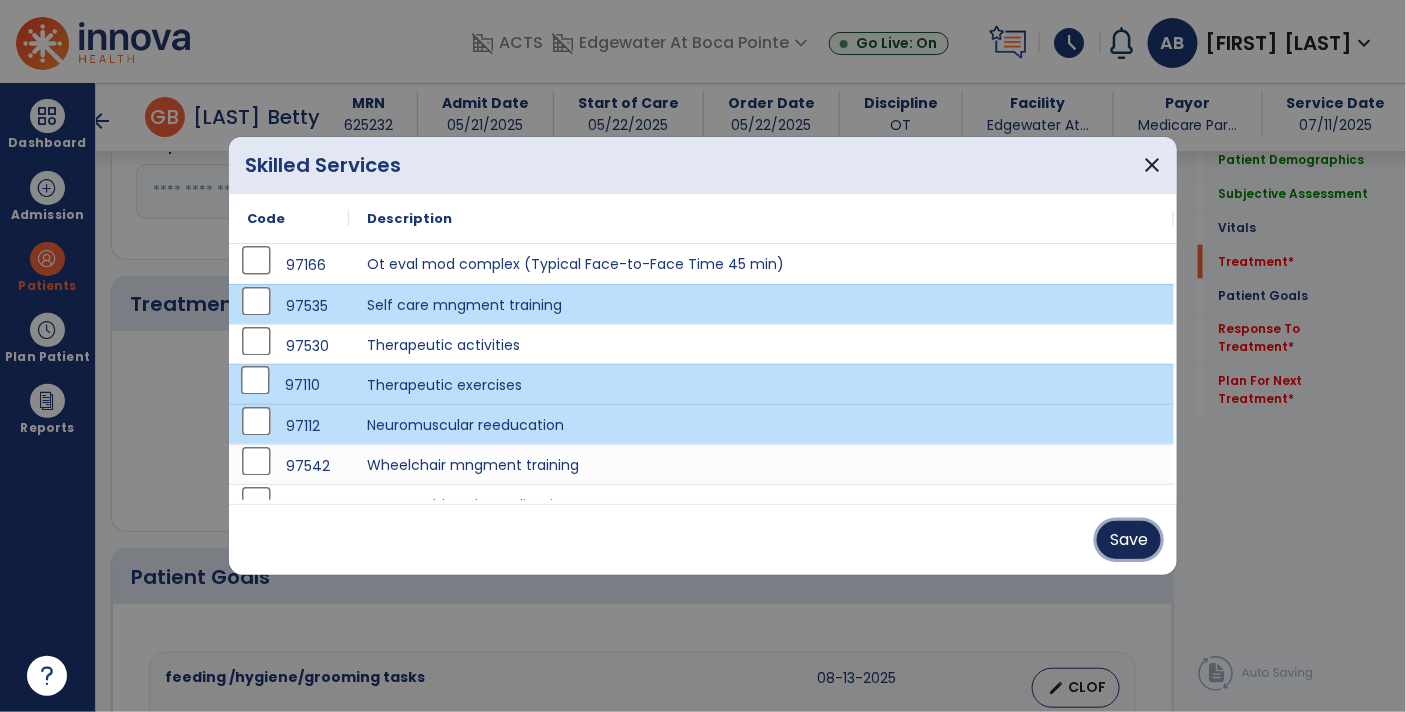 click on "Save" at bounding box center (1129, 540) 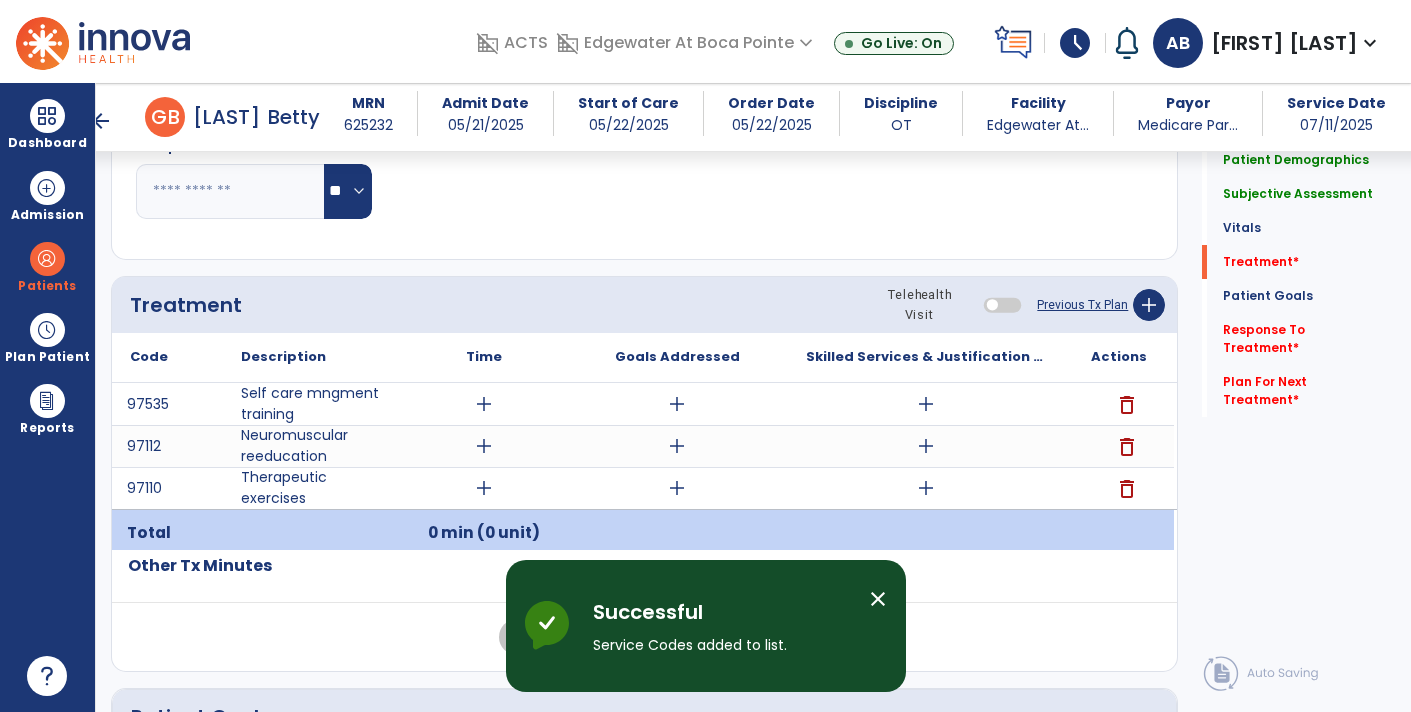 click on "add" at bounding box center [926, 404] 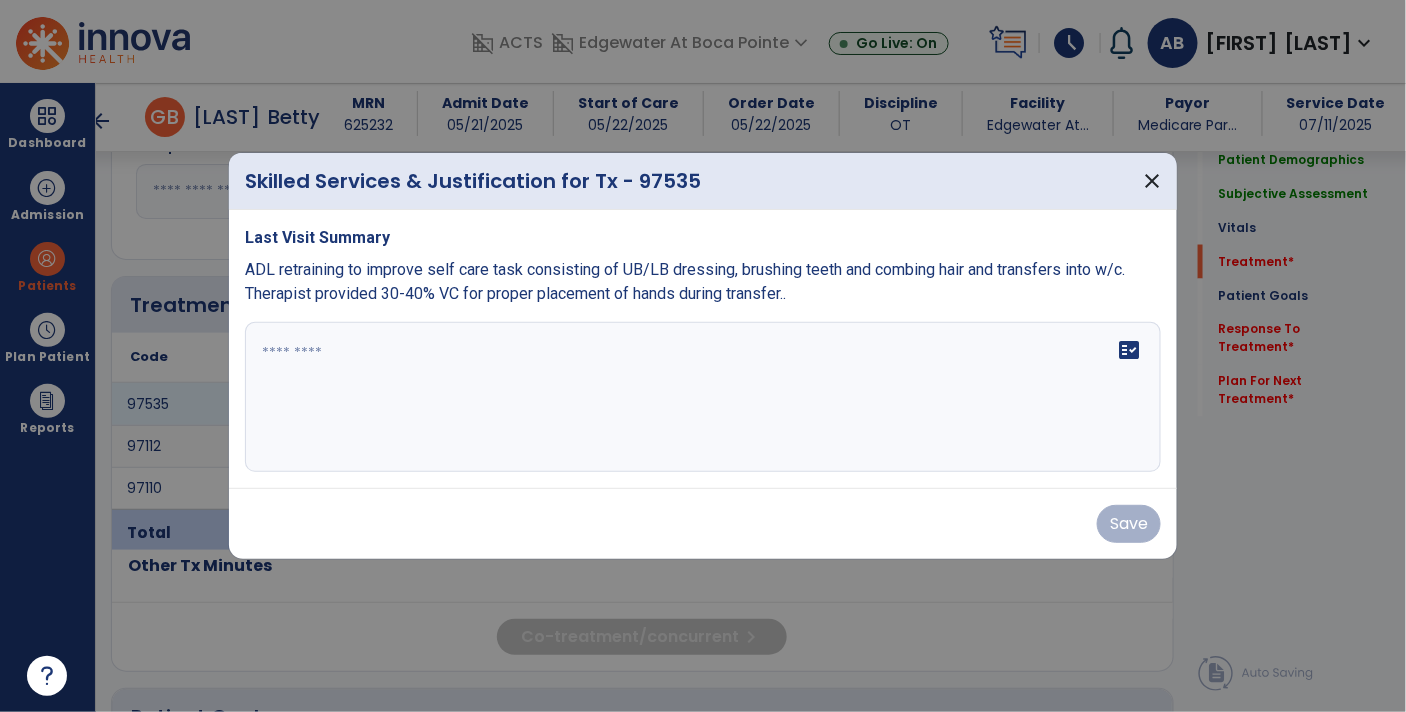 scroll, scrollTop: 973, scrollLeft: 0, axis: vertical 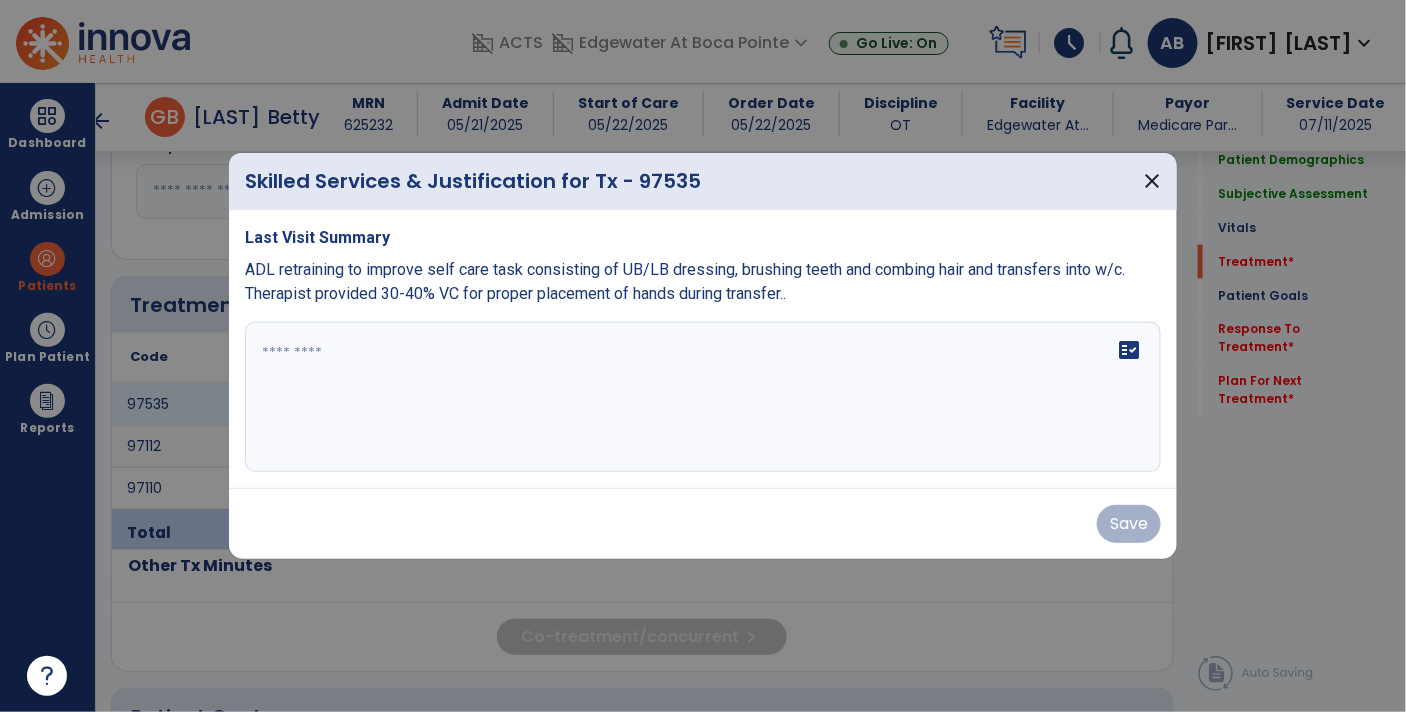 click at bounding box center [703, 397] 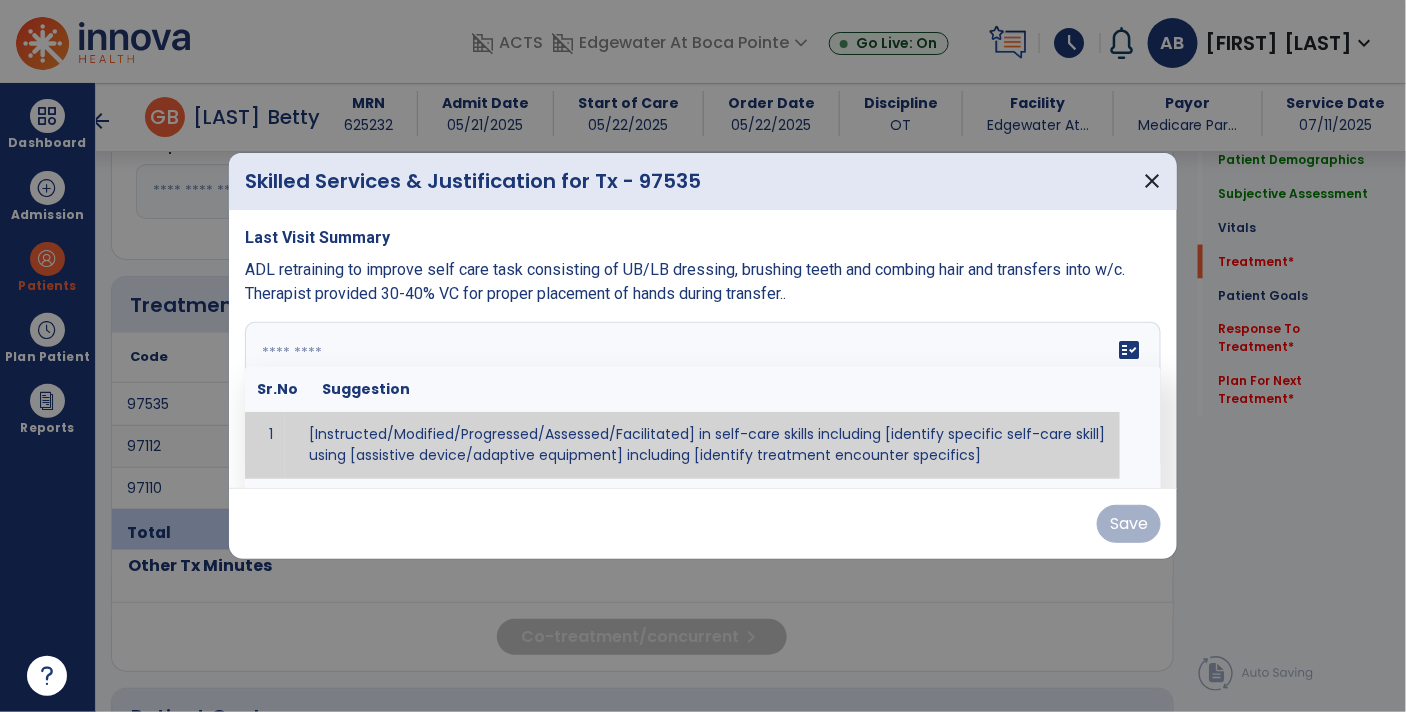 paste on "**********" 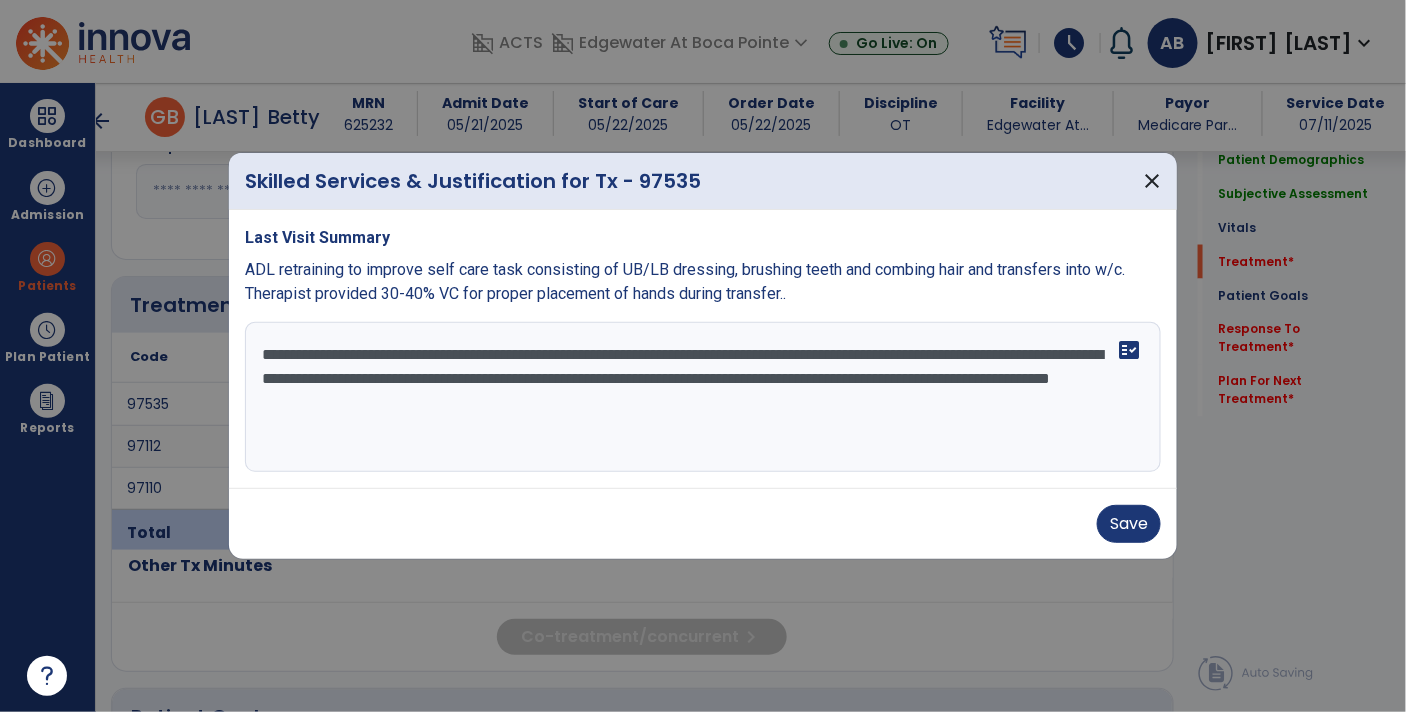 click on "**********" at bounding box center (703, 397) 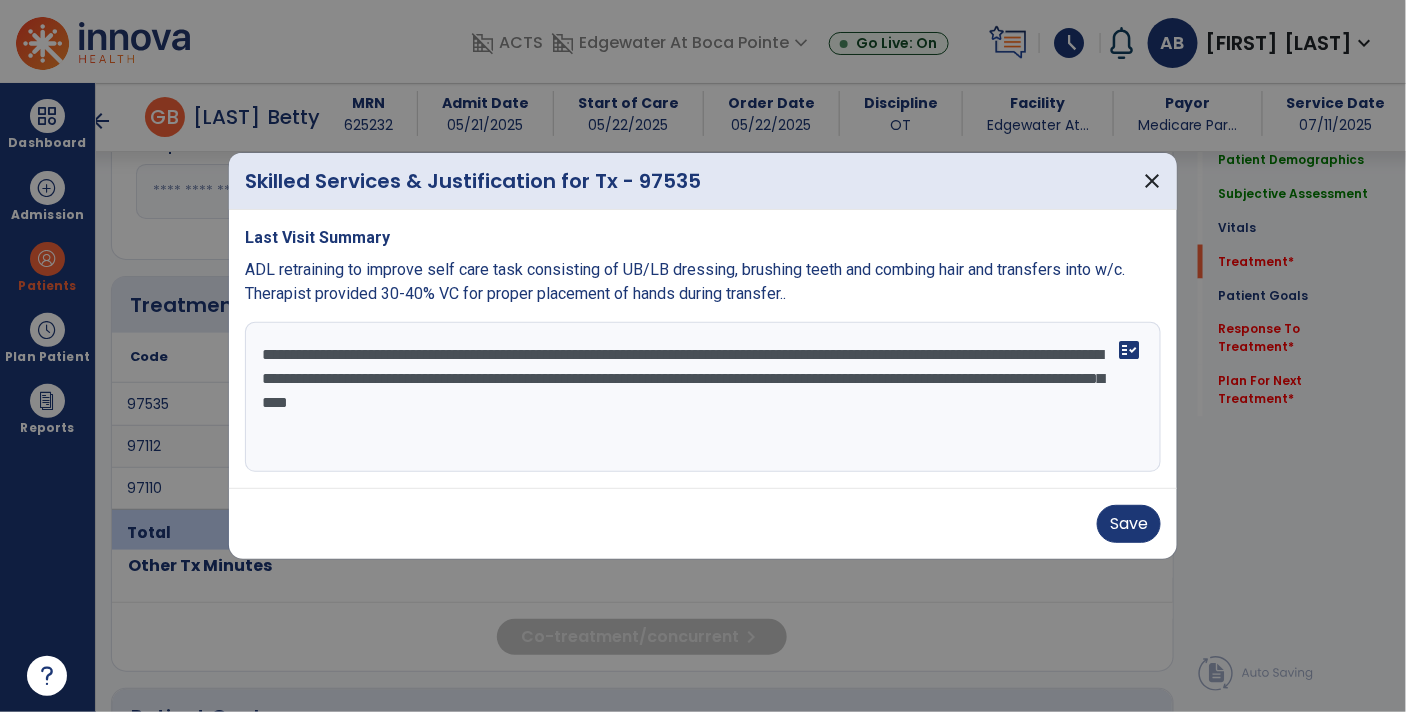 click on "**********" at bounding box center [703, 397] 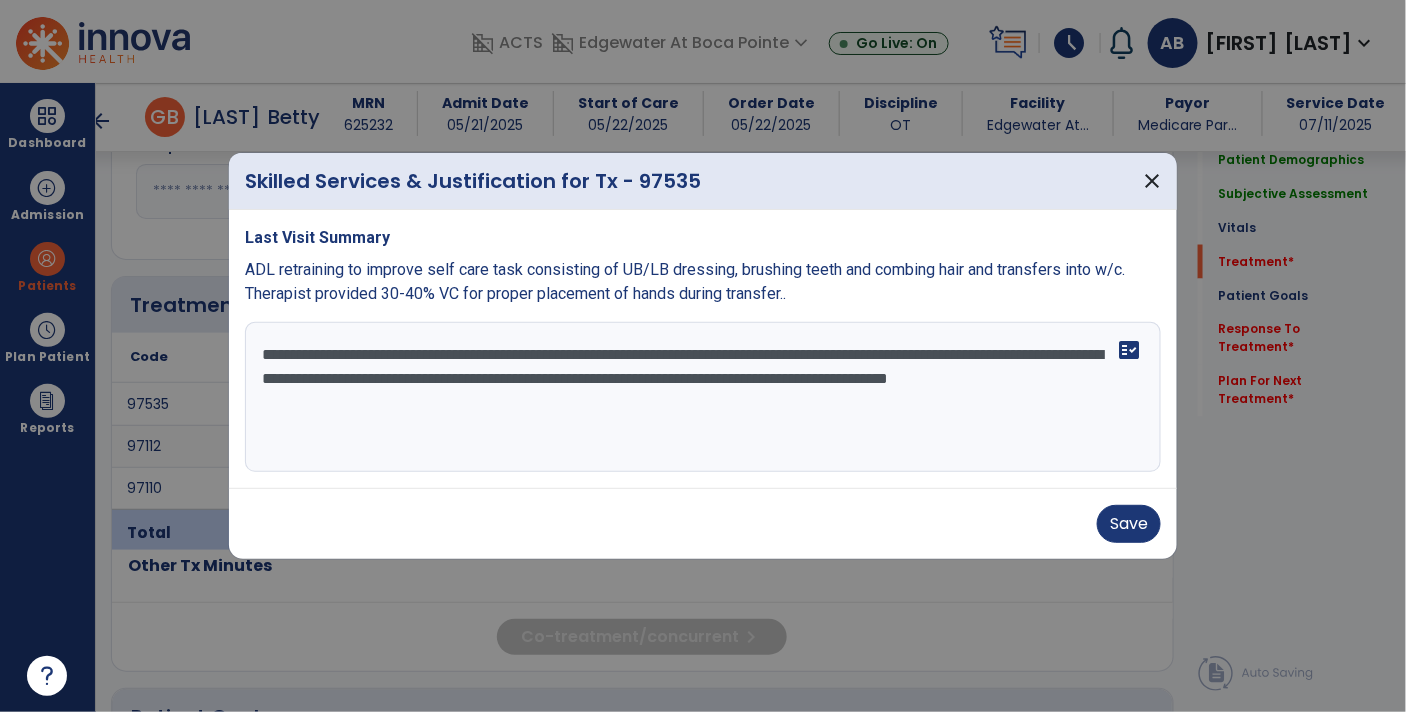 click on "**********" at bounding box center (703, 397) 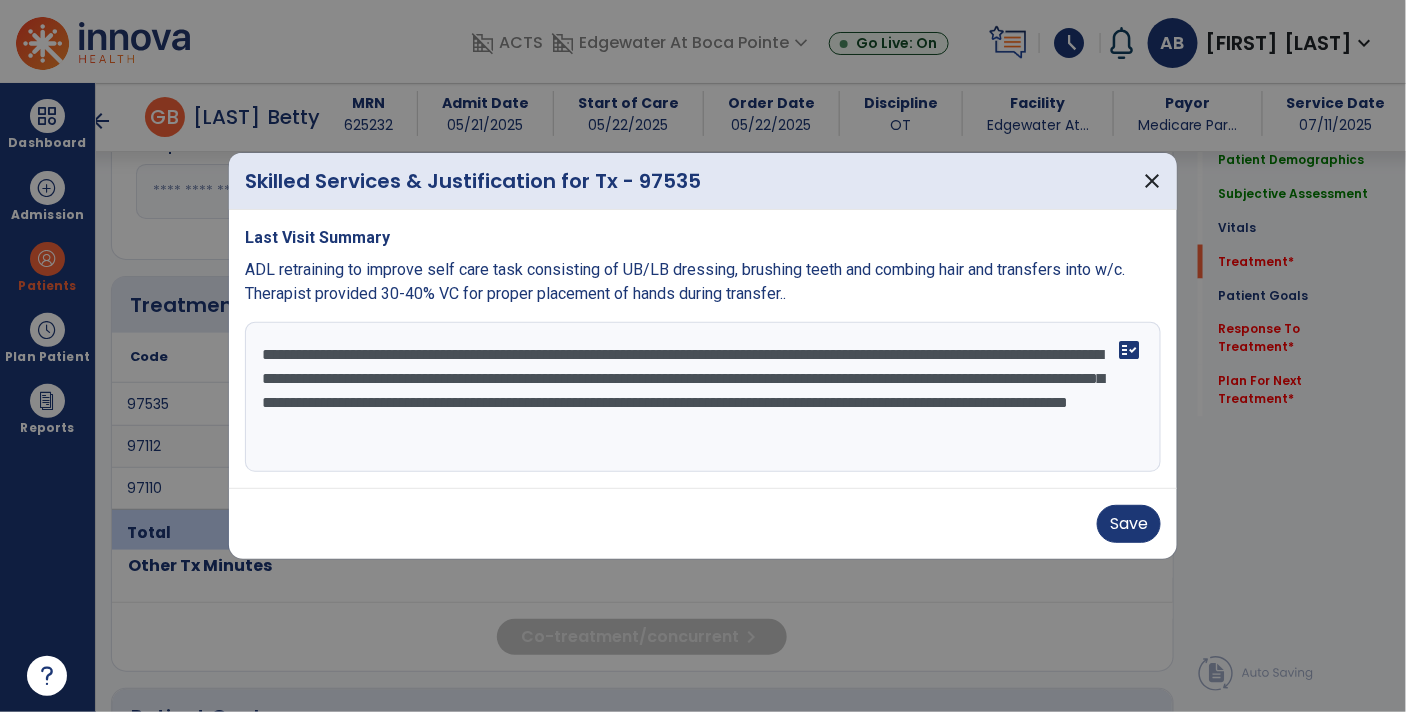 click on "**********" at bounding box center [703, 397] 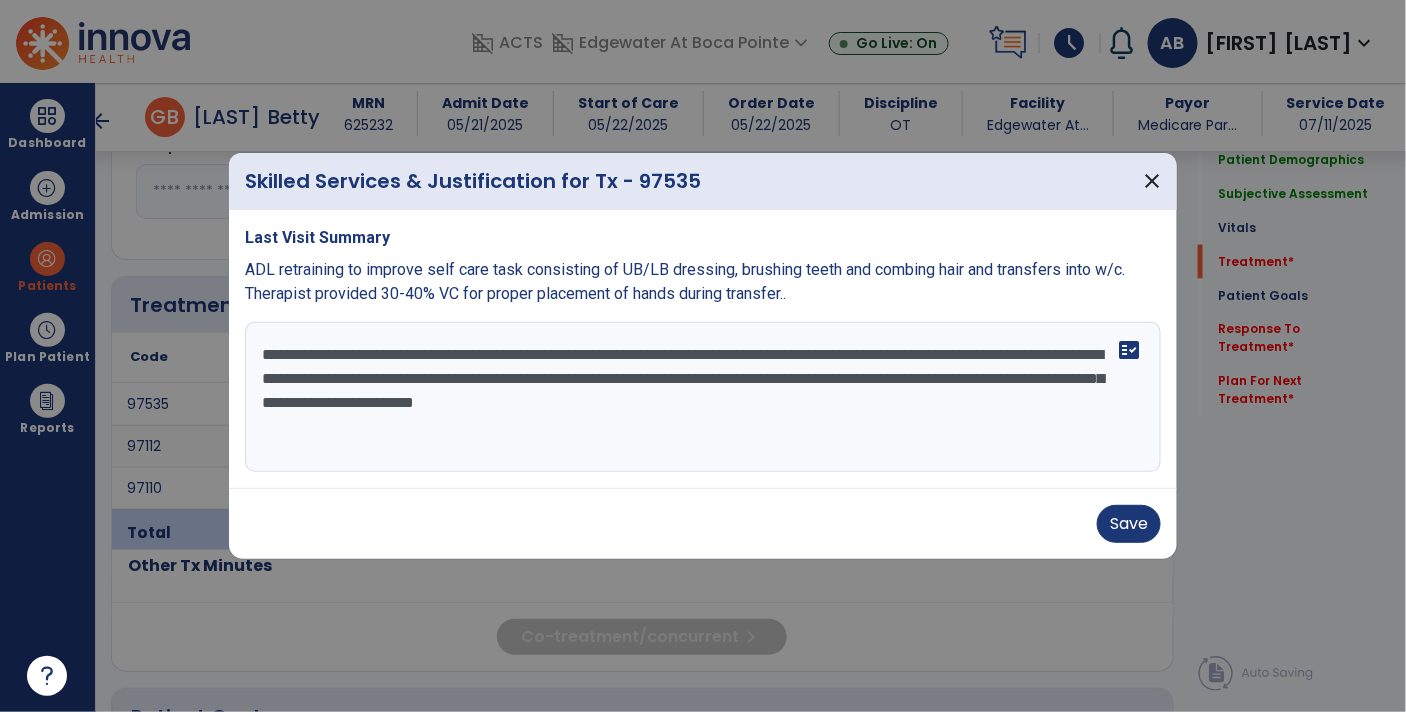 click on "**********" at bounding box center (703, 397) 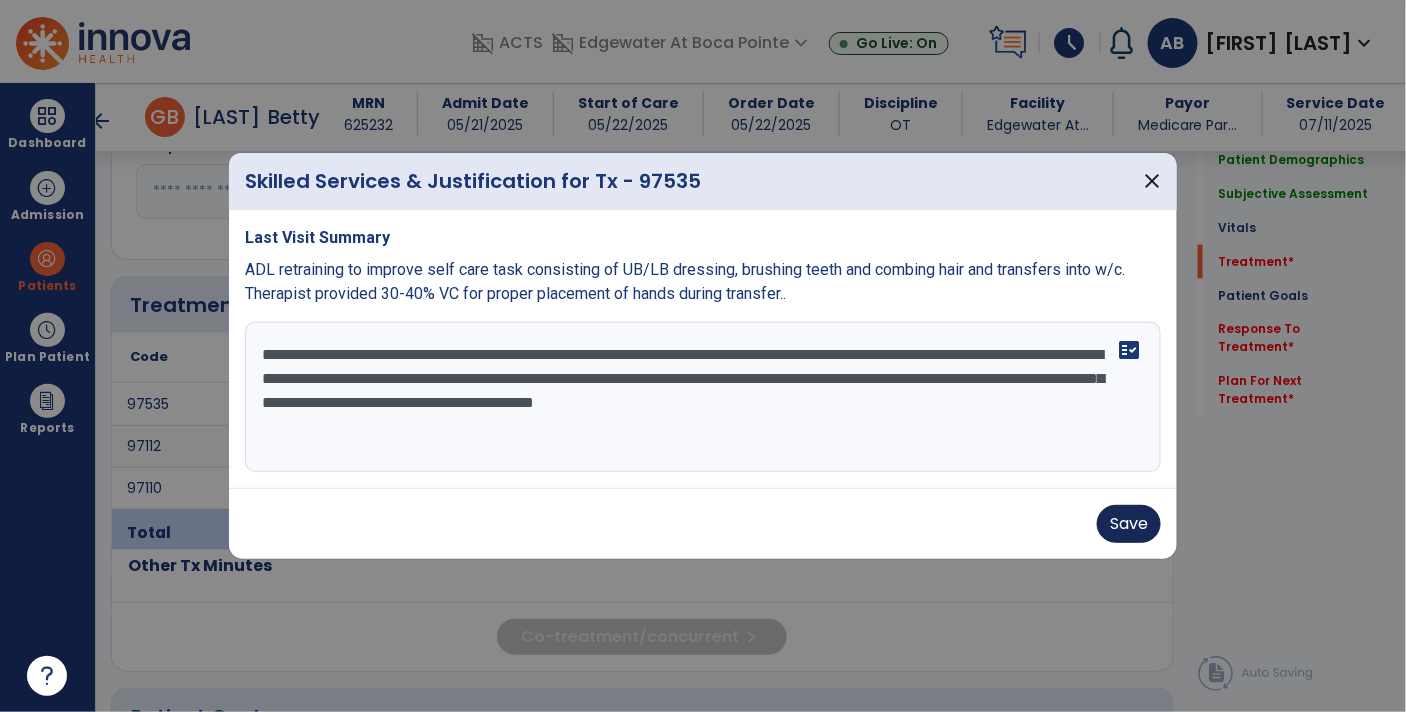 type on "**********" 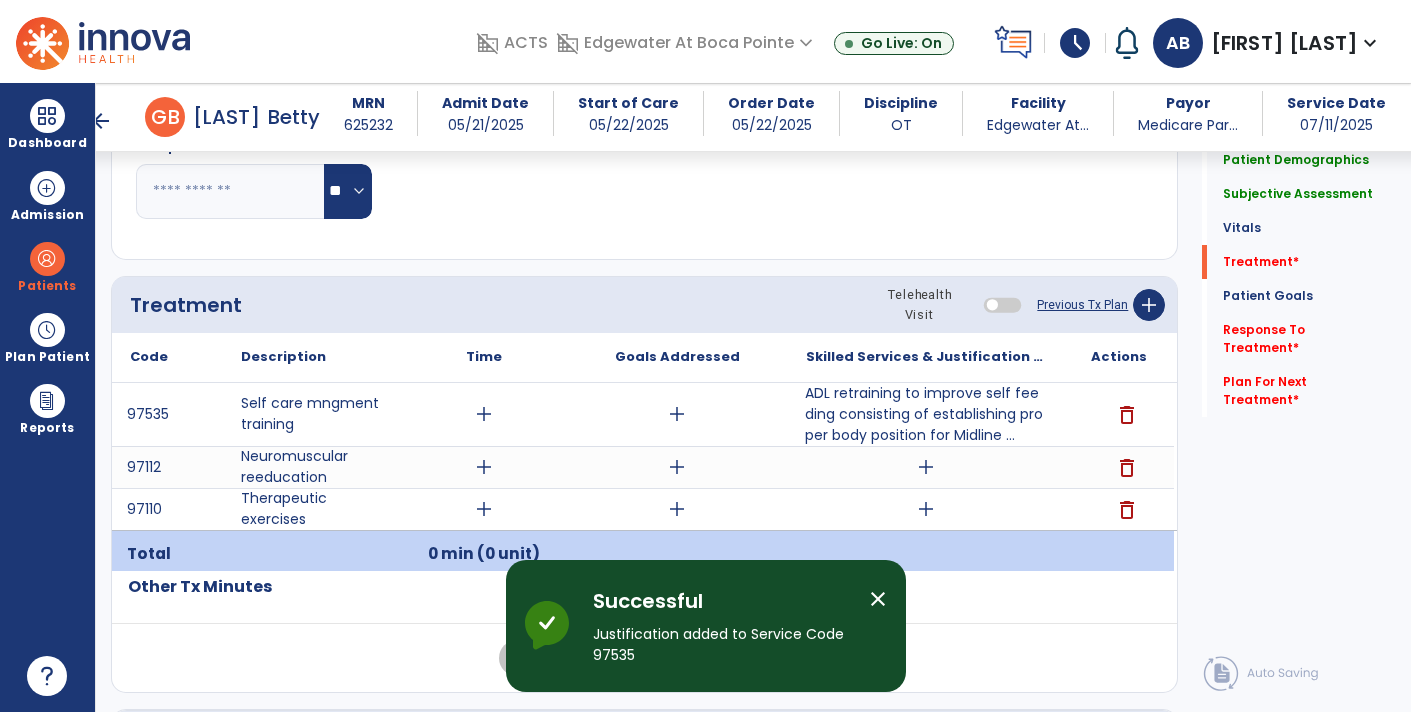 click on "add" at bounding box center (926, 467) 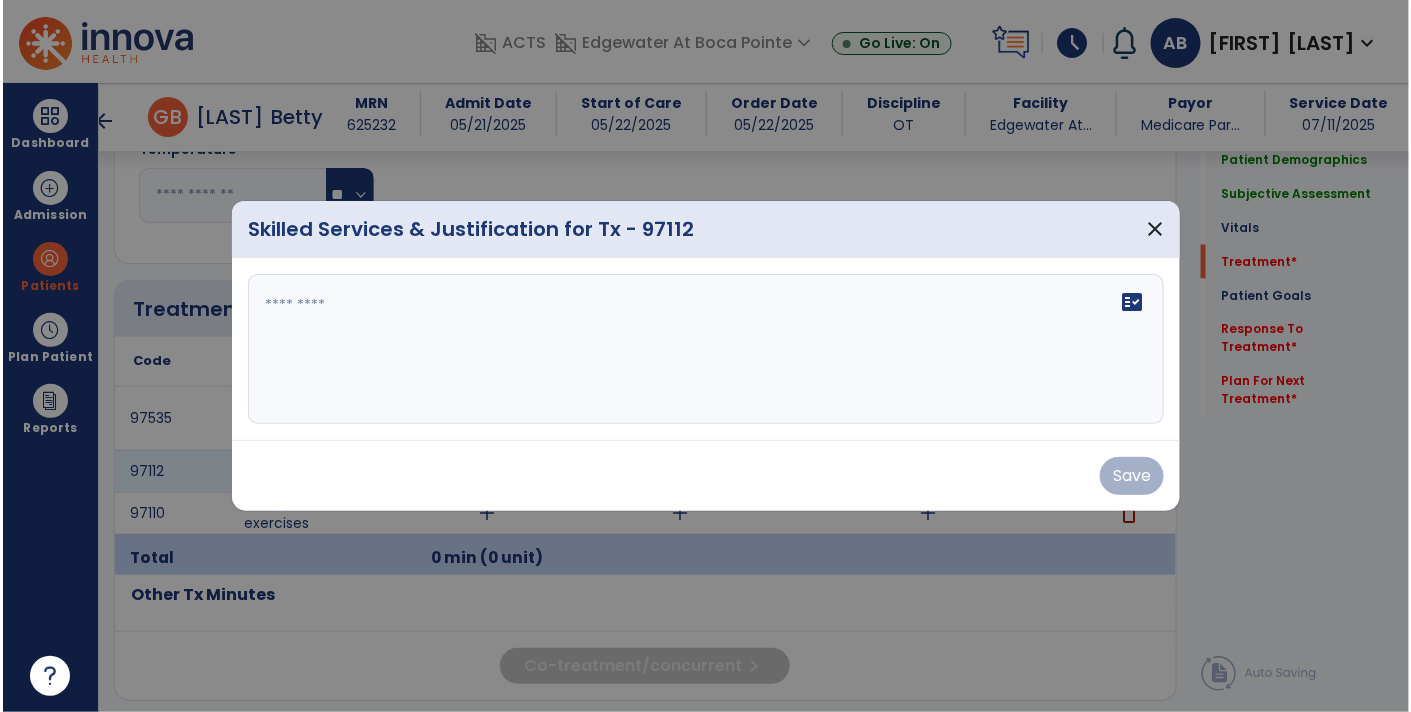 scroll, scrollTop: 973, scrollLeft: 0, axis: vertical 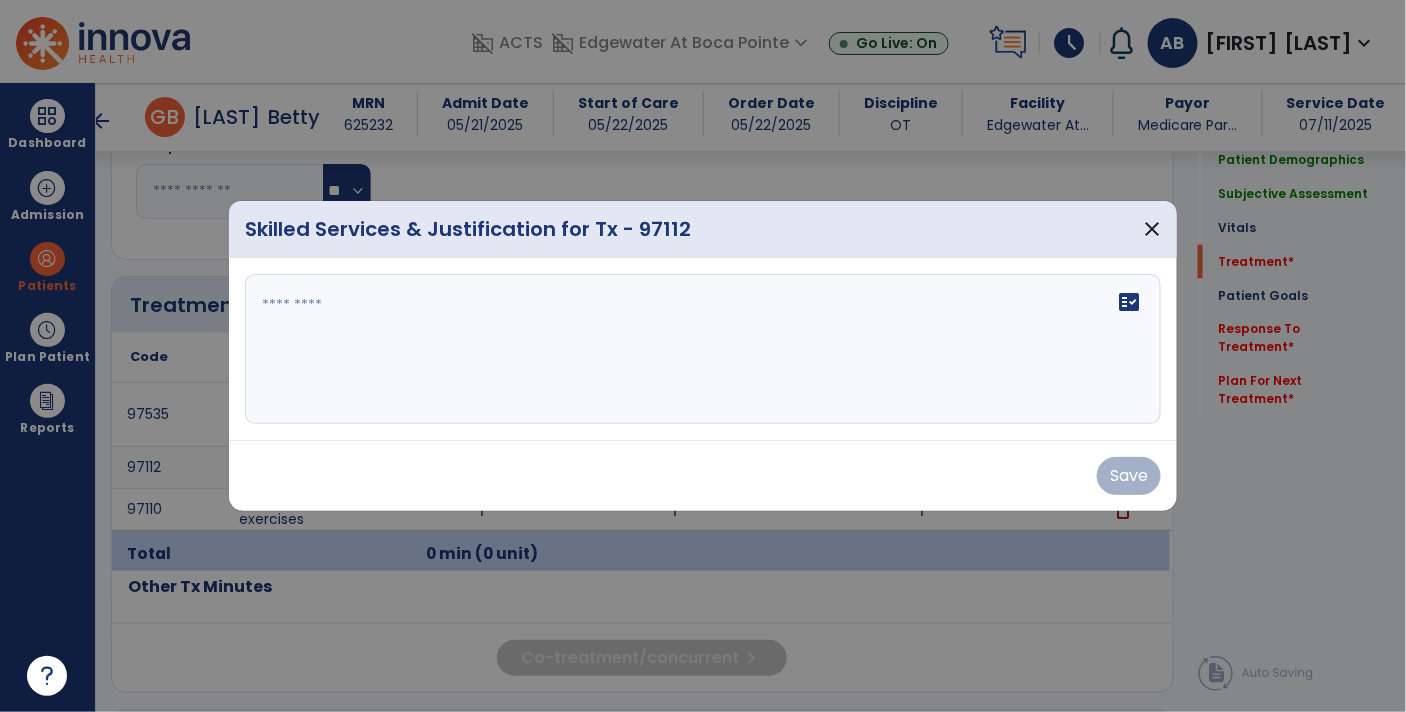 click at bounding box center (703, 349) 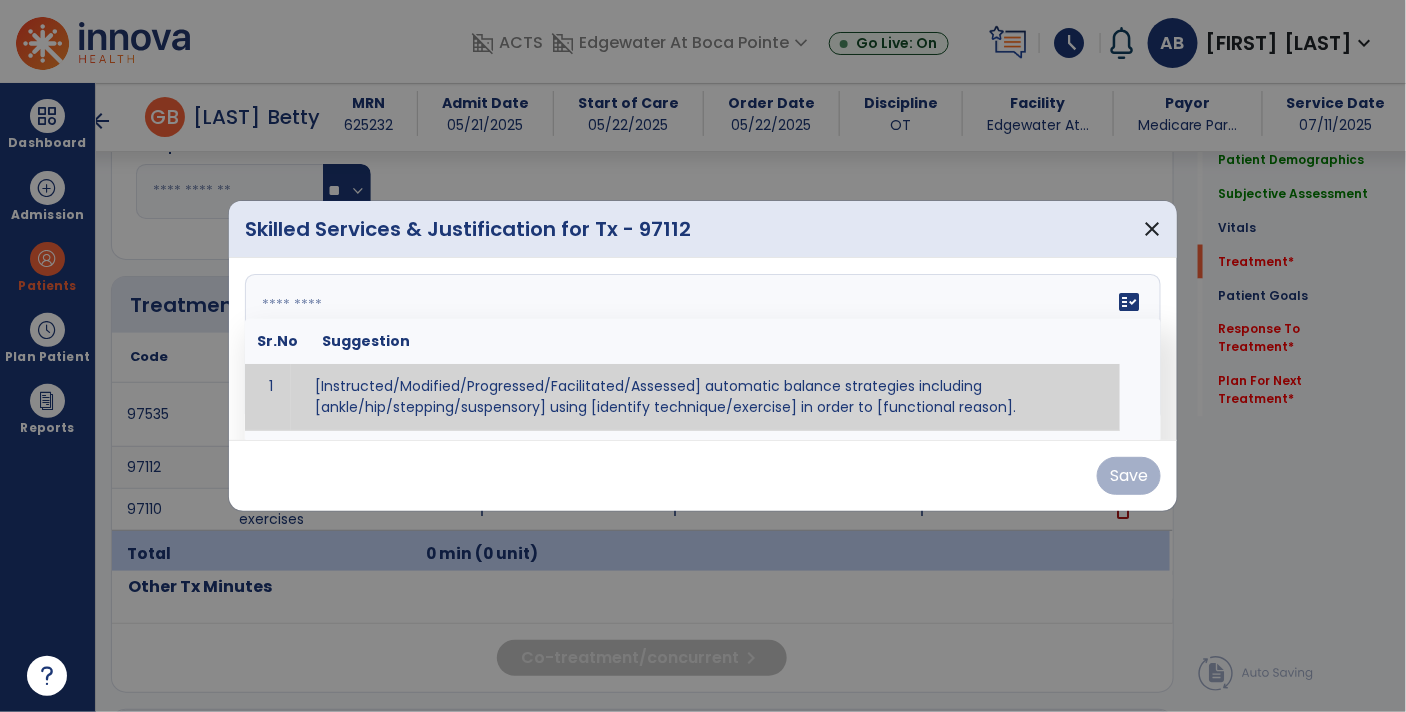 paste on "**********" 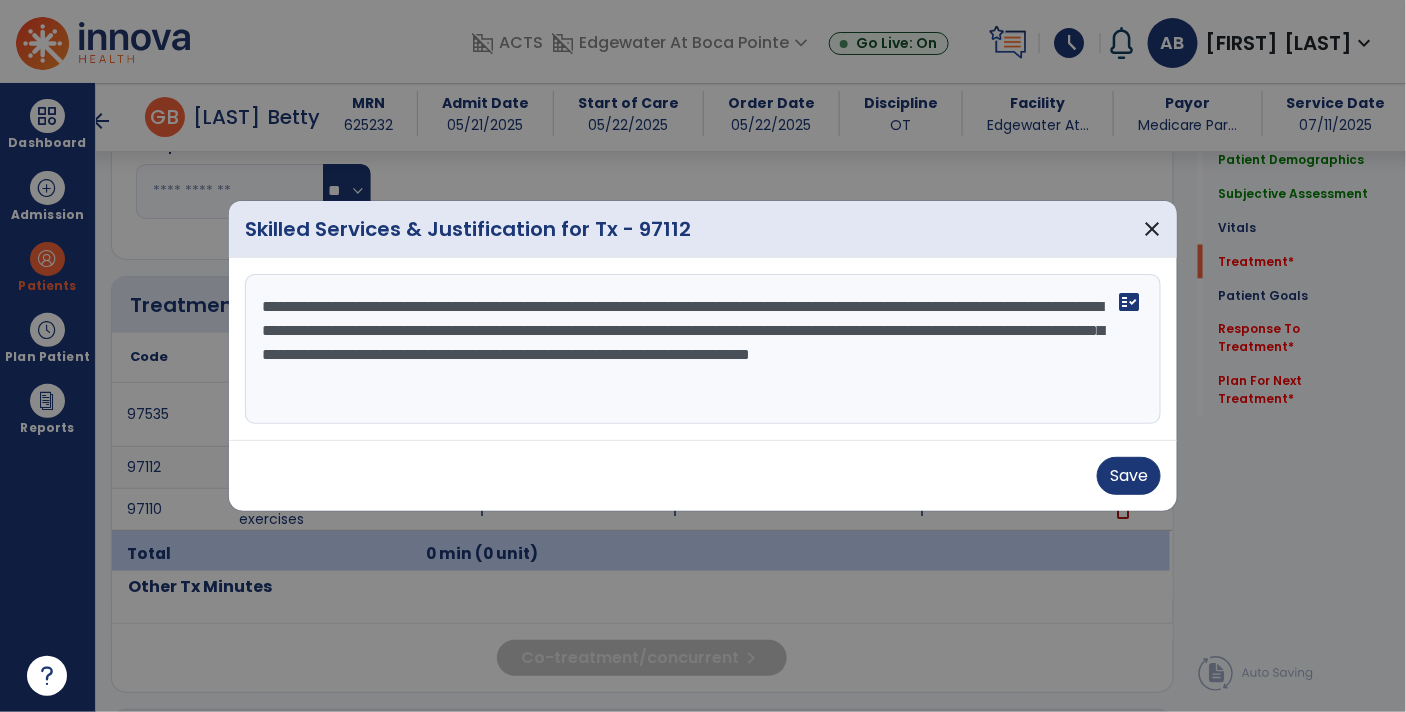 click on "**********" at bounding box center [703, 349] 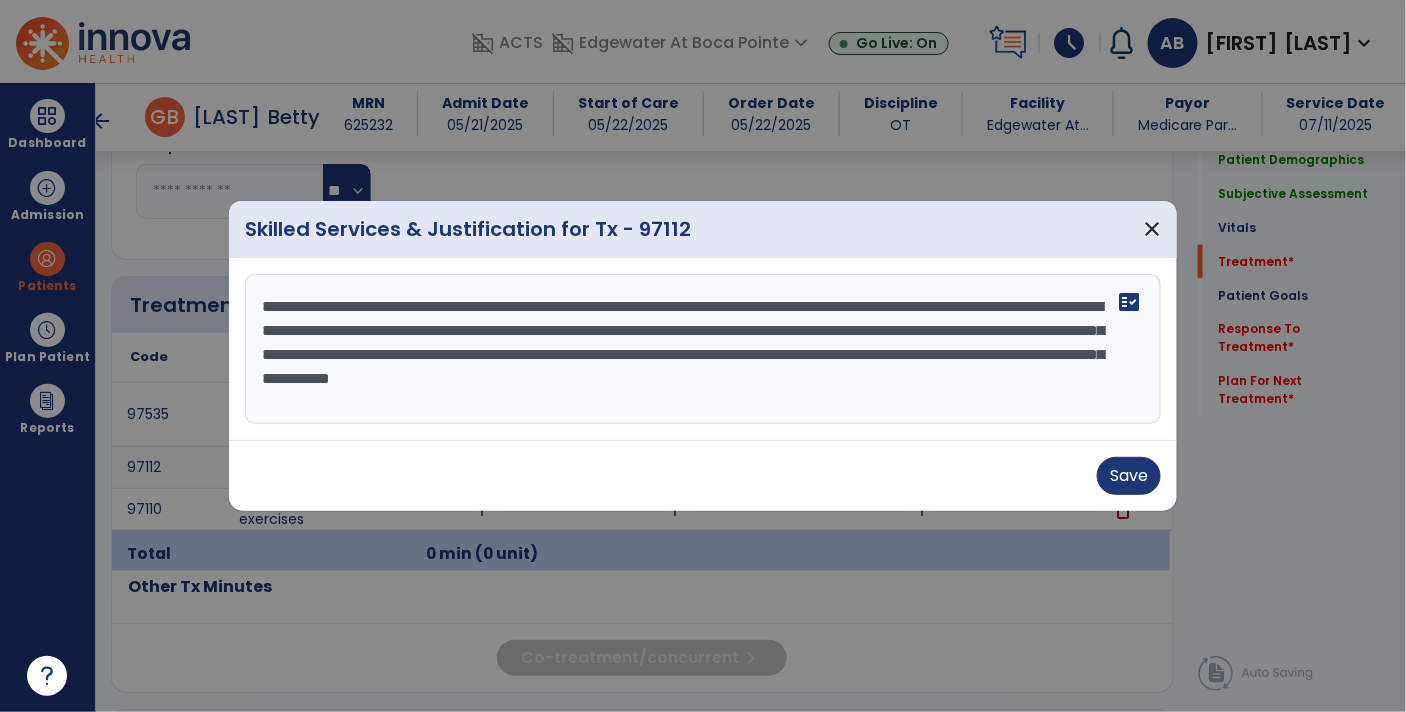 click on "**********" at bounding box center (703, 349) 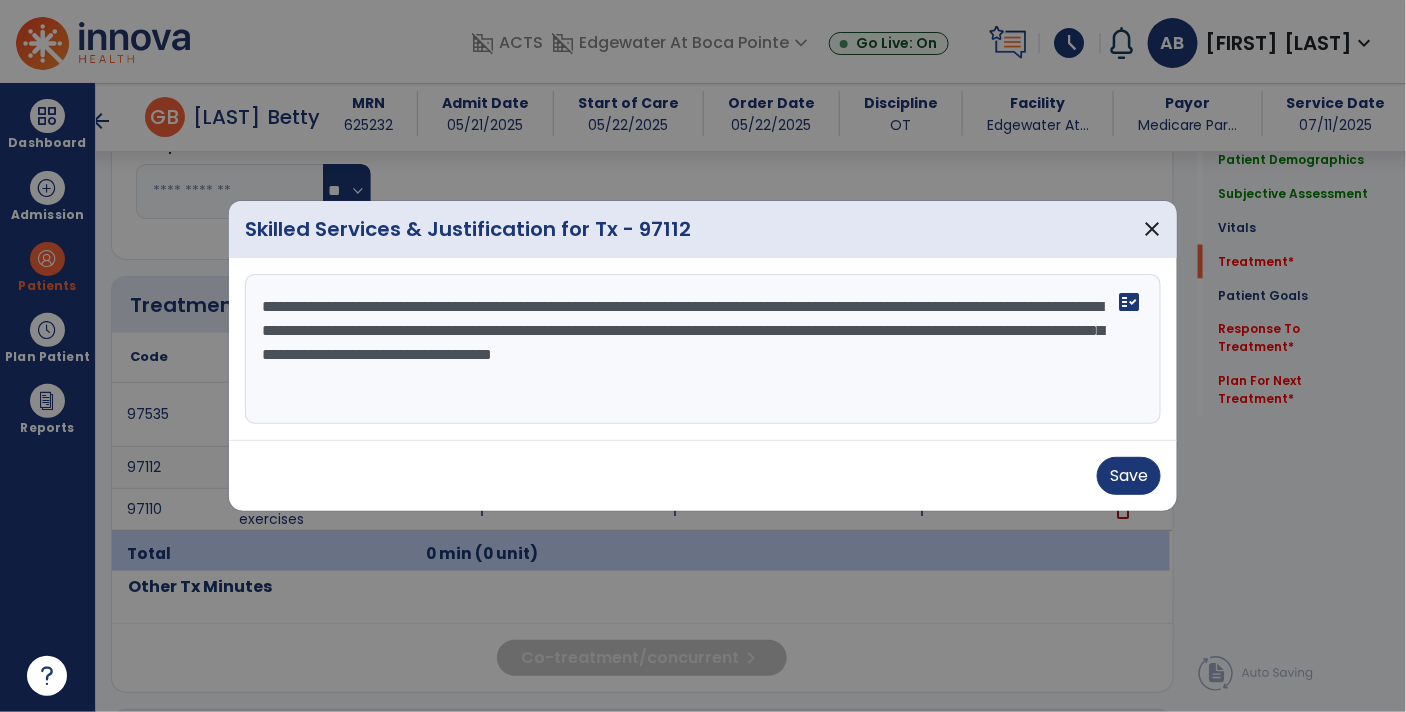 click on "**********" at bounding box center (703, 349) 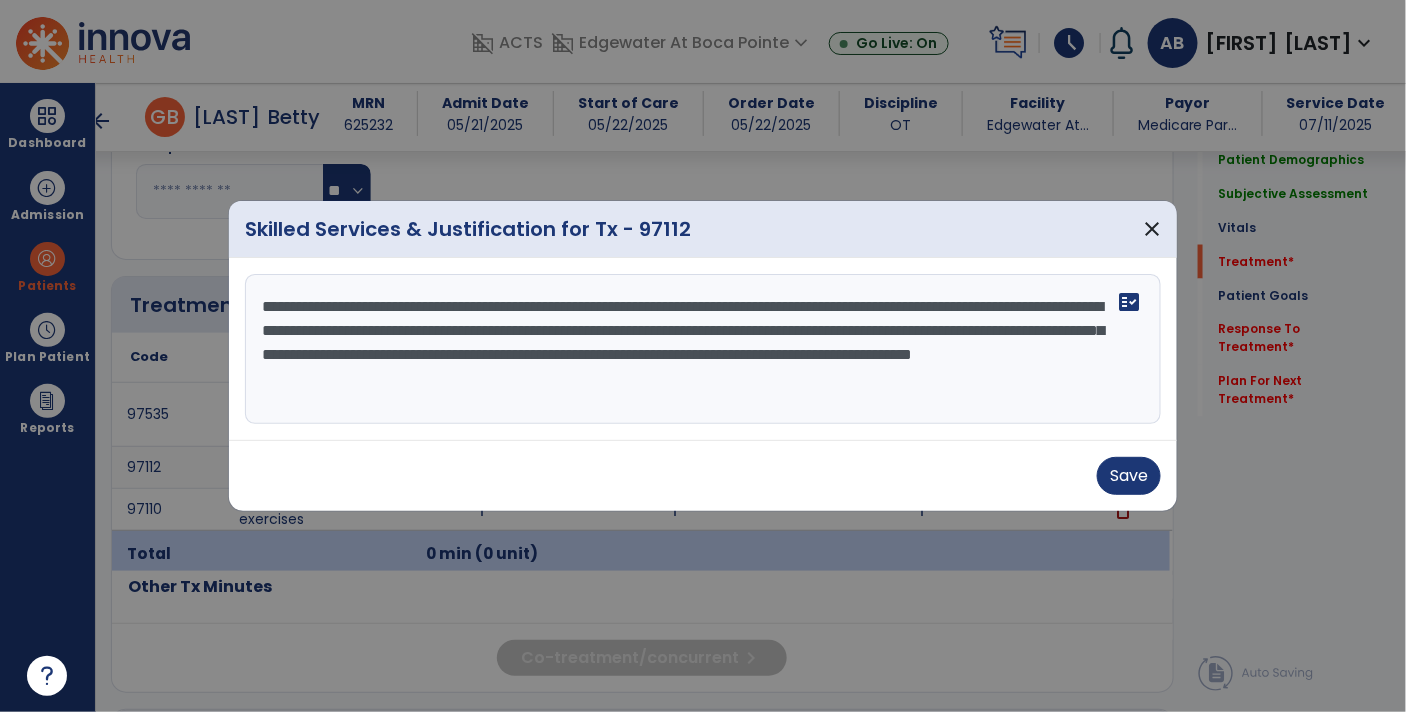 click on "**********" at bounding box center (703, 349) 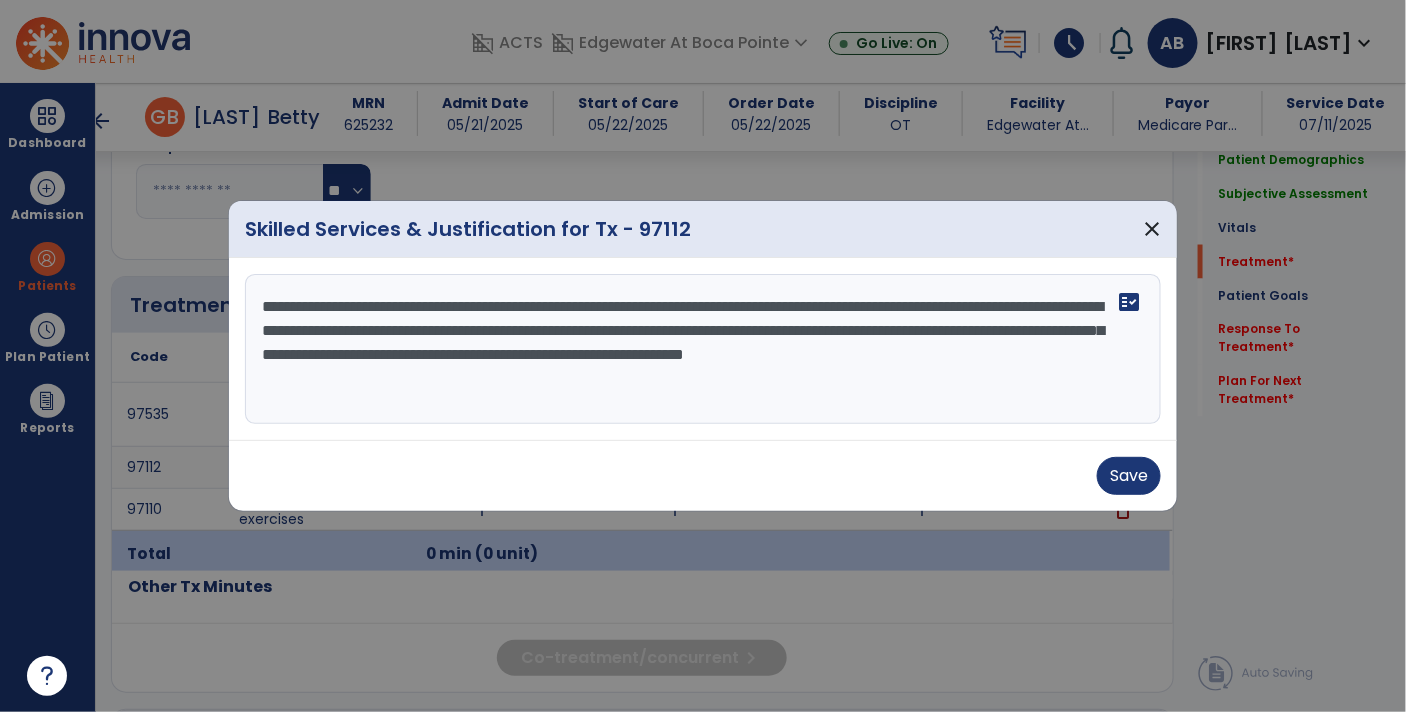 click on "**********" at bounding box center (703, 349) 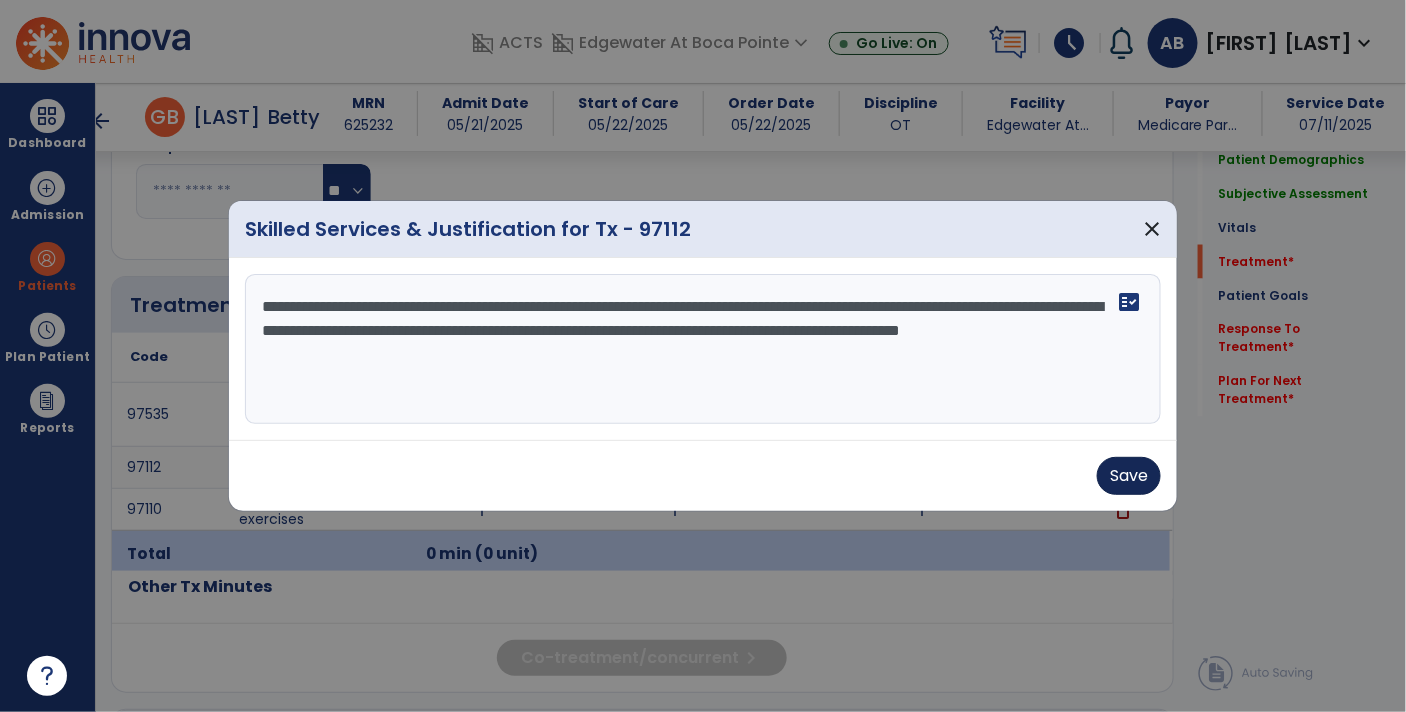 type on "**********" 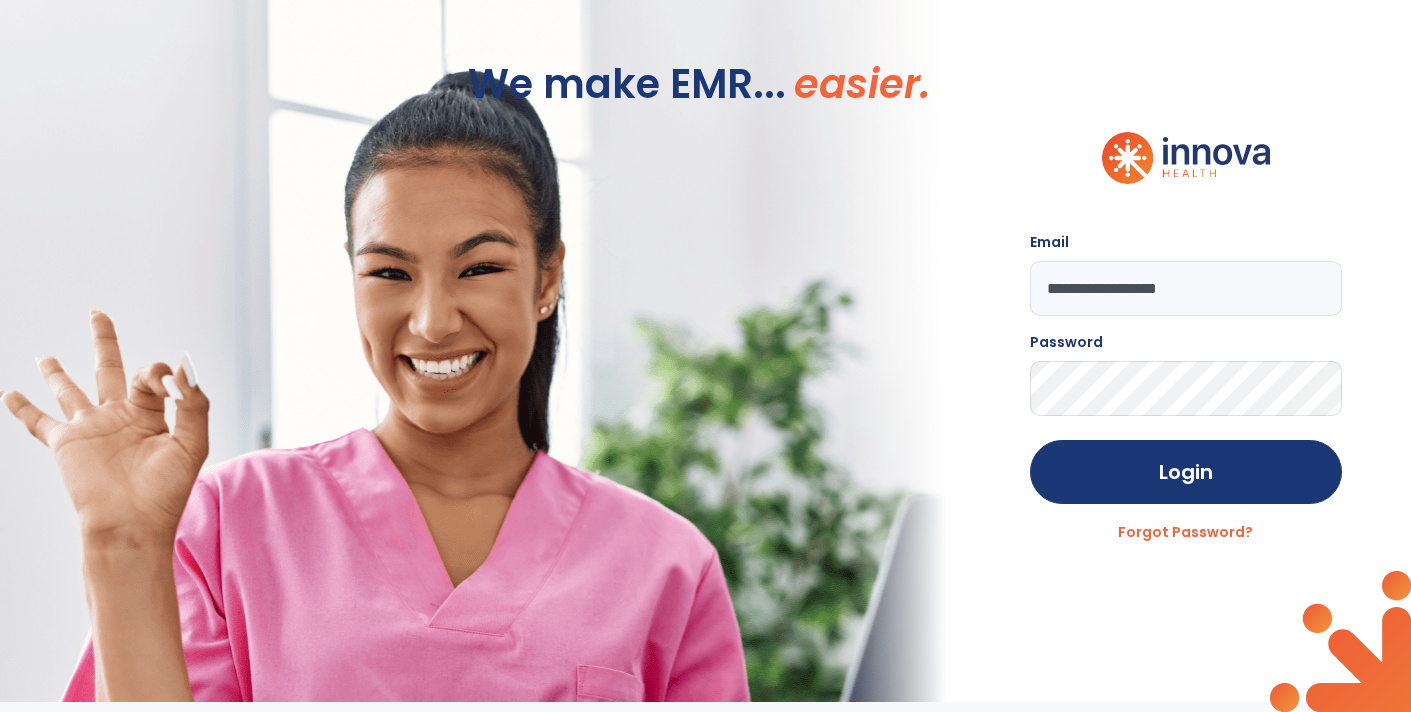scroll, scrollTop: 0, scrollLeft: 0, axis: both 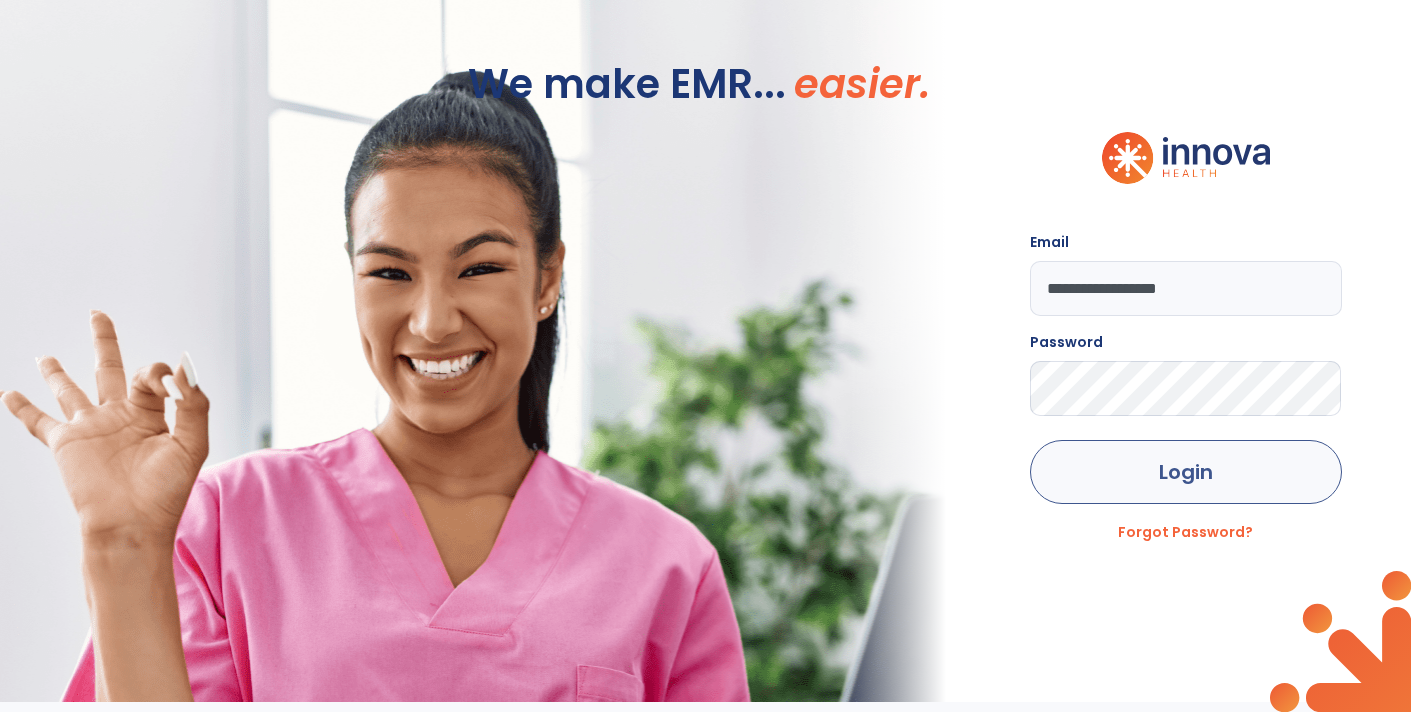 click on "Login" 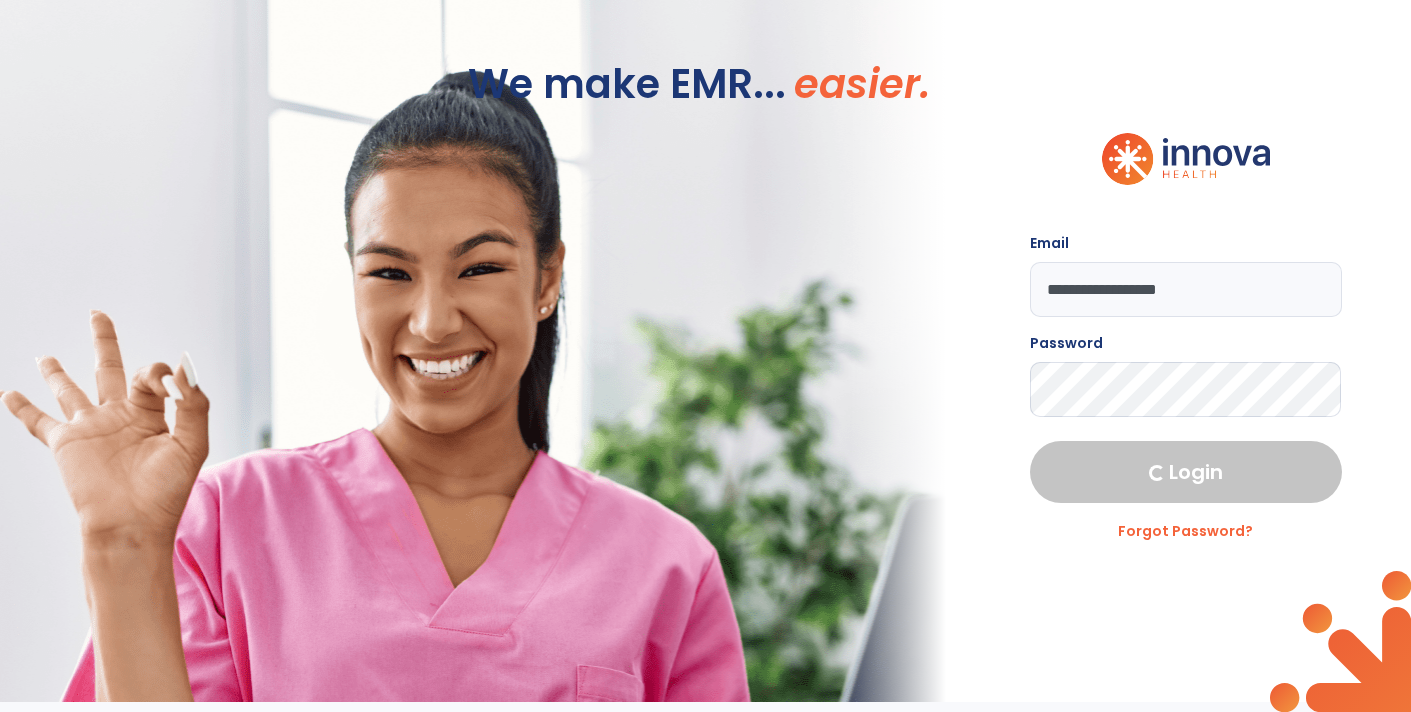 select on "****" 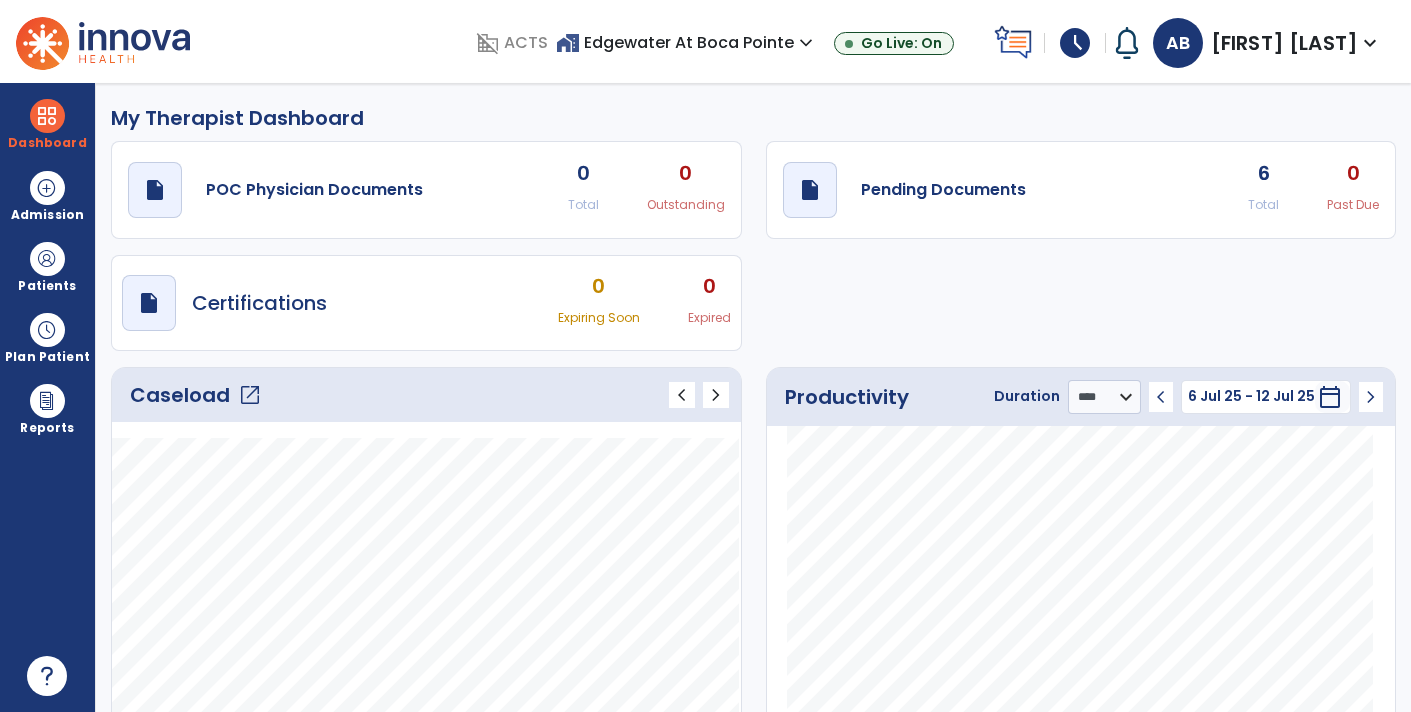 click on "open_in_new" 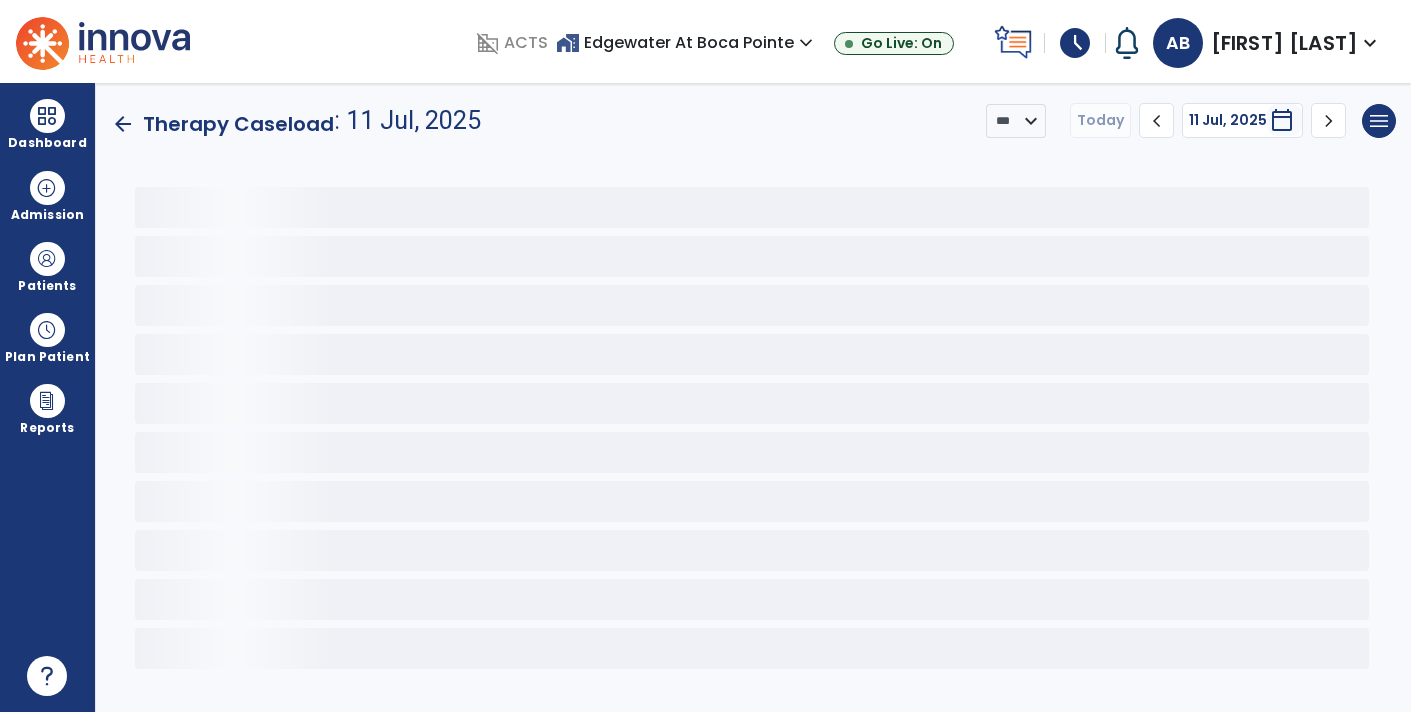 scroll, scrollTop: 0, scrollLeft: 0, axis: both 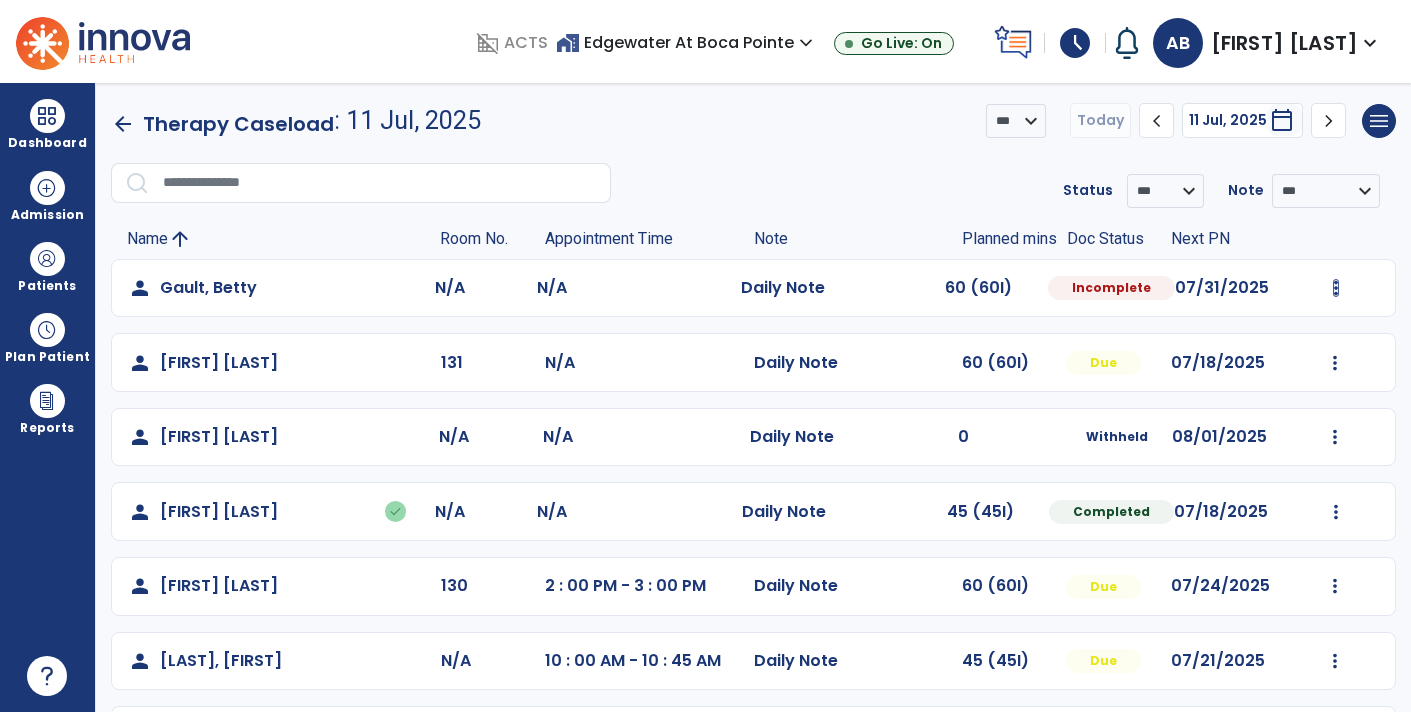 click at bounding box center [1336, 288] 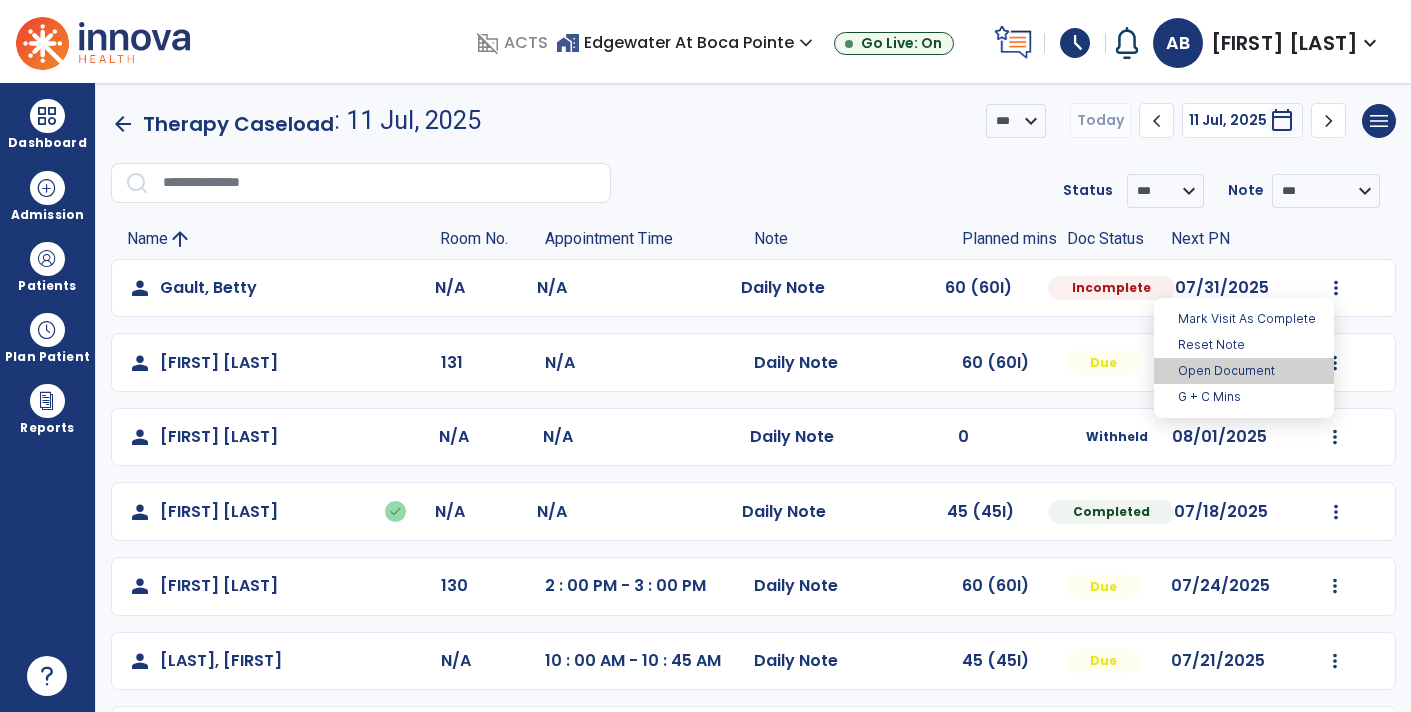 click on "Open Document" at bounding box center [1244, 371] 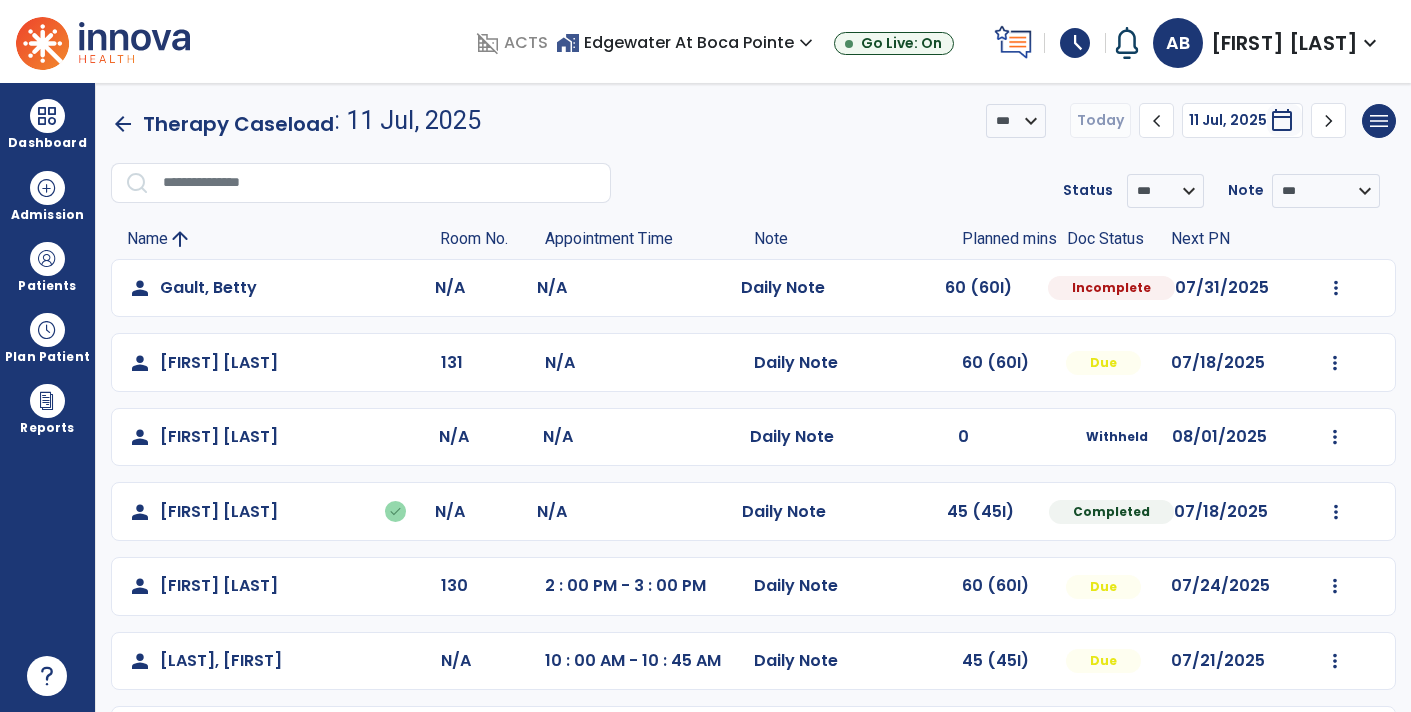 select on "*" 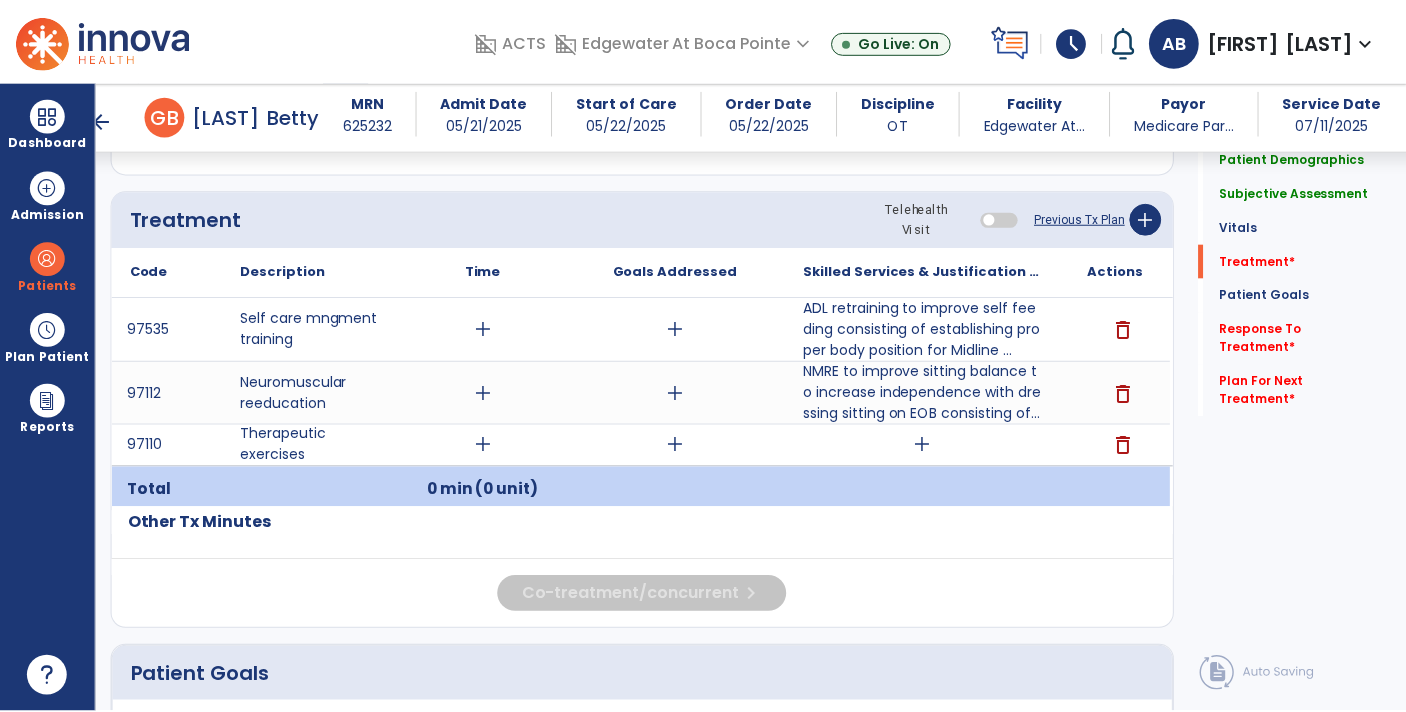 scroll, scrollTop: 1075, scrollLeft: 0, axis: vertical 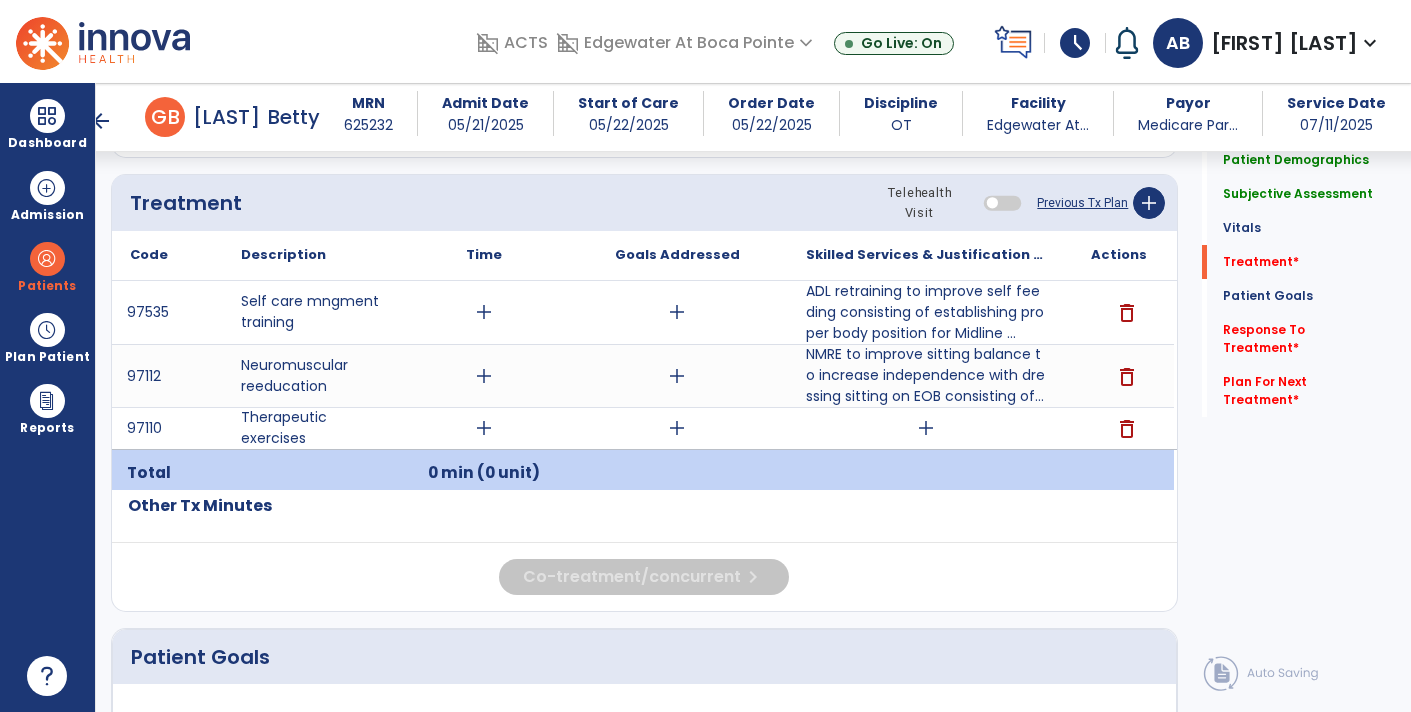 click on "add" at bounding box center (926, 428) 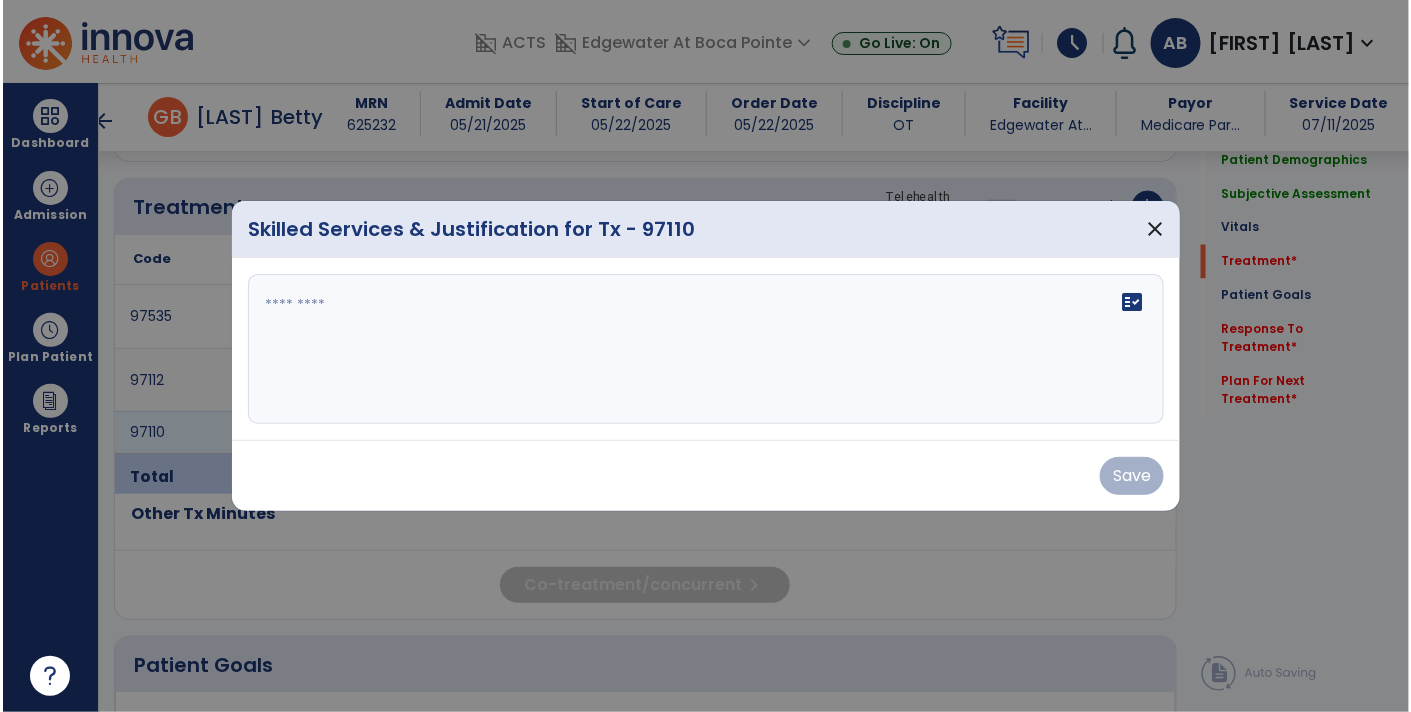 scroll, scrollTop: 1075, scrollLeft: 0, axis: vertical 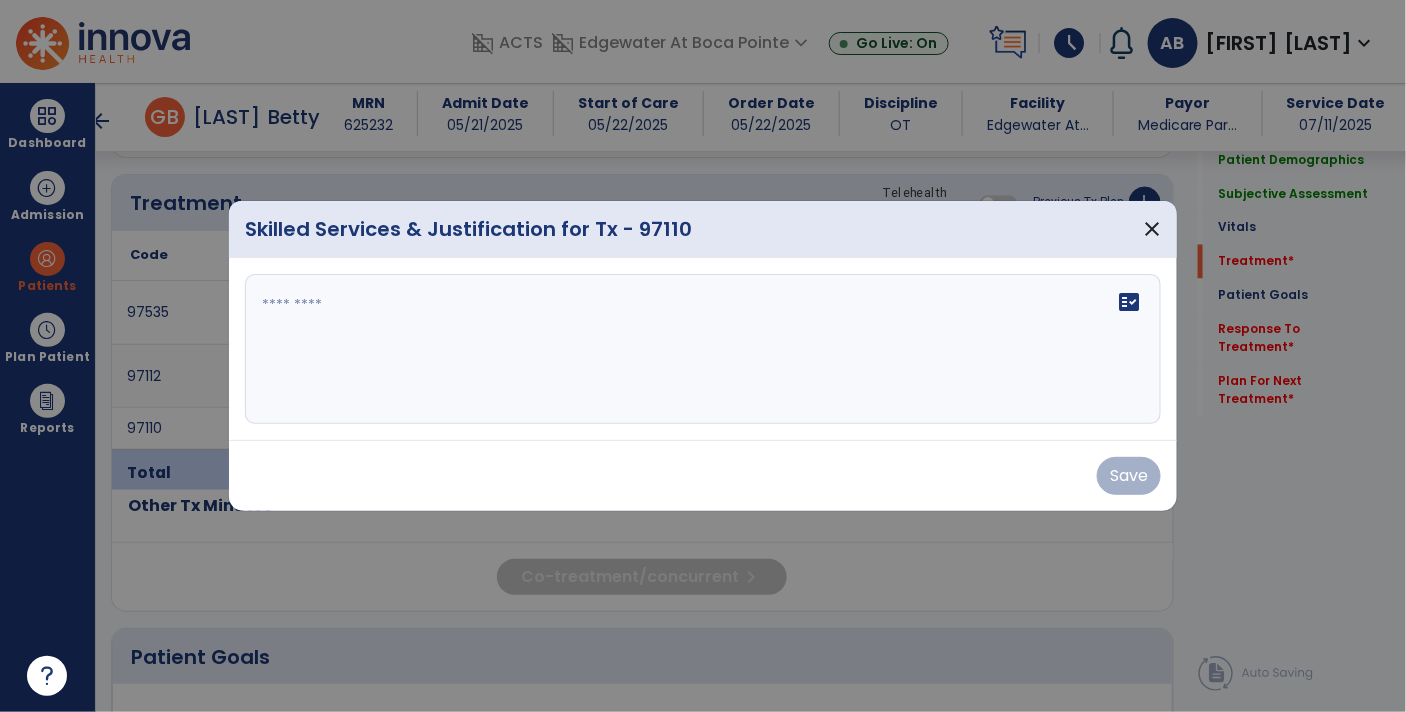 click at bounding box center [703, 349] 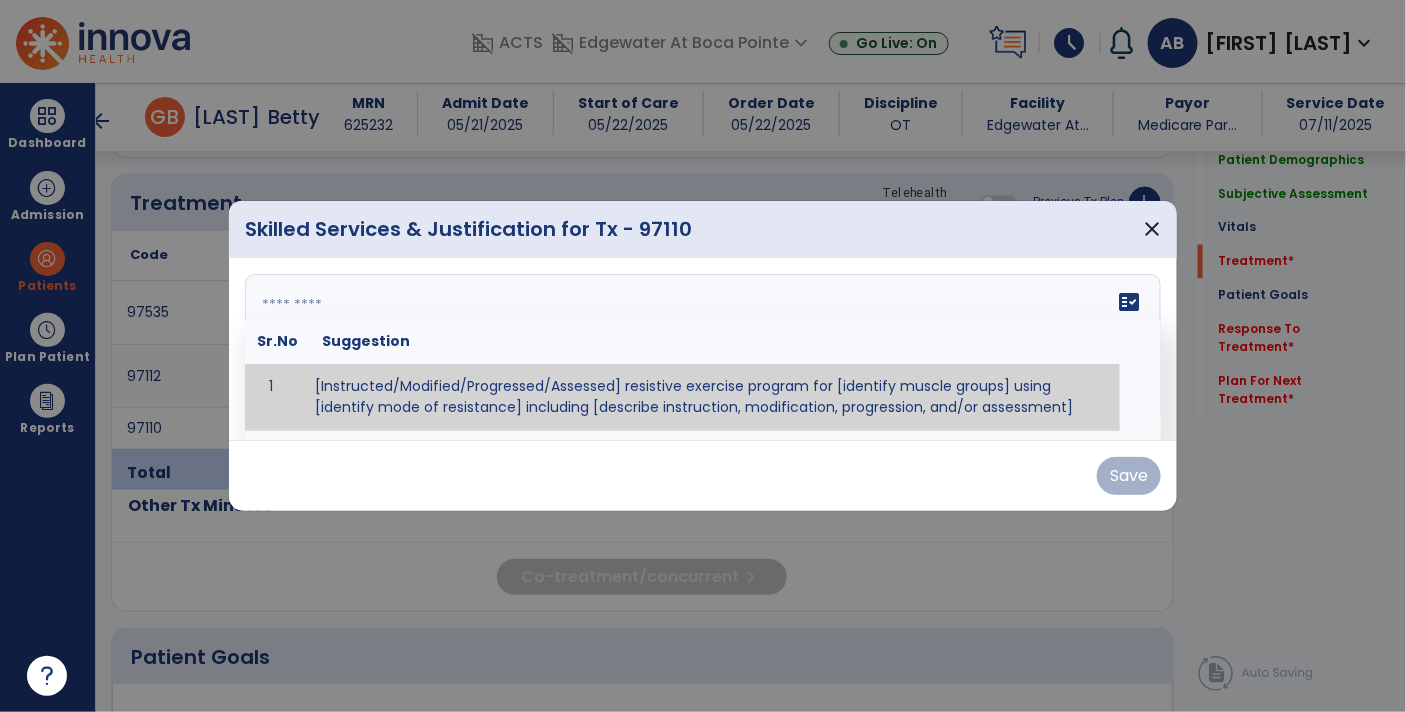paste on "**********" 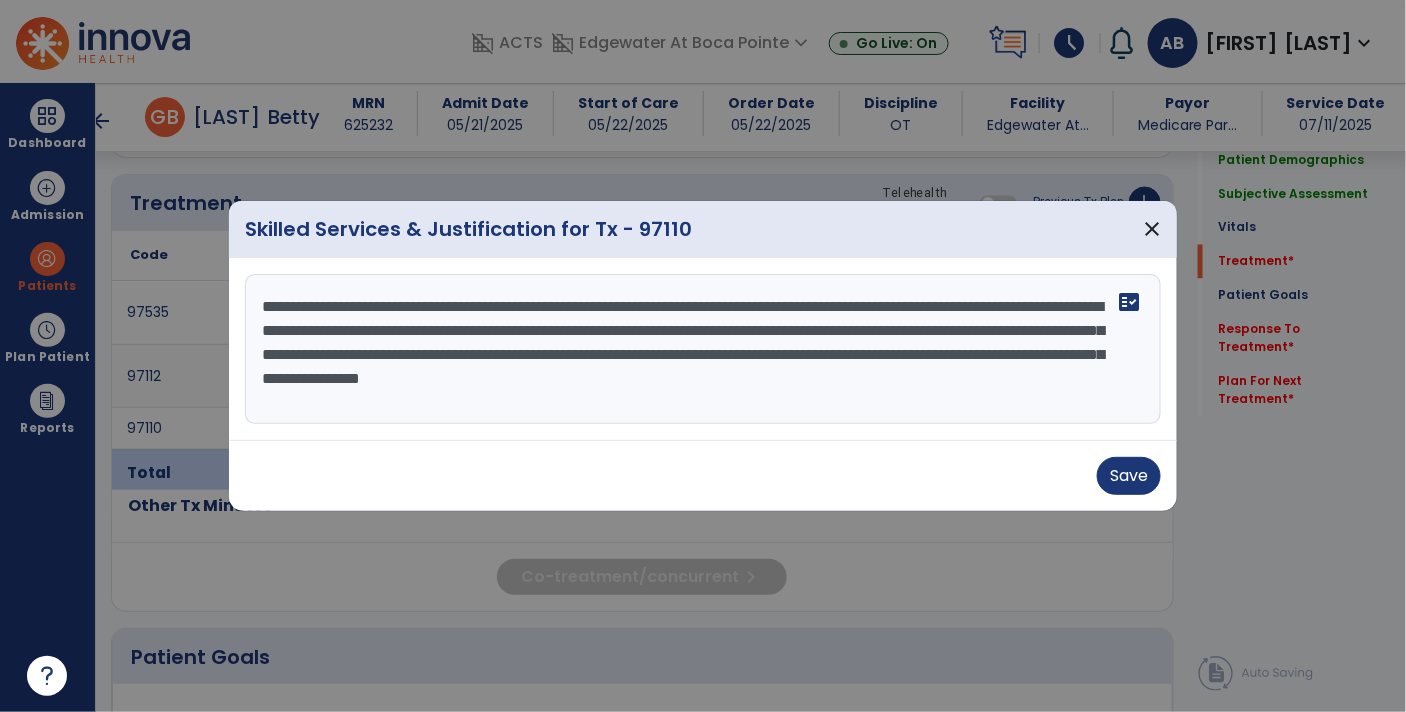 click on "**********" at bounding box center (703, 349) 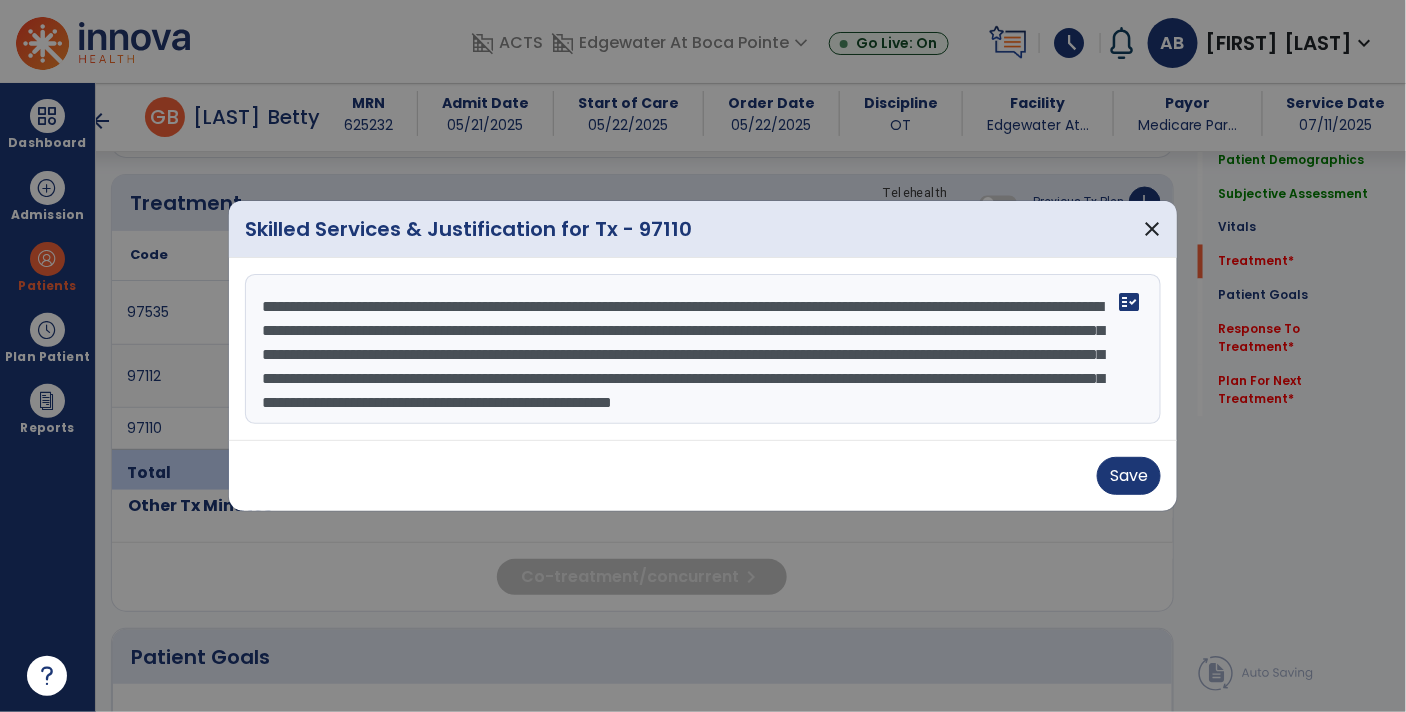 click on "**********" at bounding box center (703, 349) 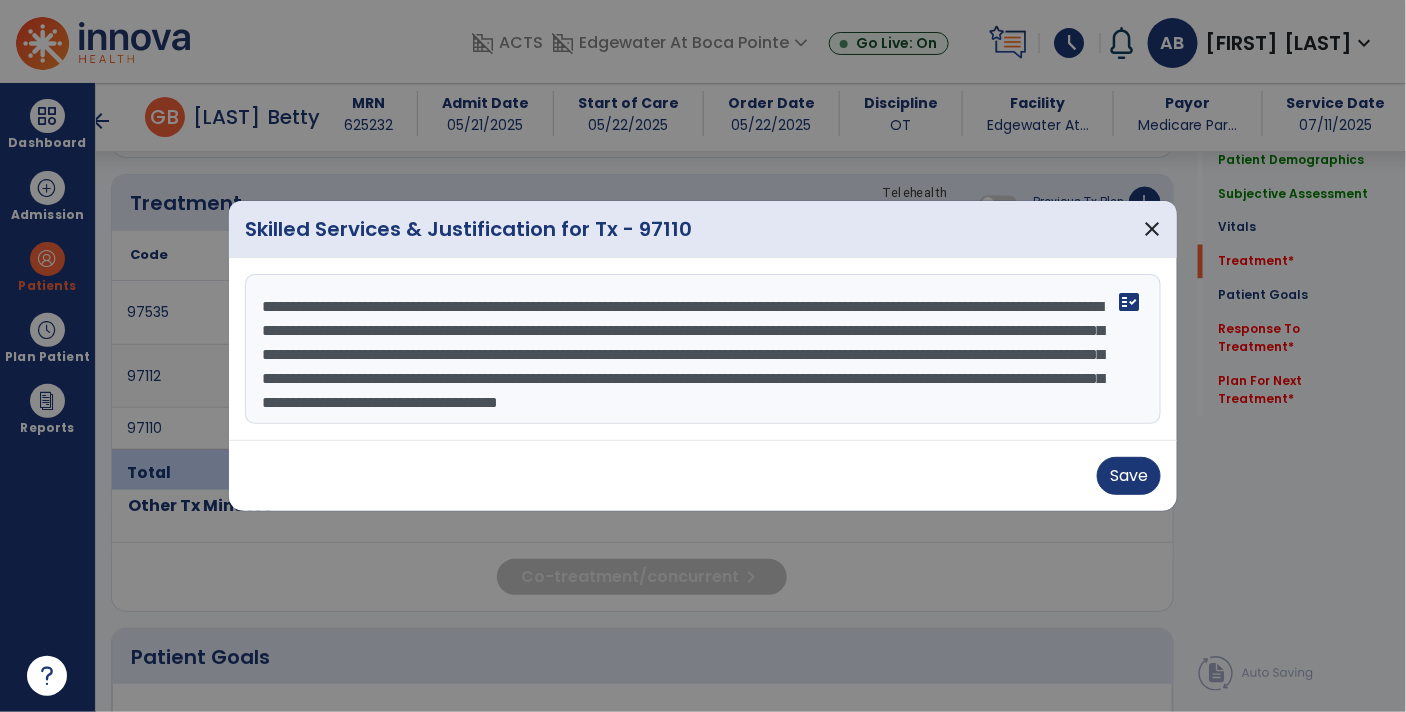 click on "**********" at bounding box center (703, 349) 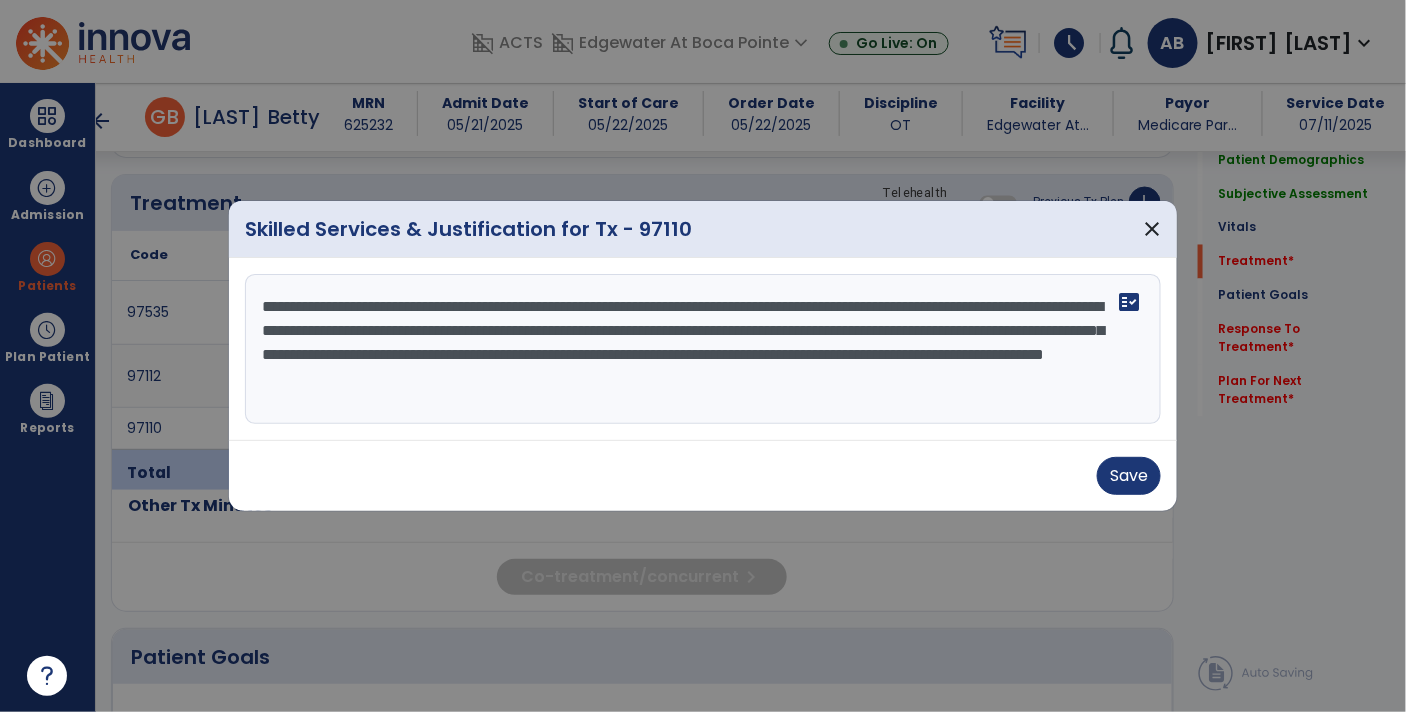 click on "**********" at bounding box center (703, 349) 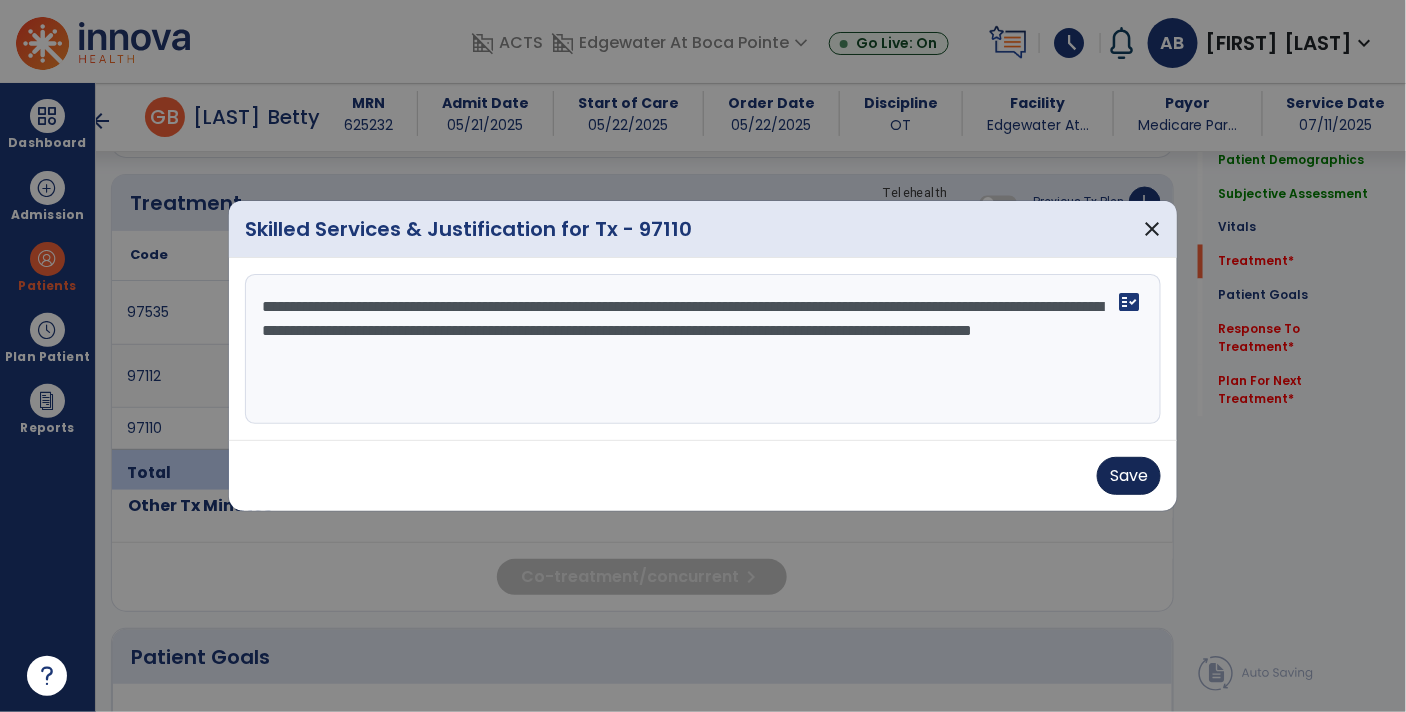 type on "**********" 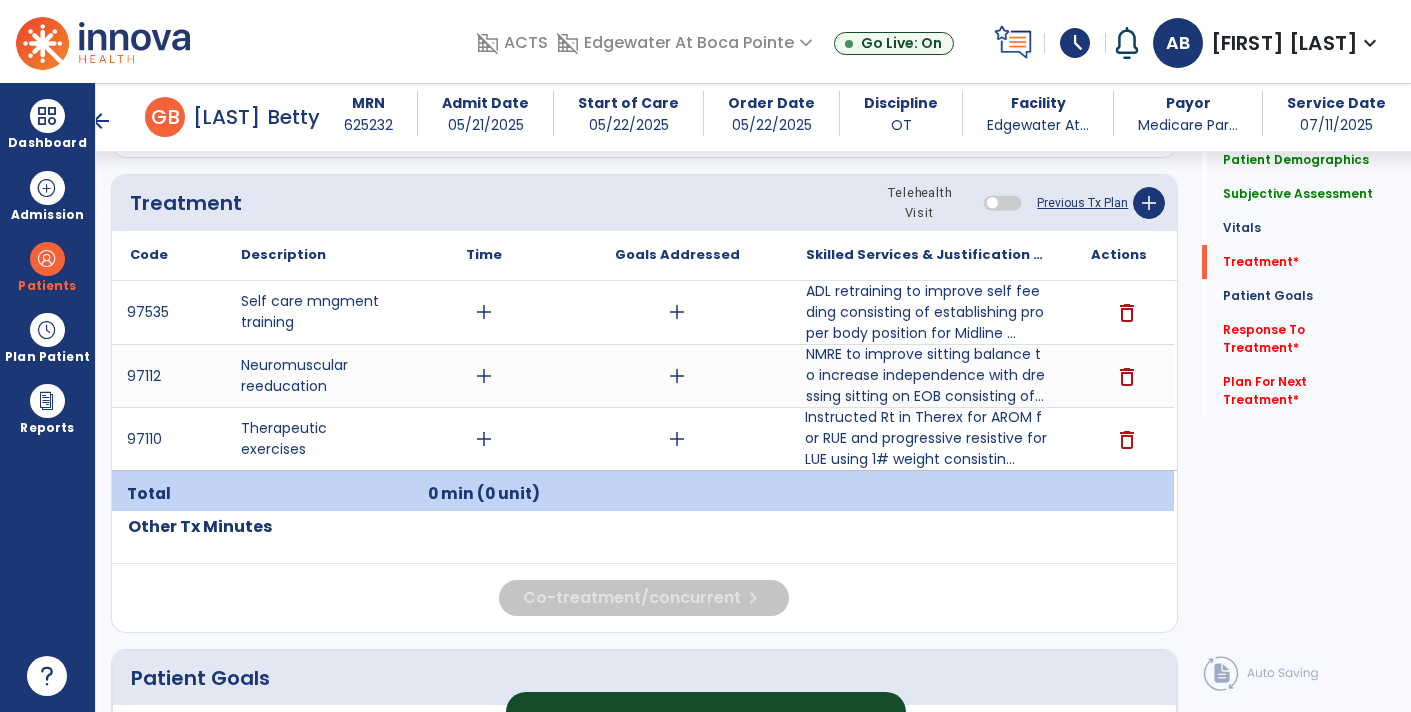 click on "add" at bounding box center [484, 312] 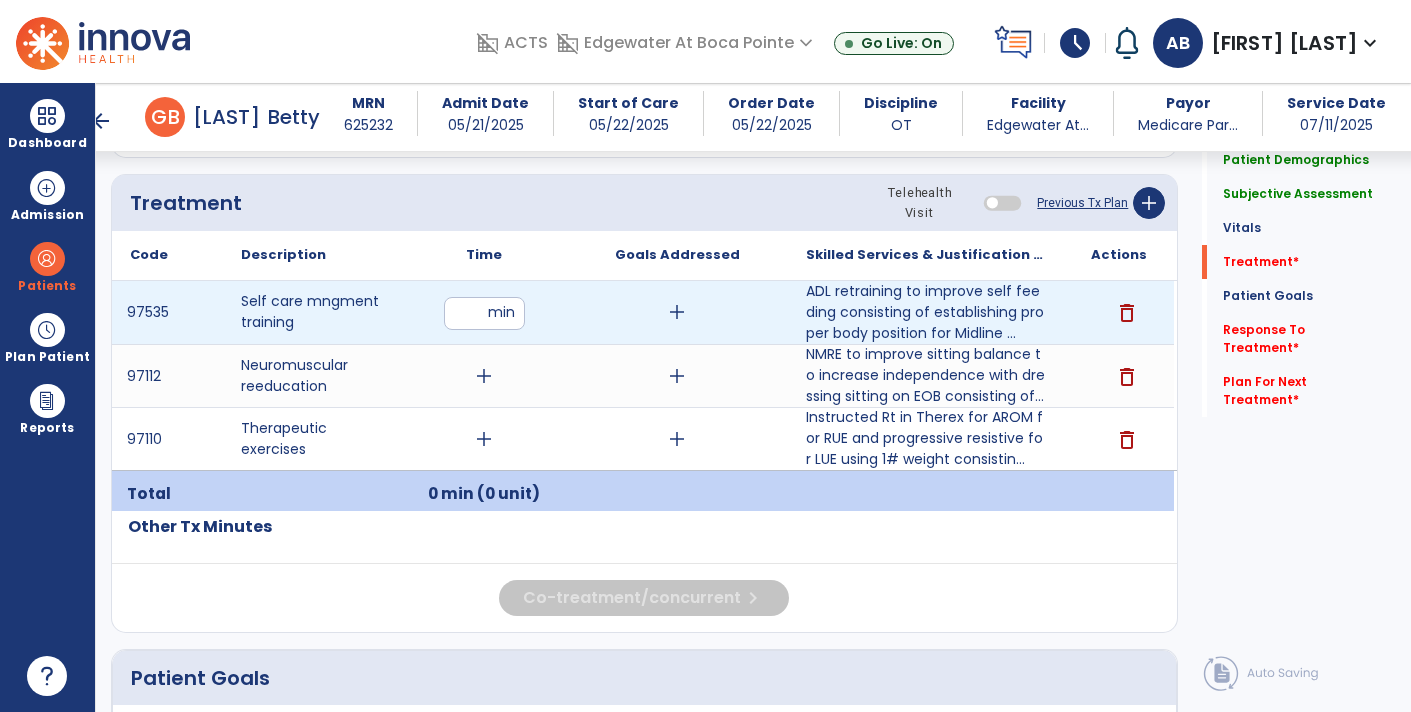 type on "**" 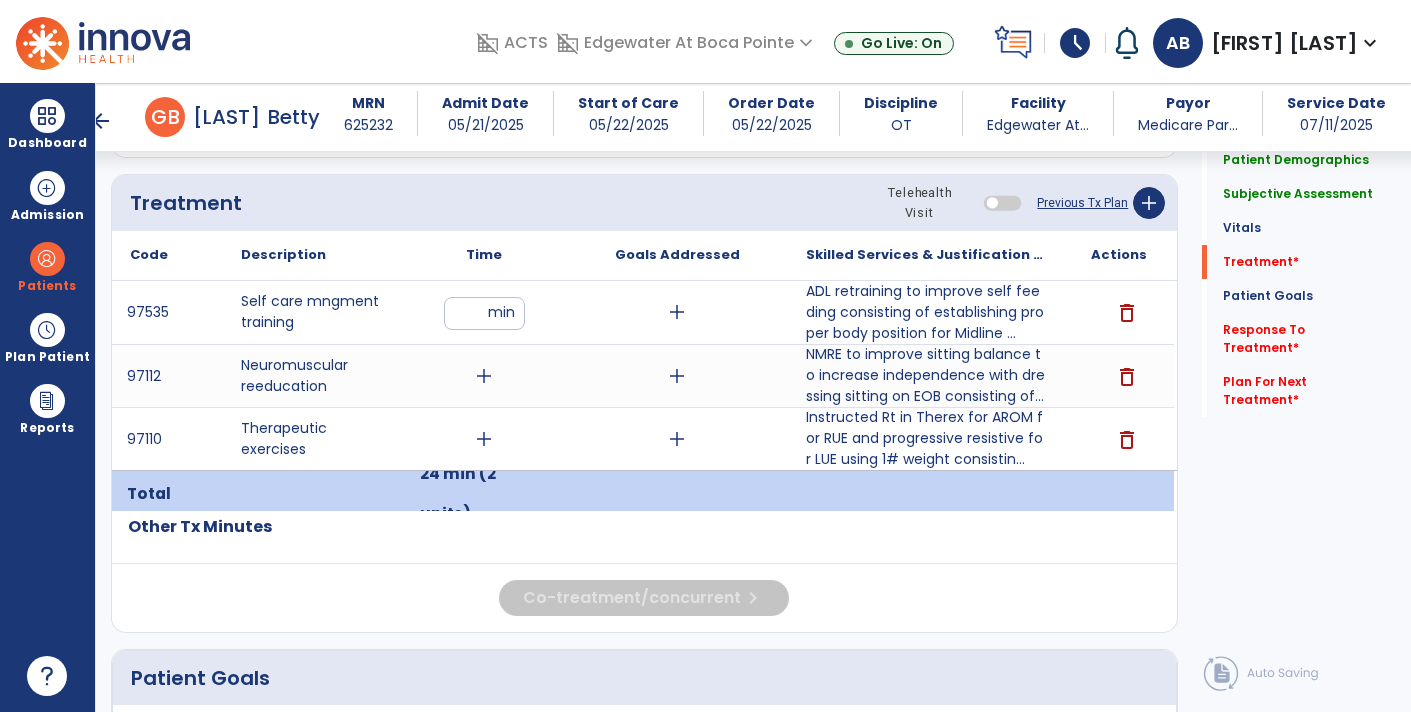click on "add" at bounding box center [484, 376] 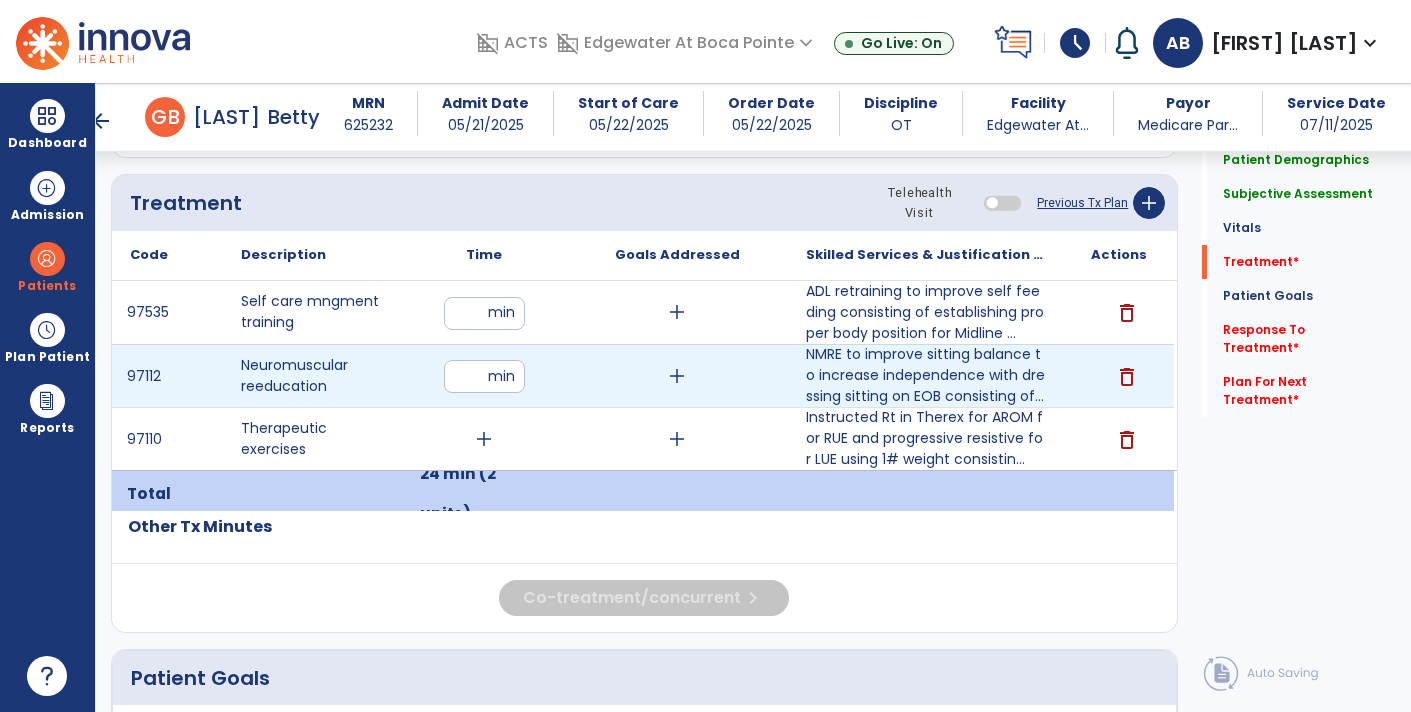 type on "**" 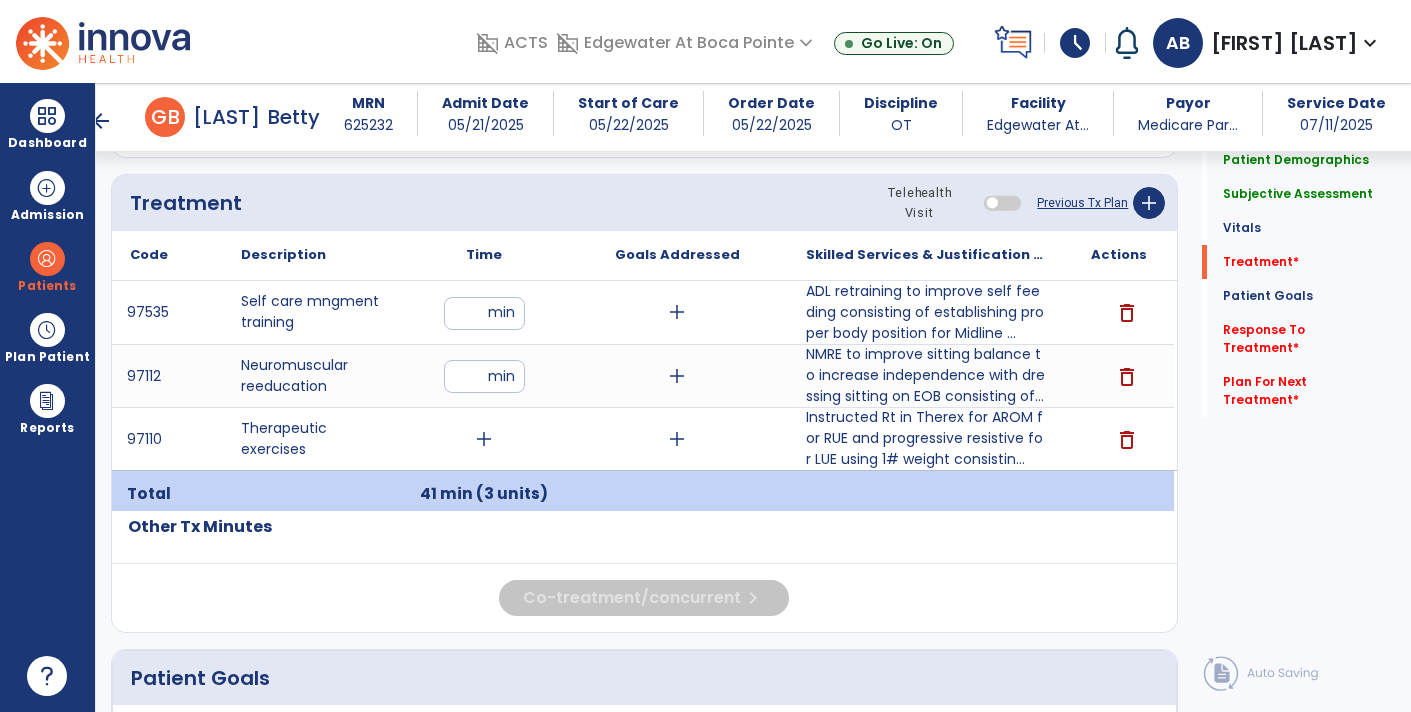 click on "add" at bounding box center [484, 439] 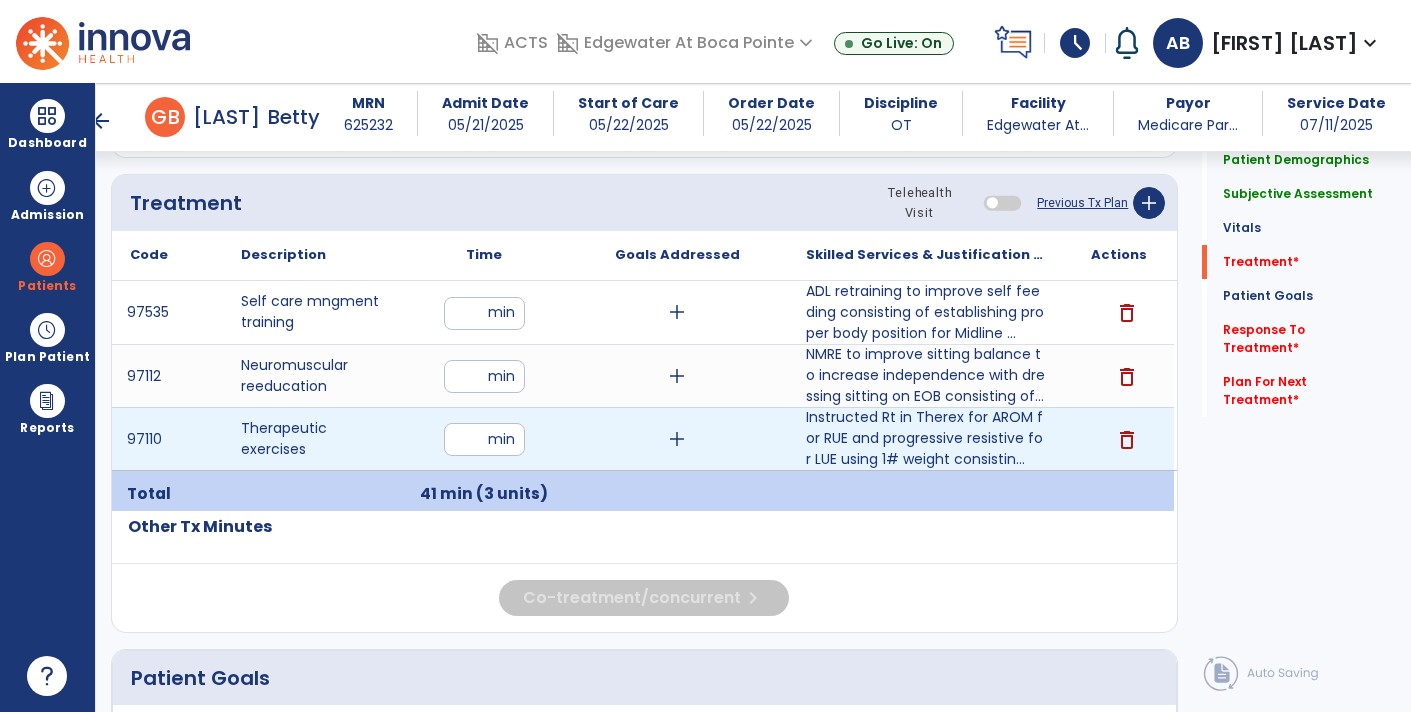 type on "**" 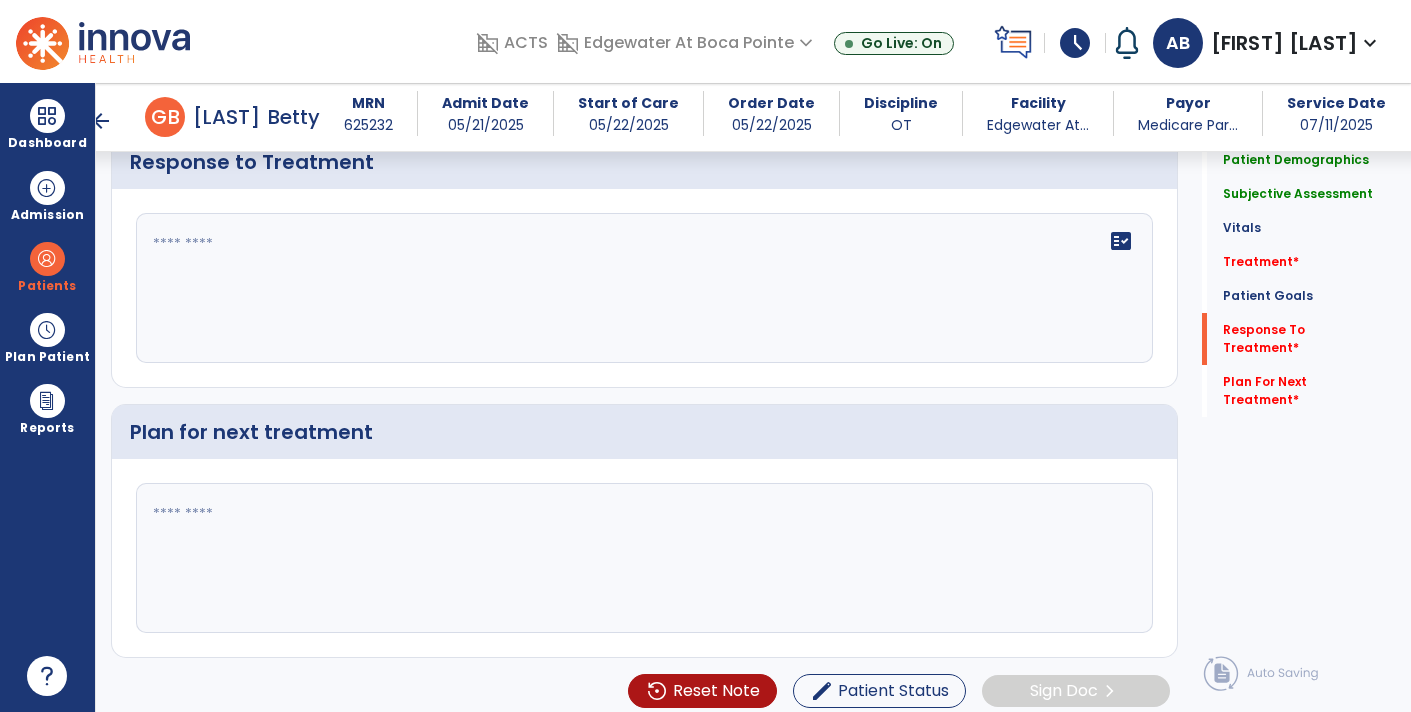scroll, scrollTop: 3138, scrollLeft: 0, axis: vertical 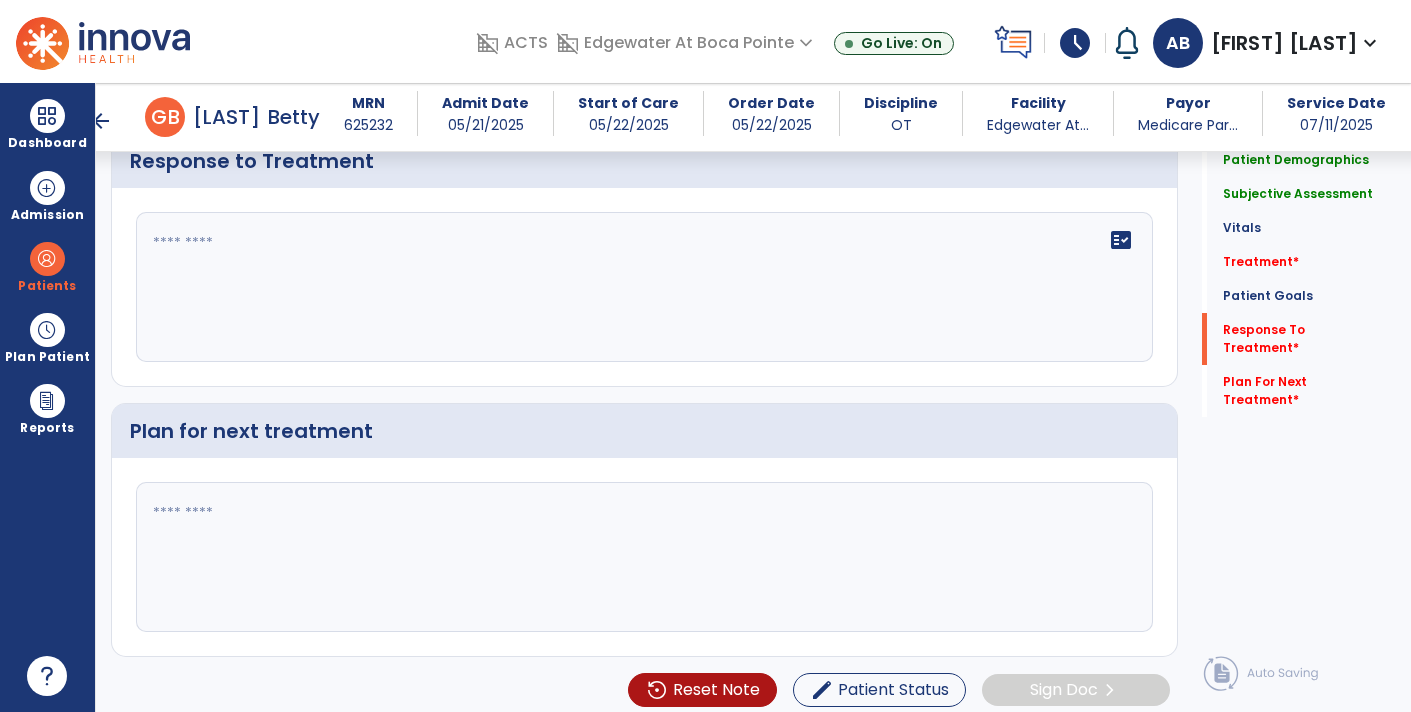click on "fact_check" 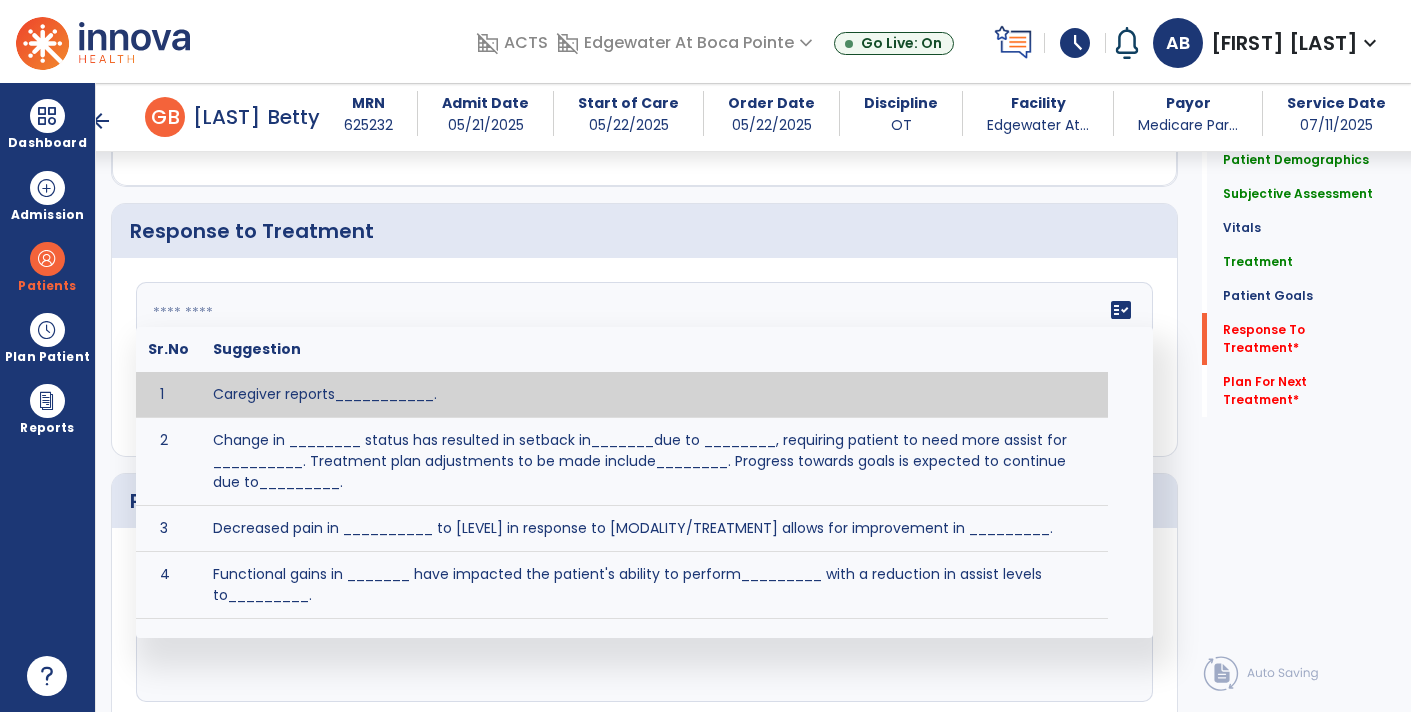scroll, scrollTop: 3138, scrollLeft: 0, axis: vertical 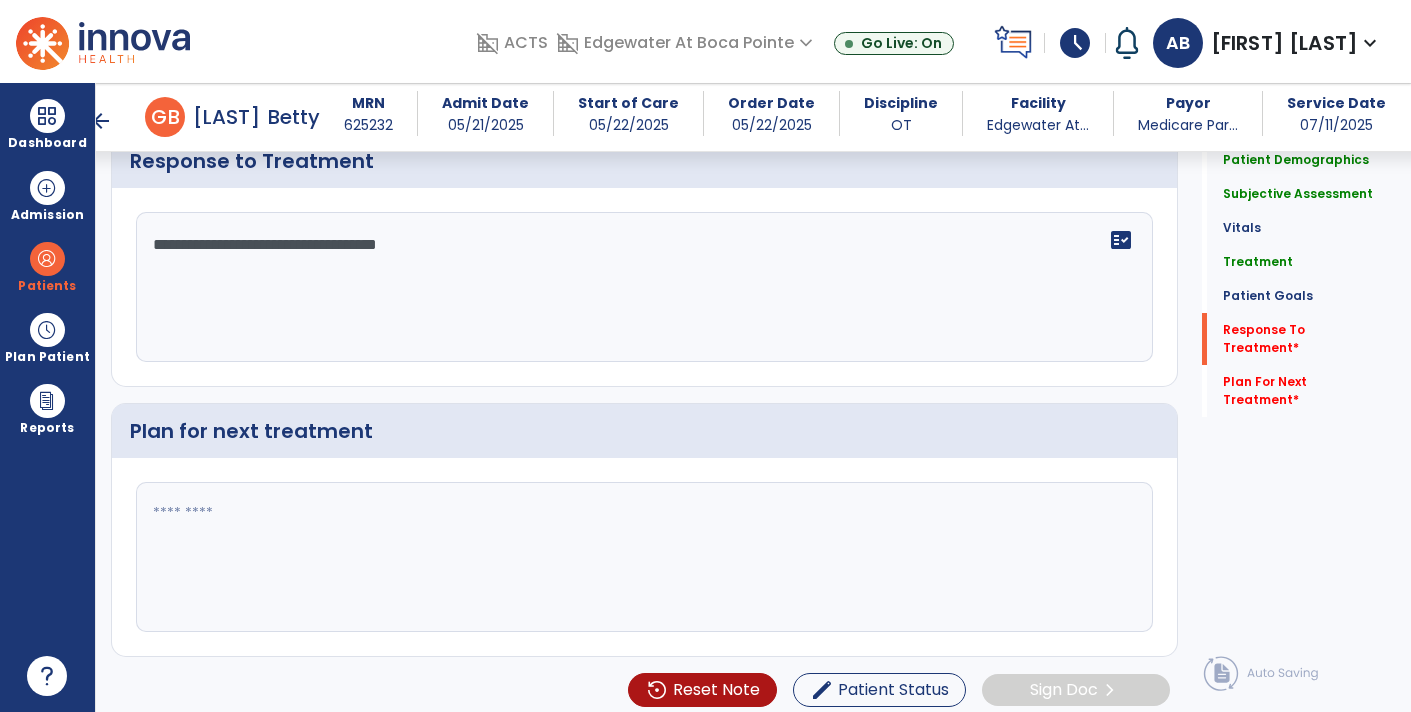 type on "**********" 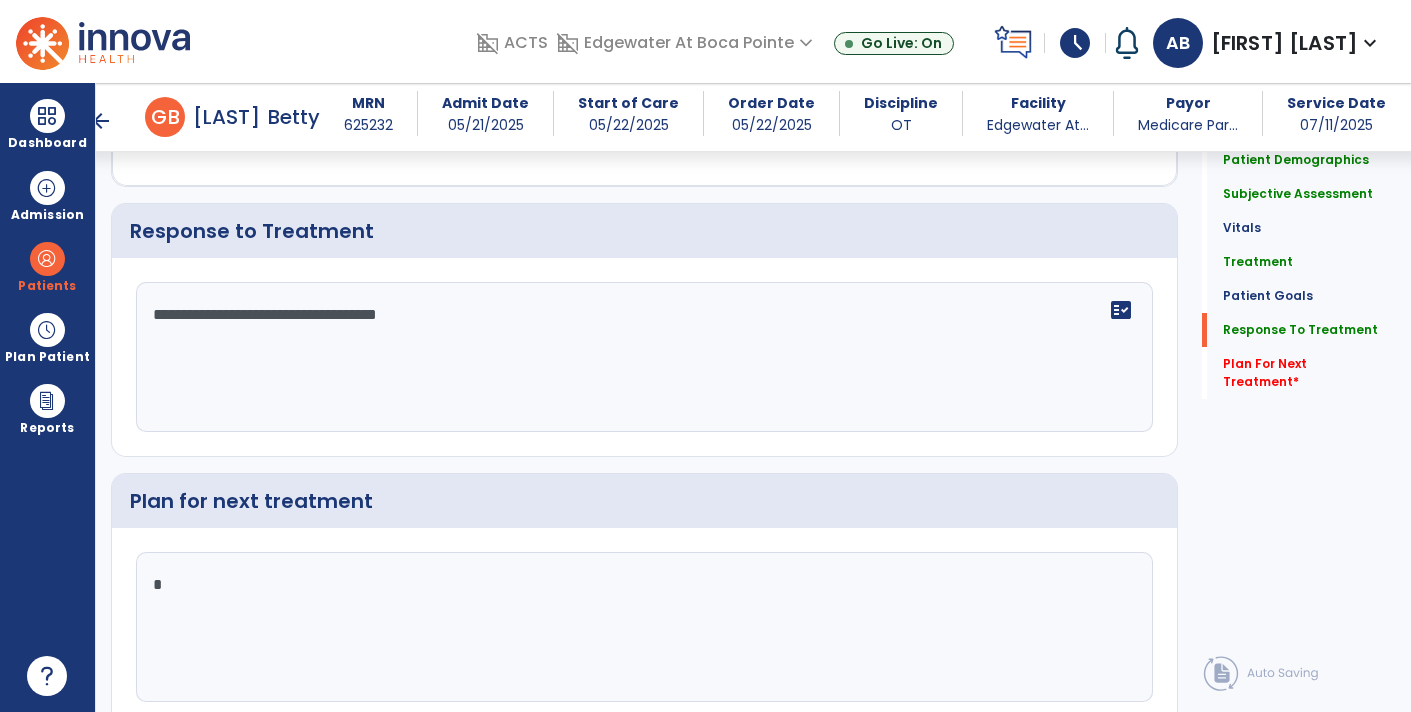 scroll, scrollTop: 3138, scrollLeft: 0, axis: vertical 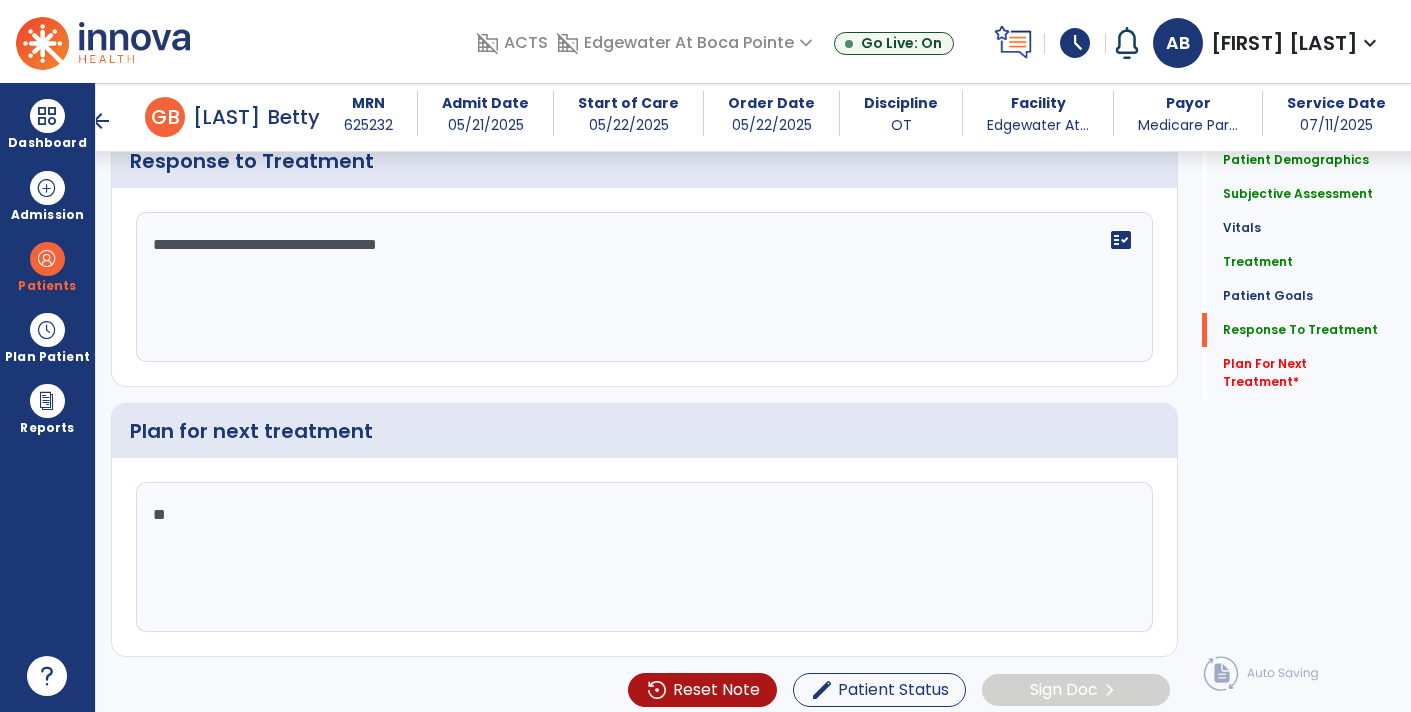 type on "*" 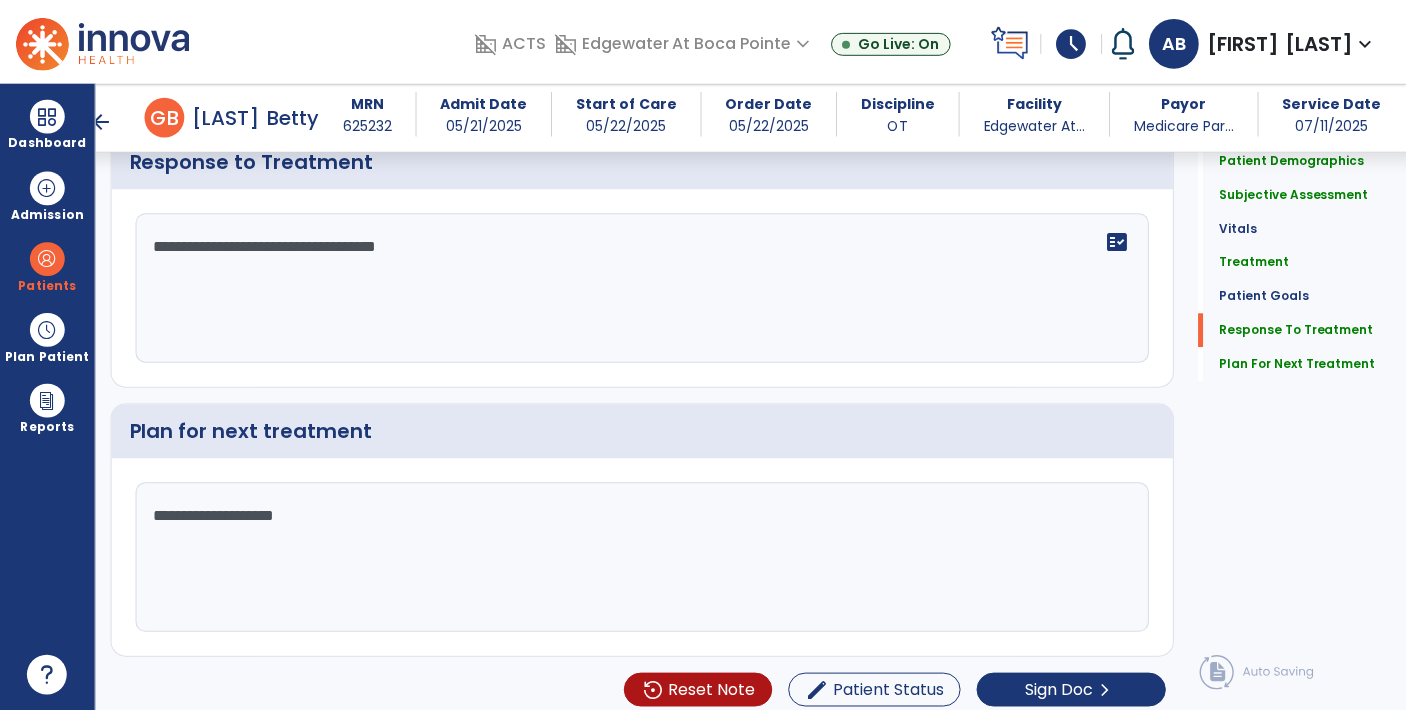 scroll, scrollTop: 3138, scrollLeft: 0, axis: vertical 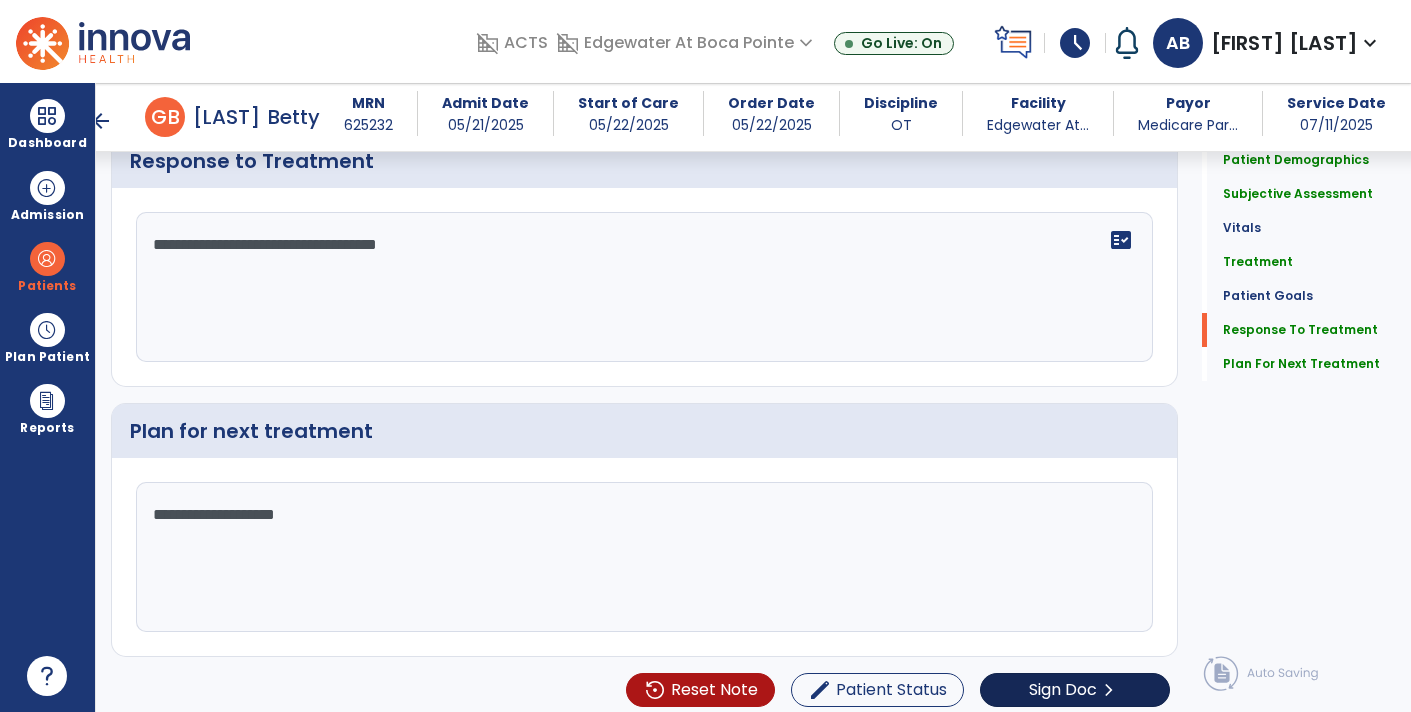 type on "**********" 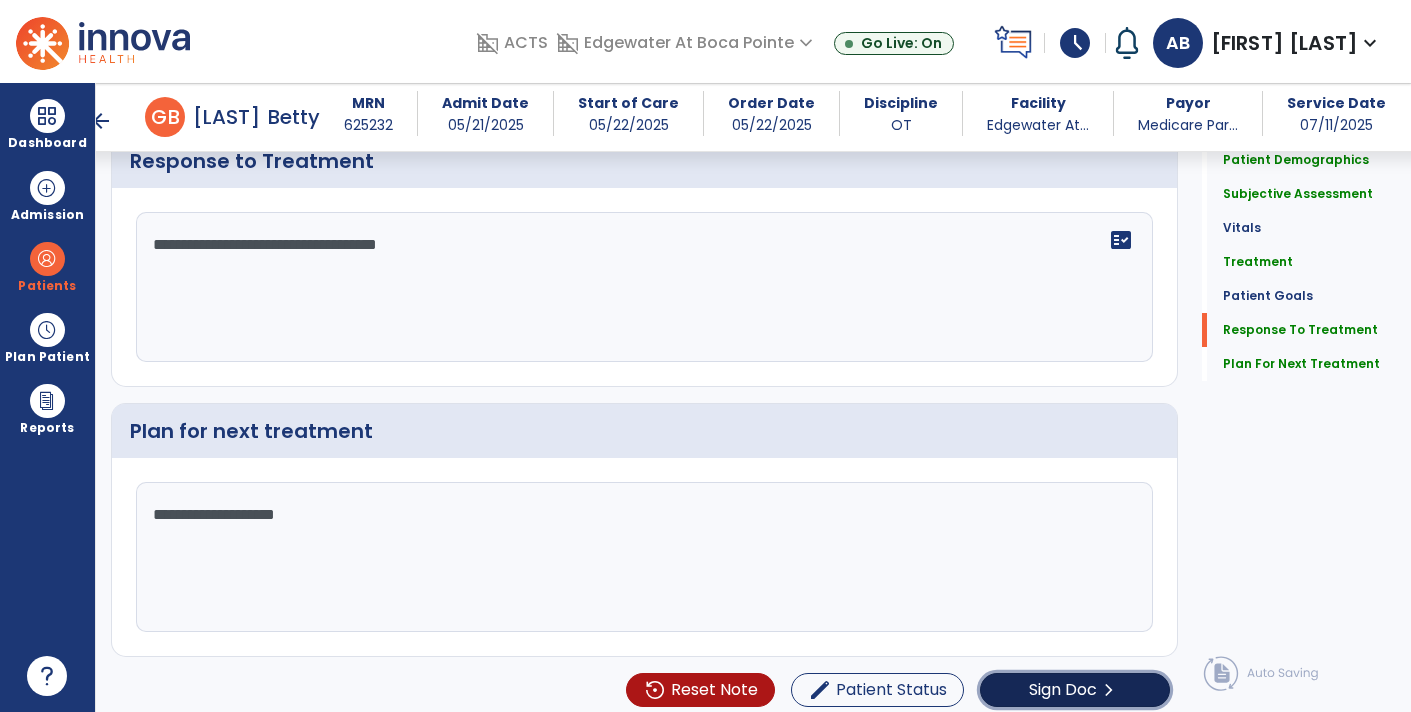 click on "chevron_right" 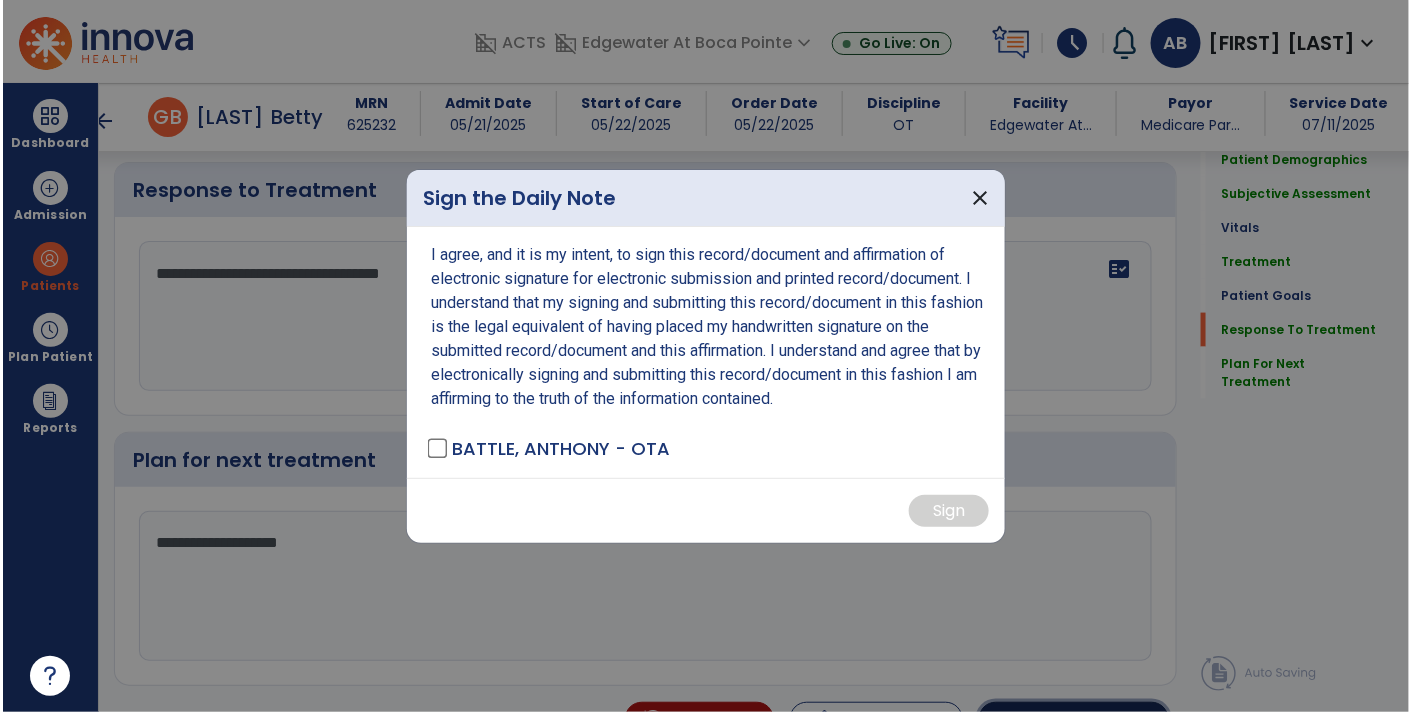 scroll, scrollTop: 3138, scrollLeft: 0, axis: vertical 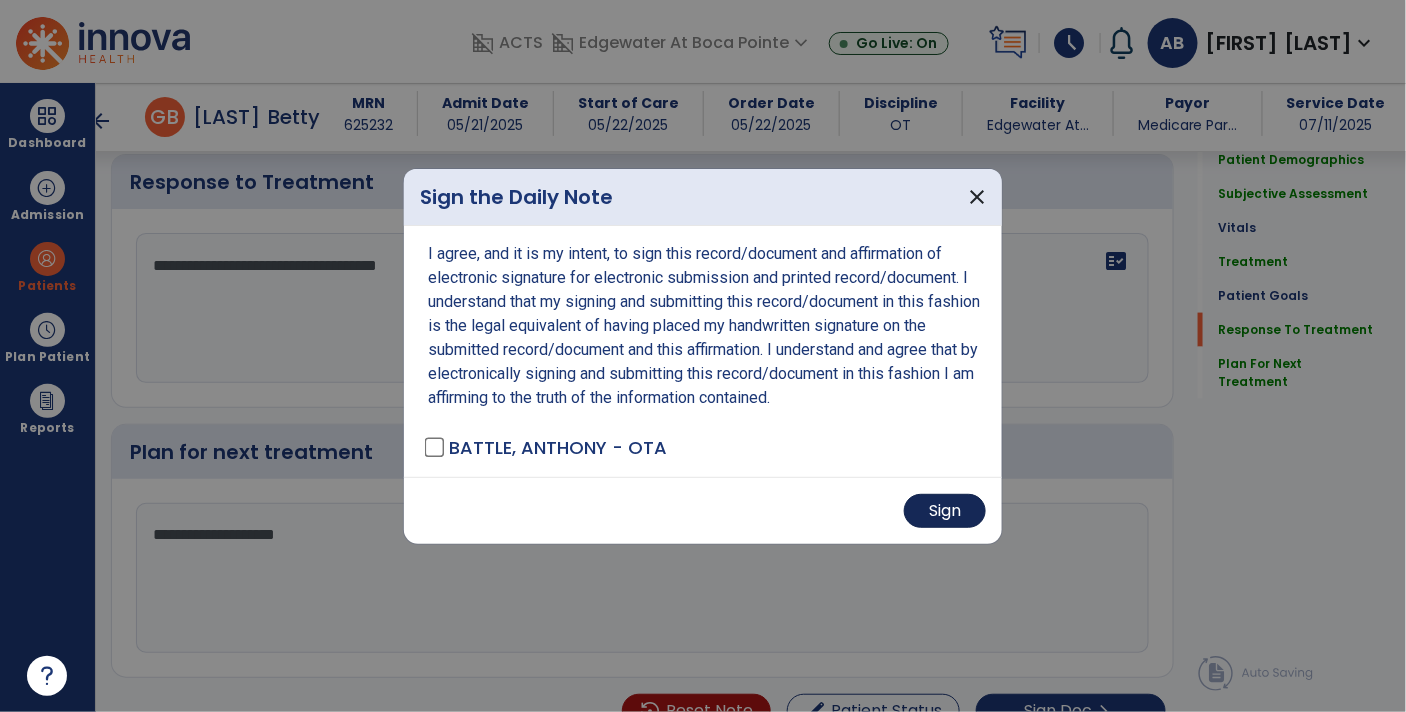 click on "Sign" at bounding box center [945, 511] 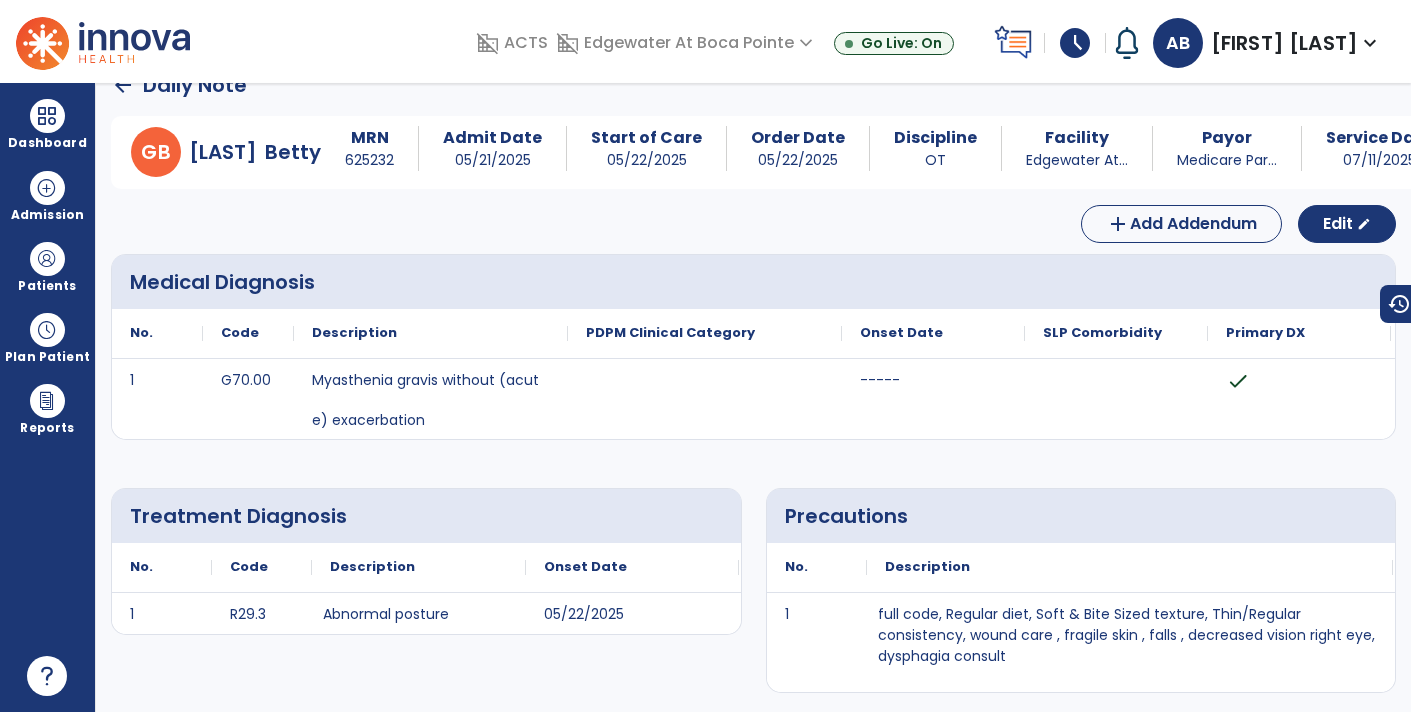 scroll, scrollTop: 0, scrollLeft: 0, axis: both 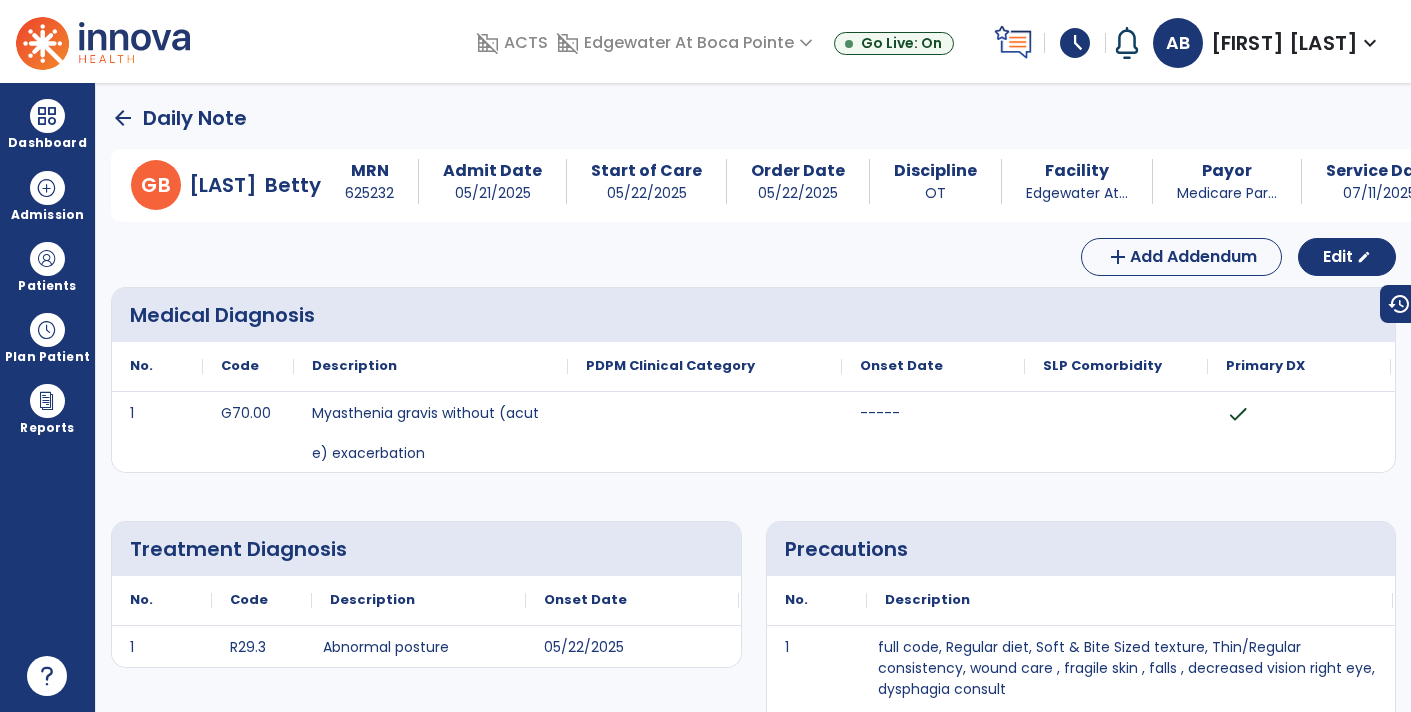click on "arrow_back" 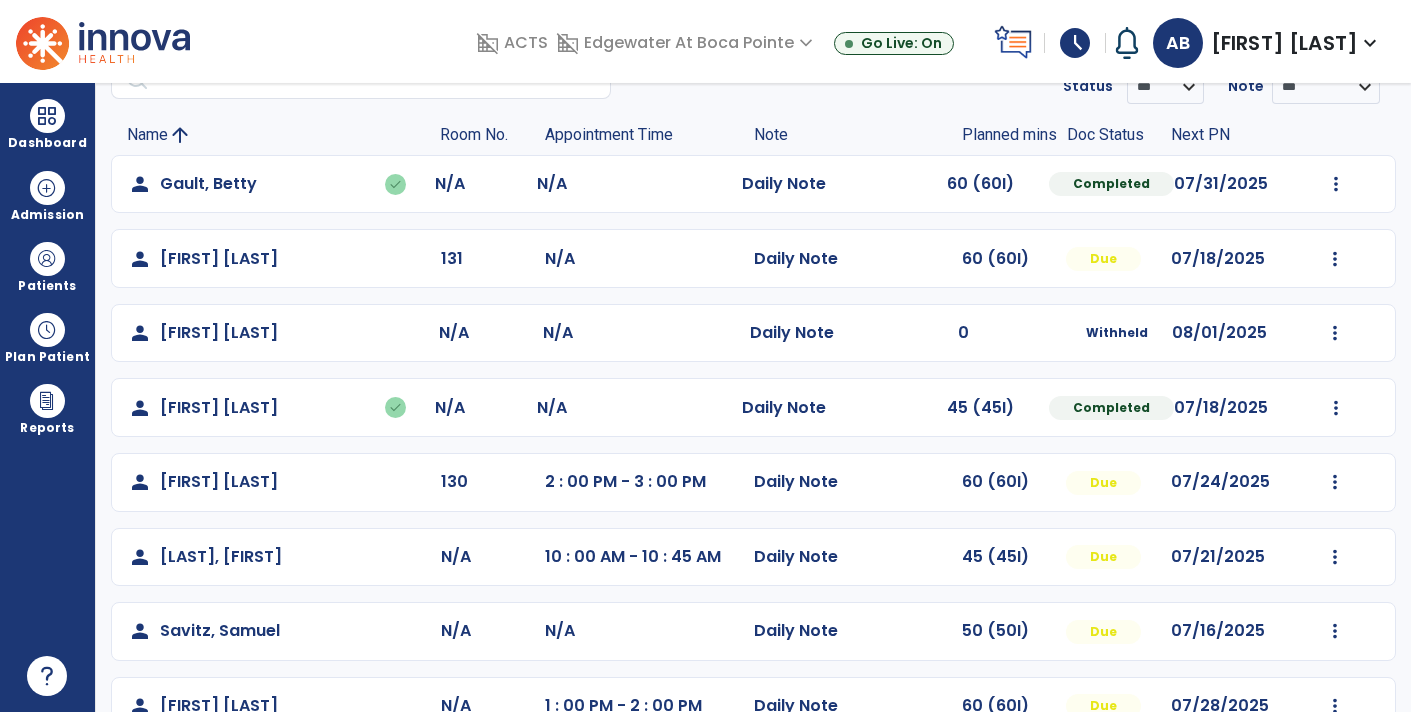 scroll, scrollTop: 146, scrollLeft: 0, axis: vertical 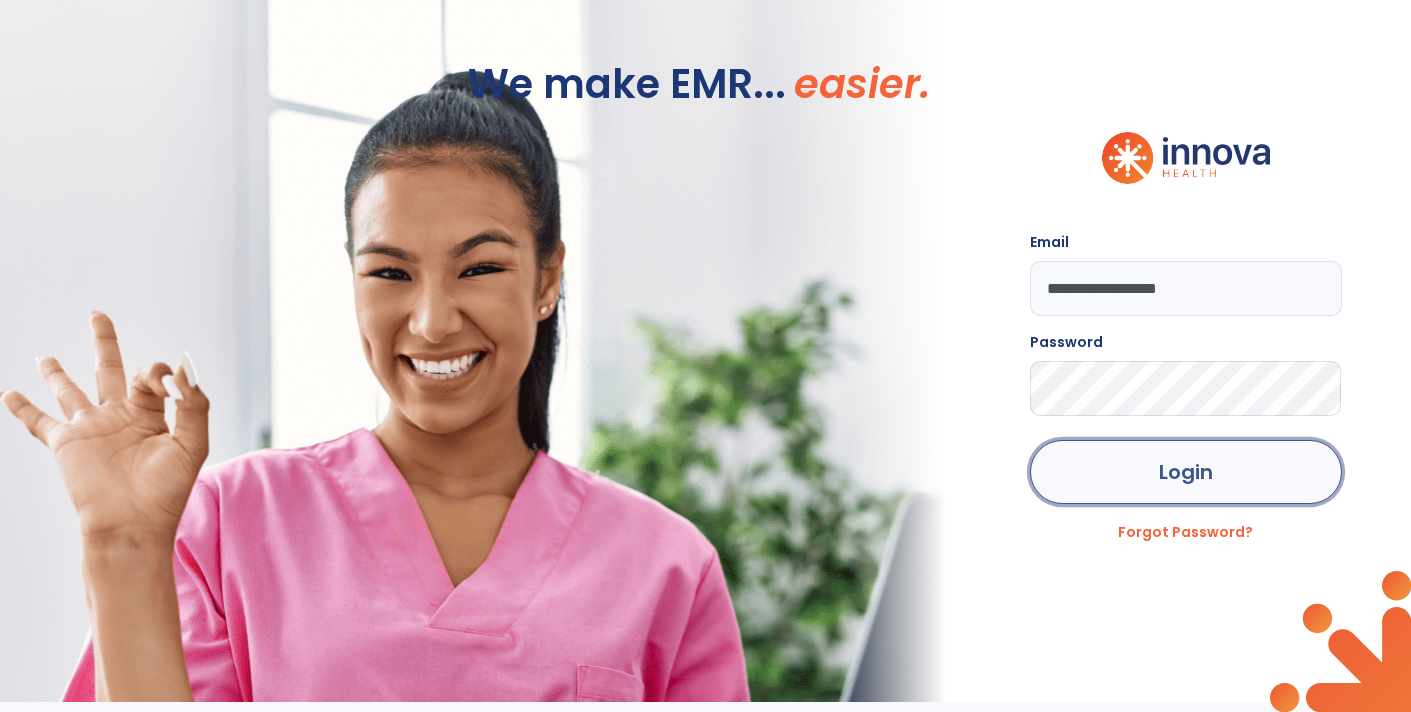 click on "Login" 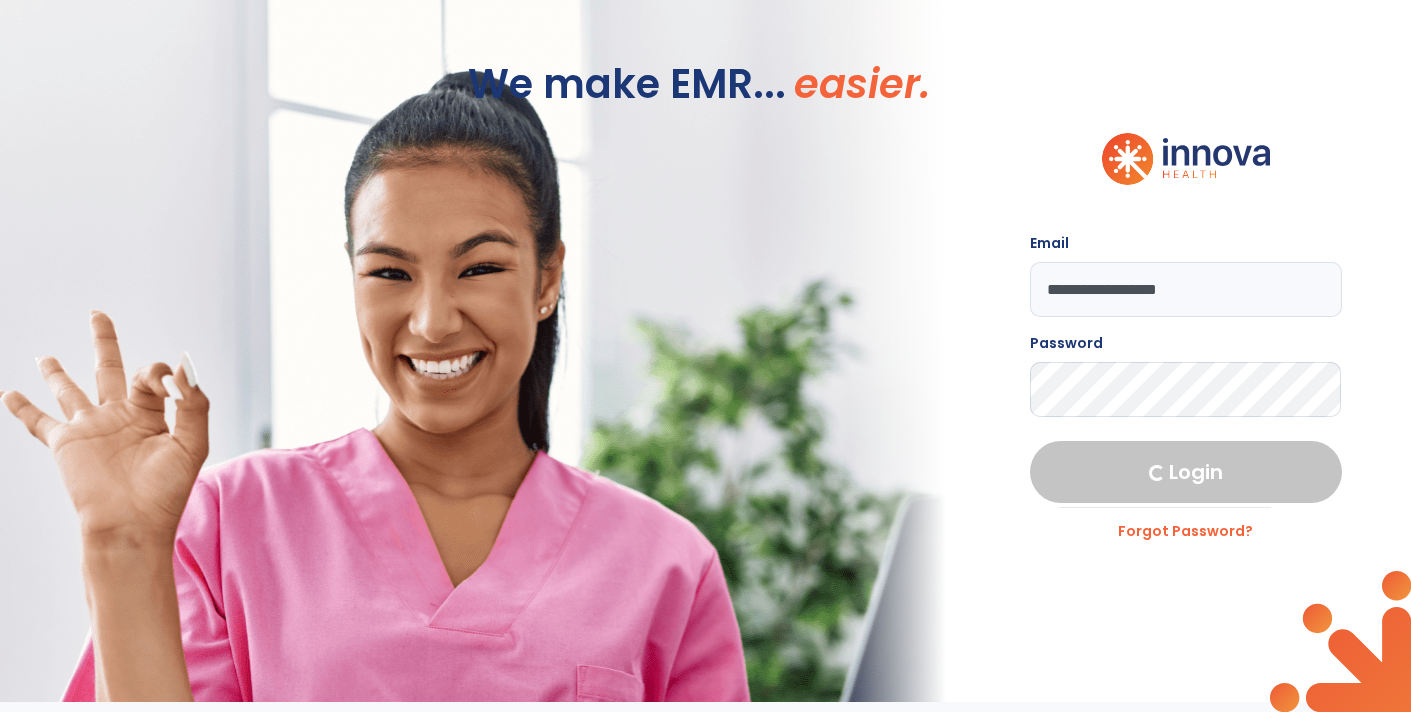 select on "****" 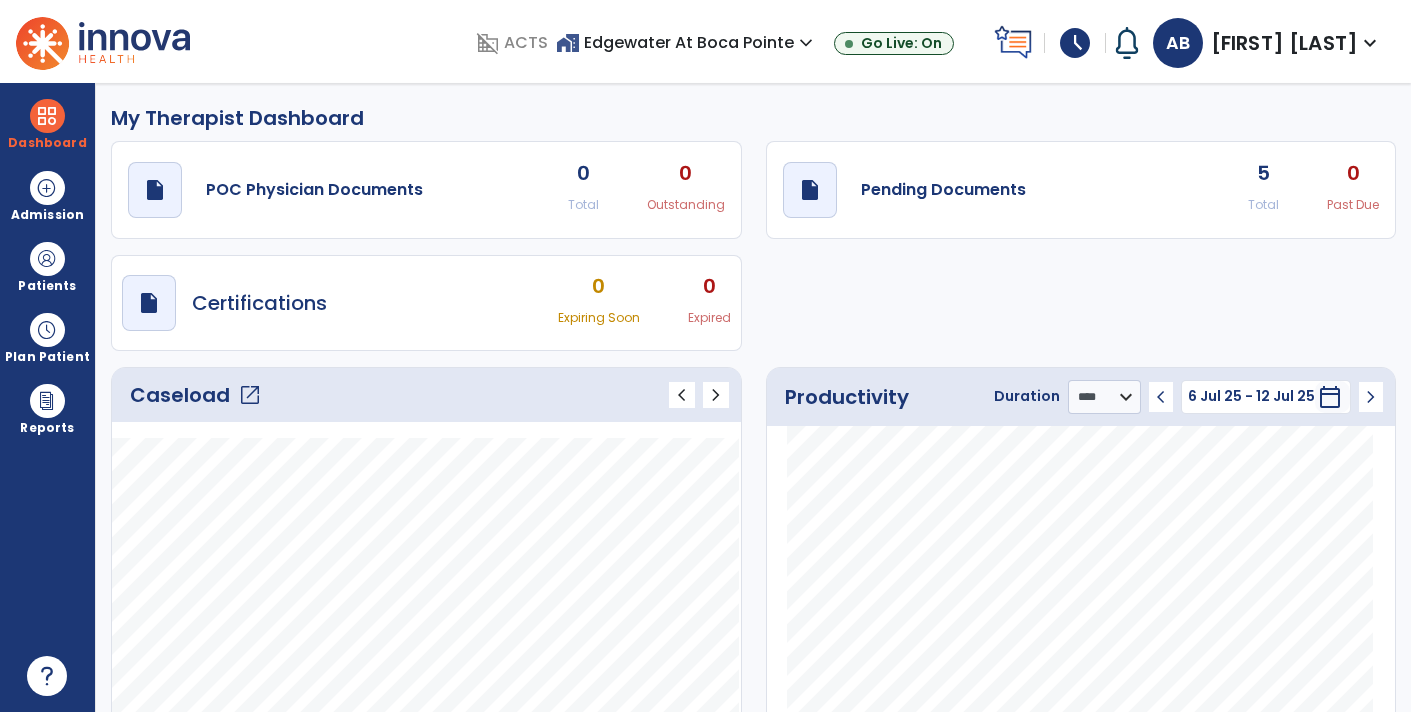 click on "open_in_new" 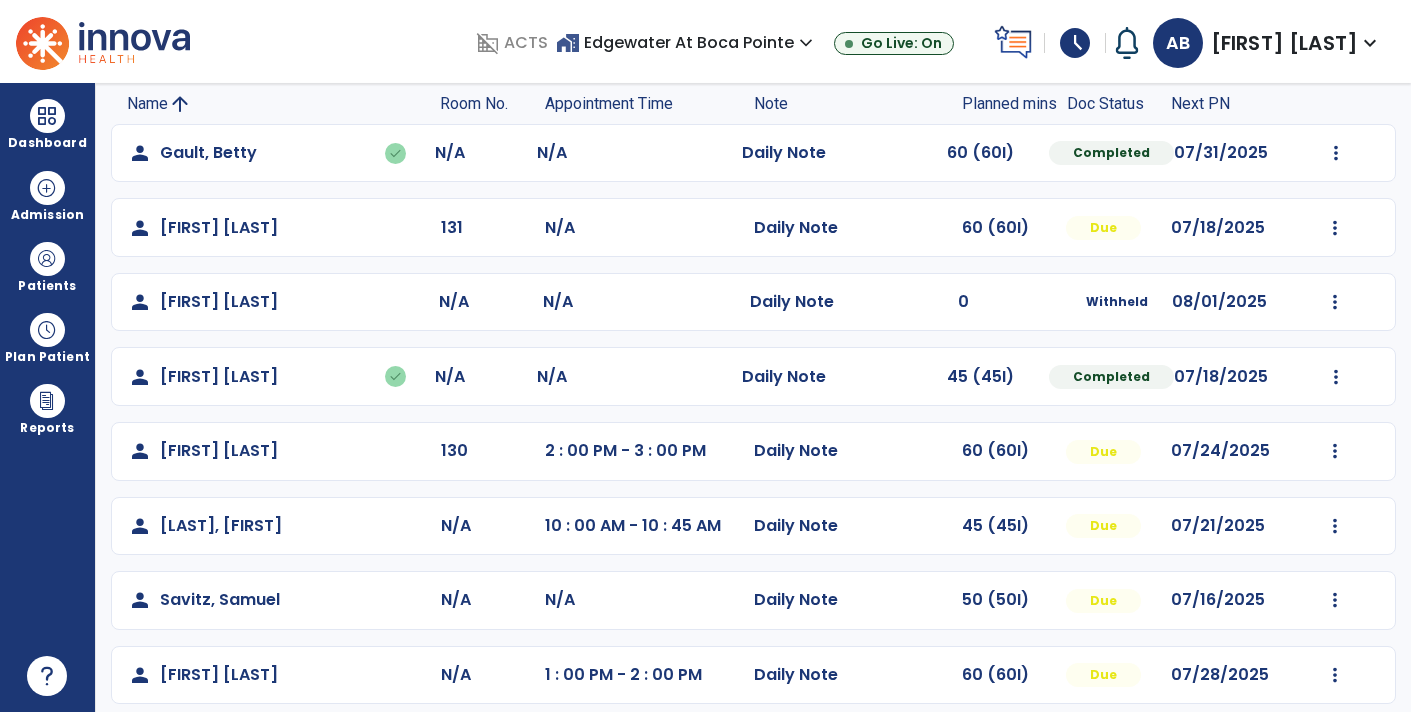 scroll, scrollTop: 146, scrollLeft: 0, axis: vertical 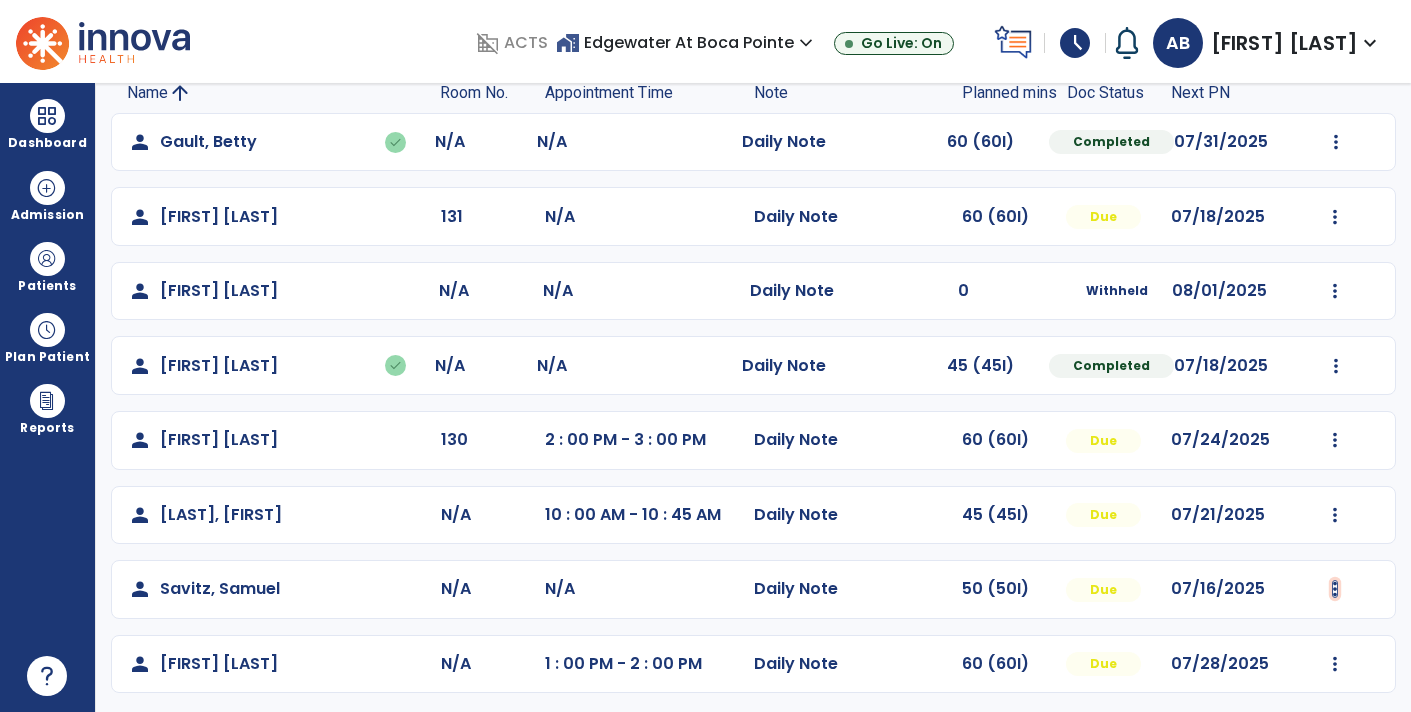click at bounding box center [1336, 142] 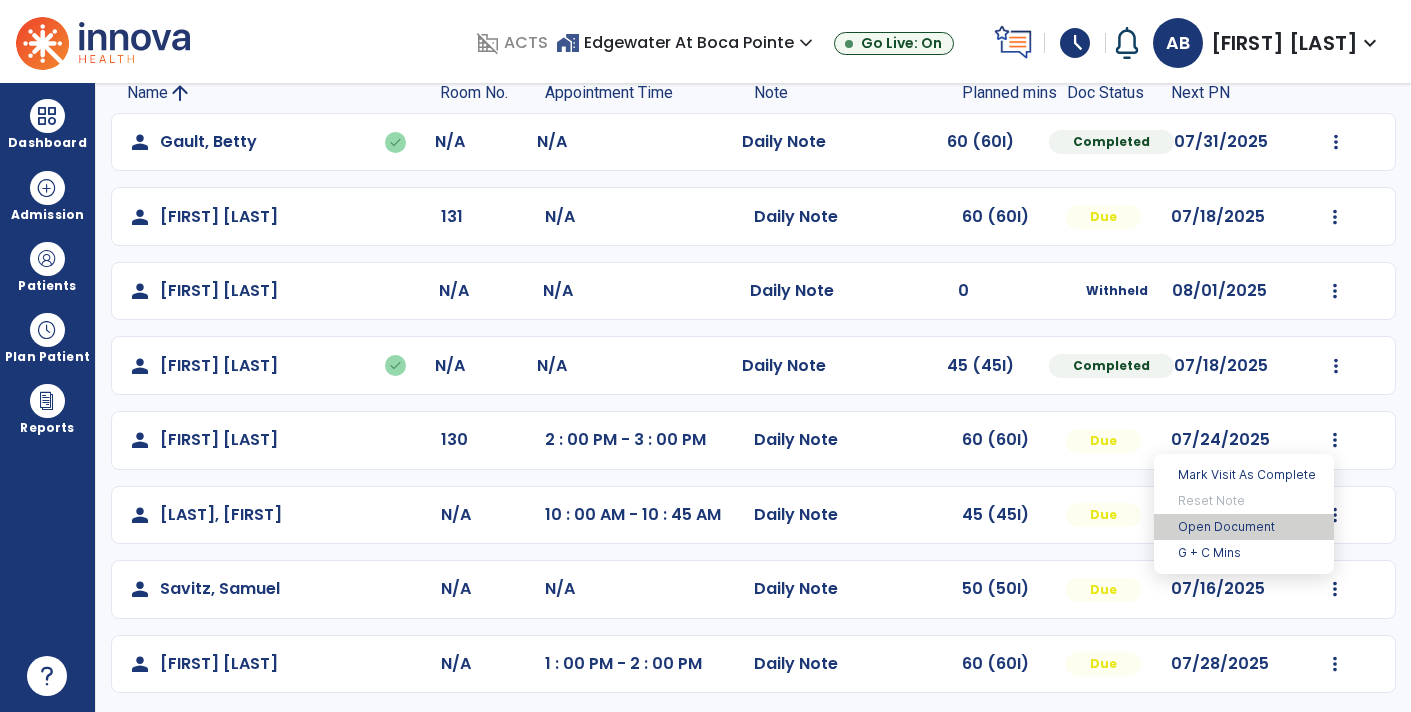 click on "Open Document" at bounding box center (1244, 527) 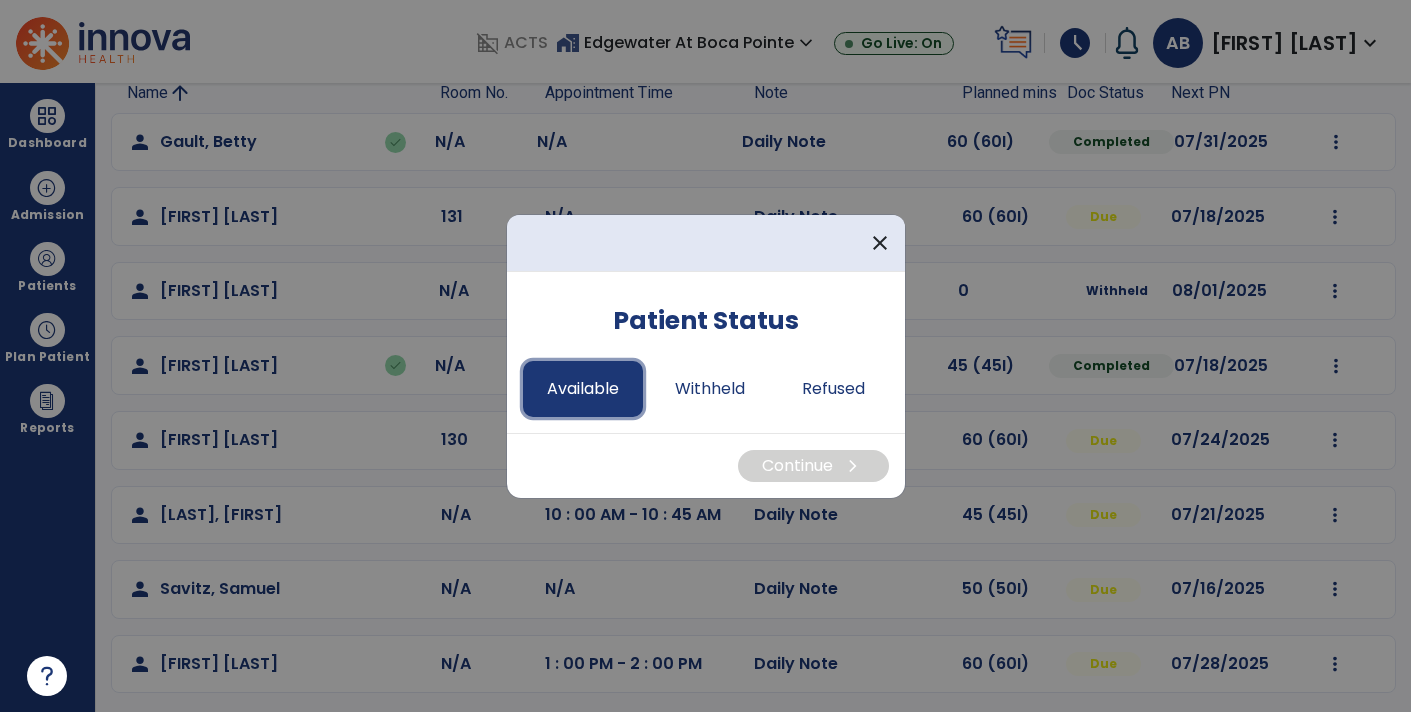 click on "Available" at bounding box center (583, 389) 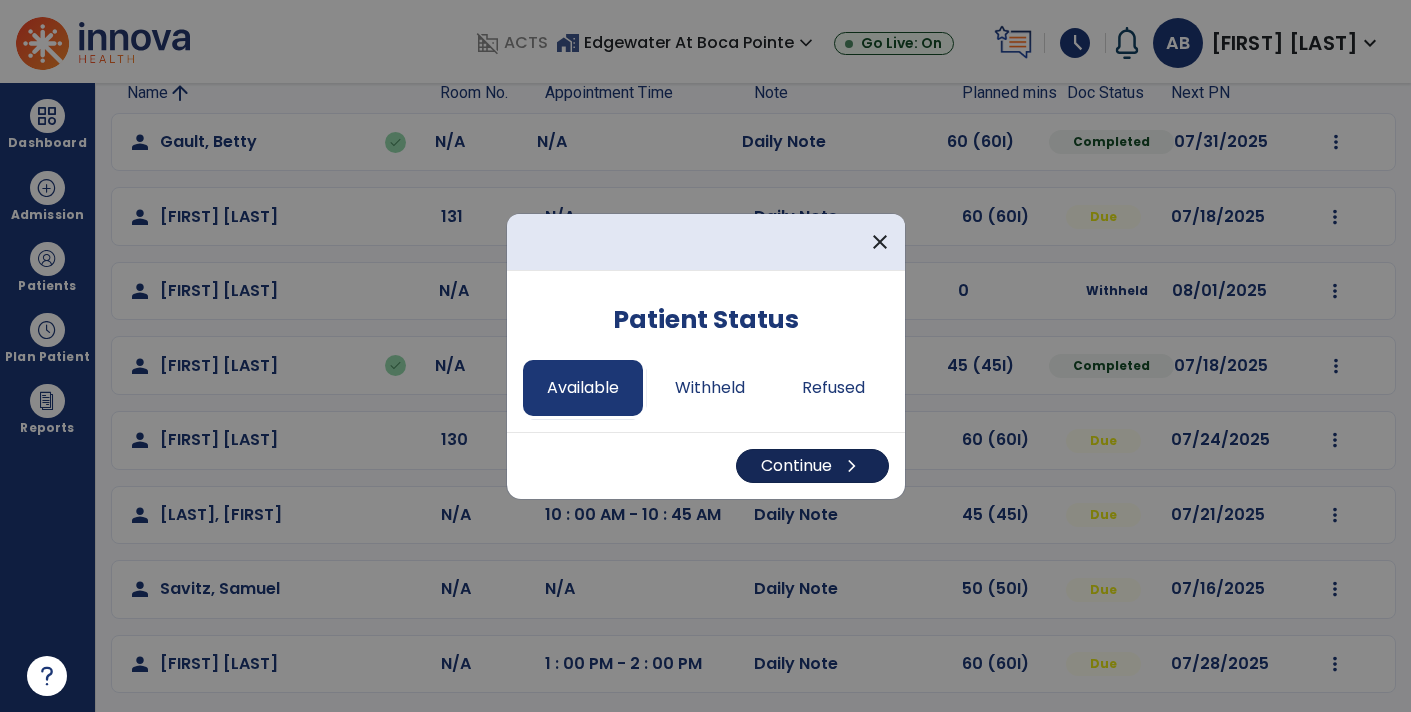 click on "Continue   chevron_right" at bounding box center (812, 466) 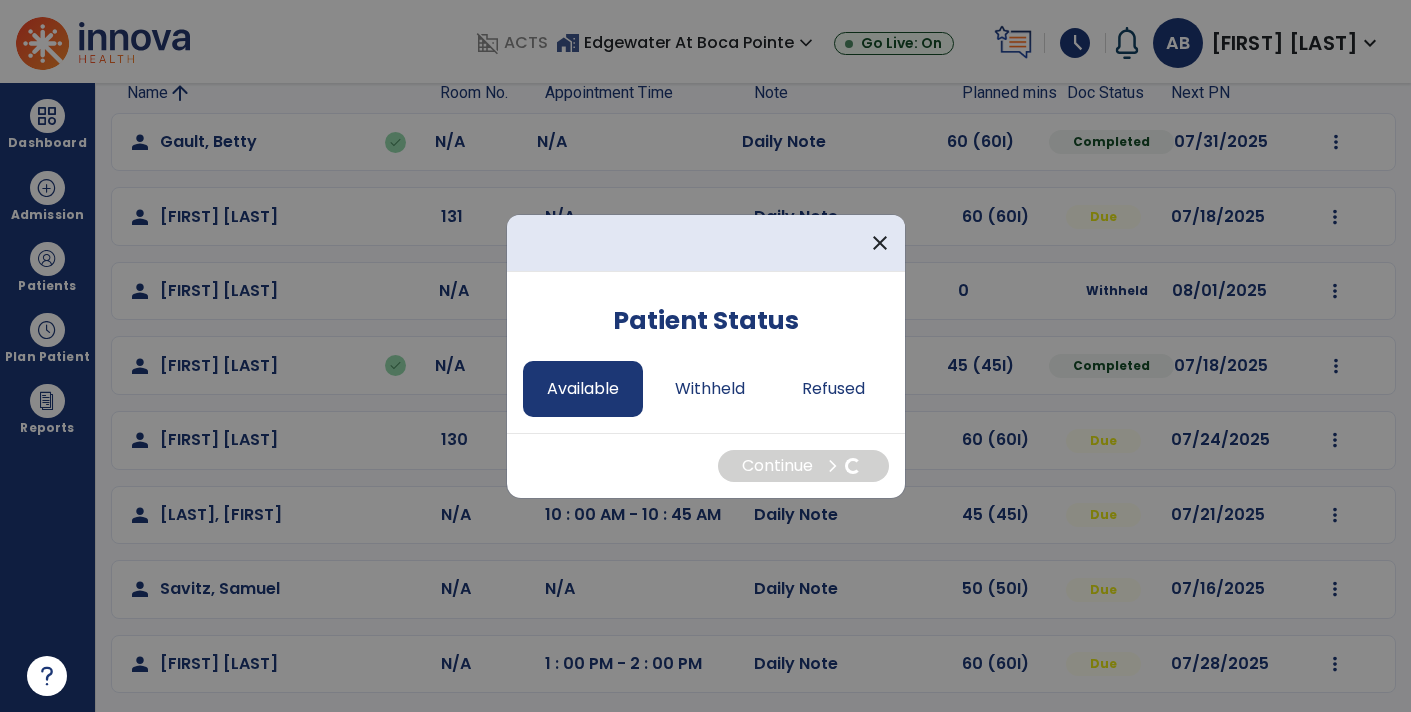 select on "*" 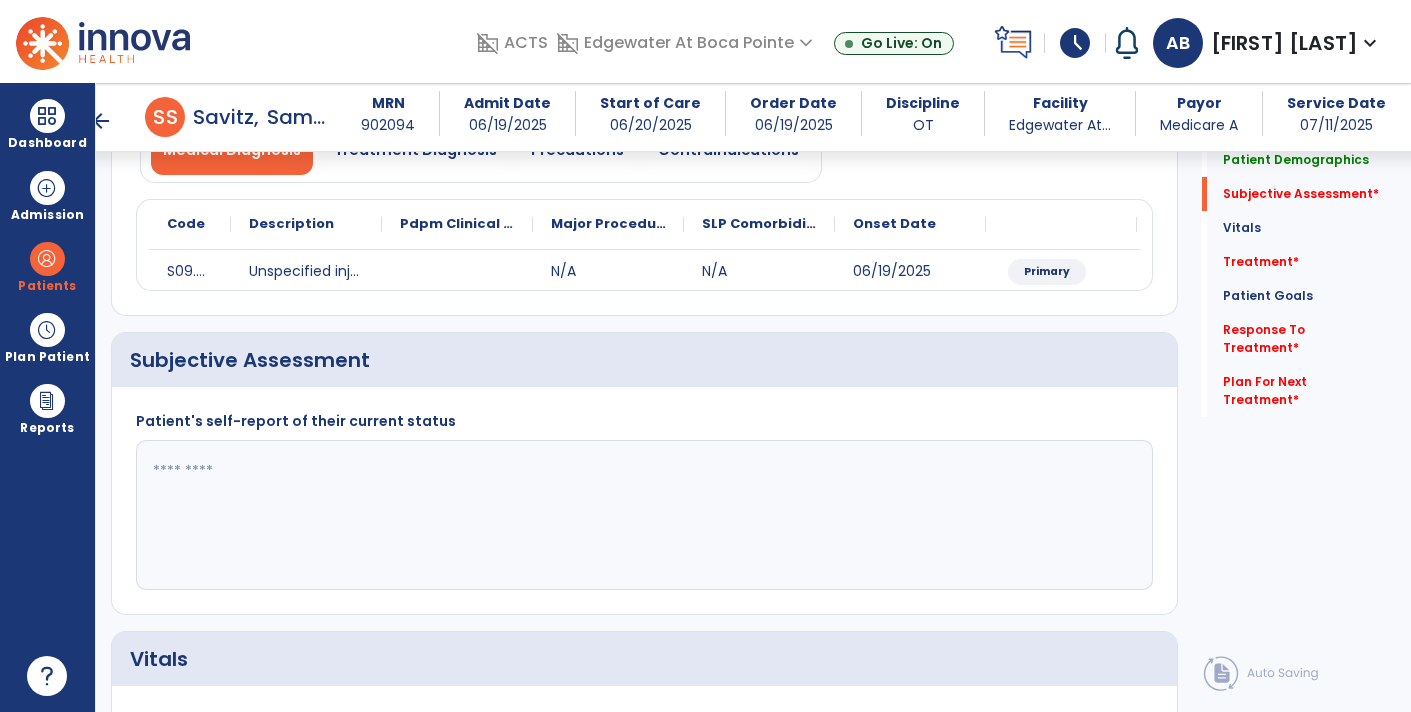 scroll, scrollTop: 202, scrollLeft: 0, axis: vertical 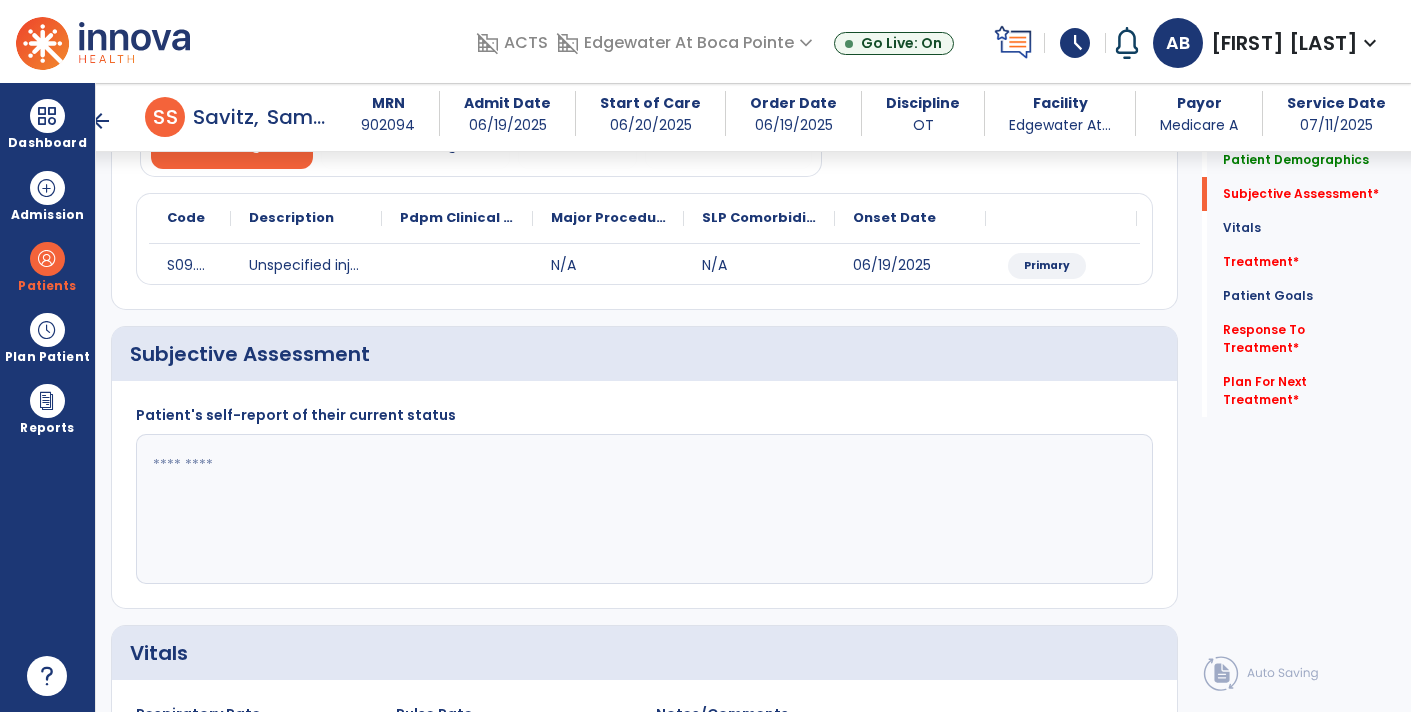click 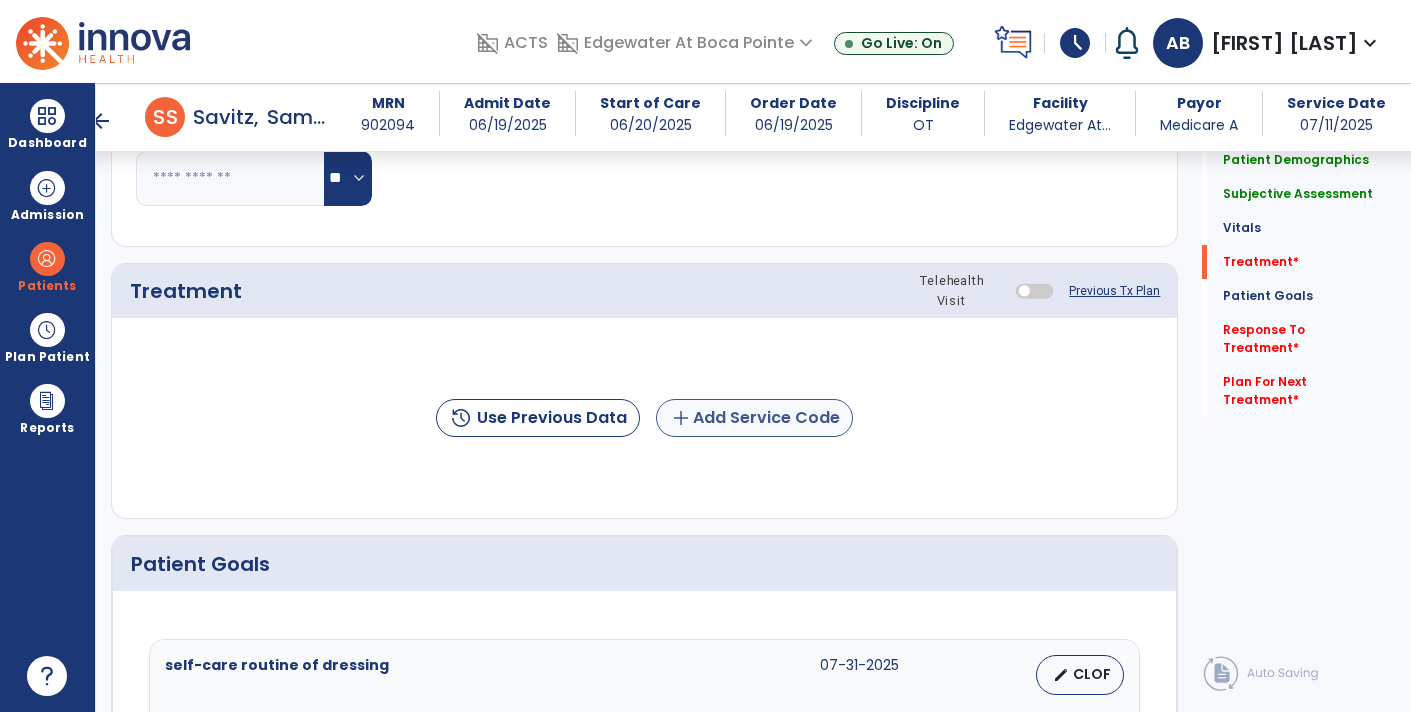 type on "**********" 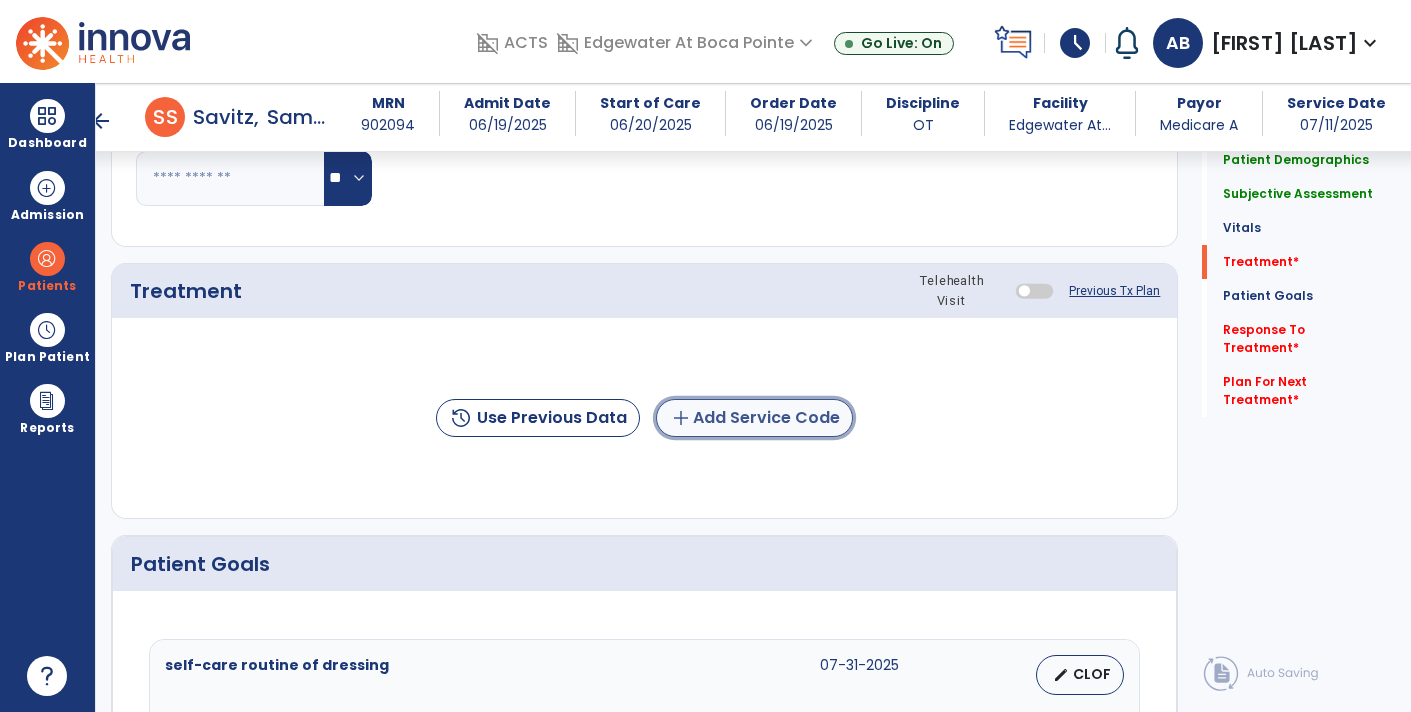 click on "add  Add Service Code" 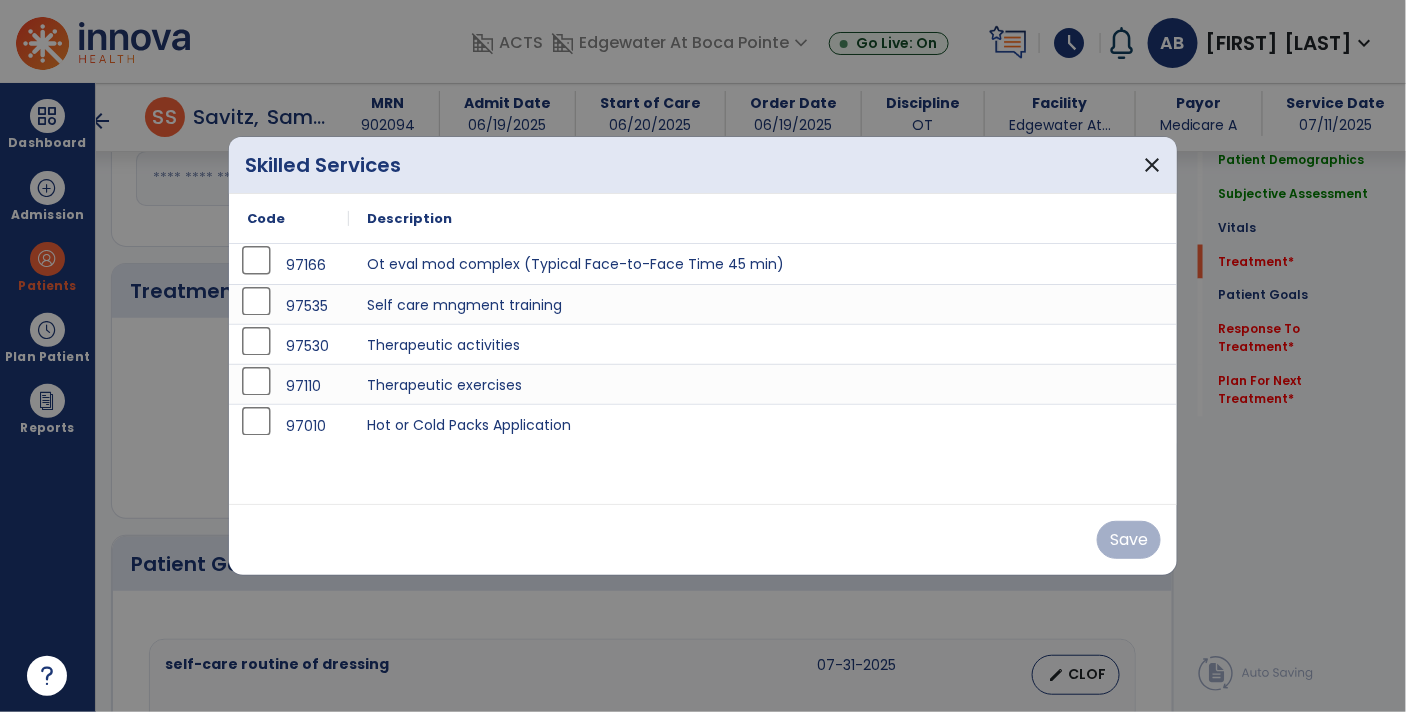 scroll, scrollTop: 986, scrollLeft: 0, axis: vertical 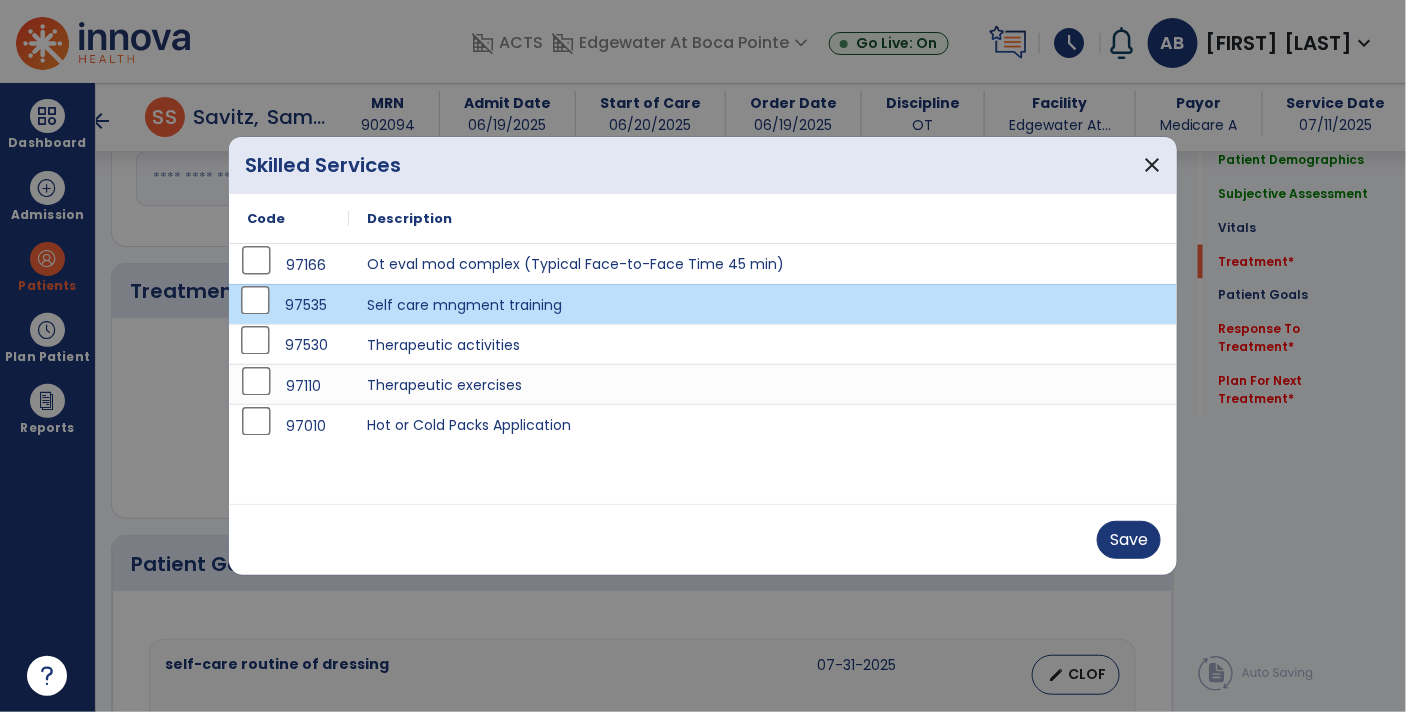 click on "97530" at bounding box center (306, 345) 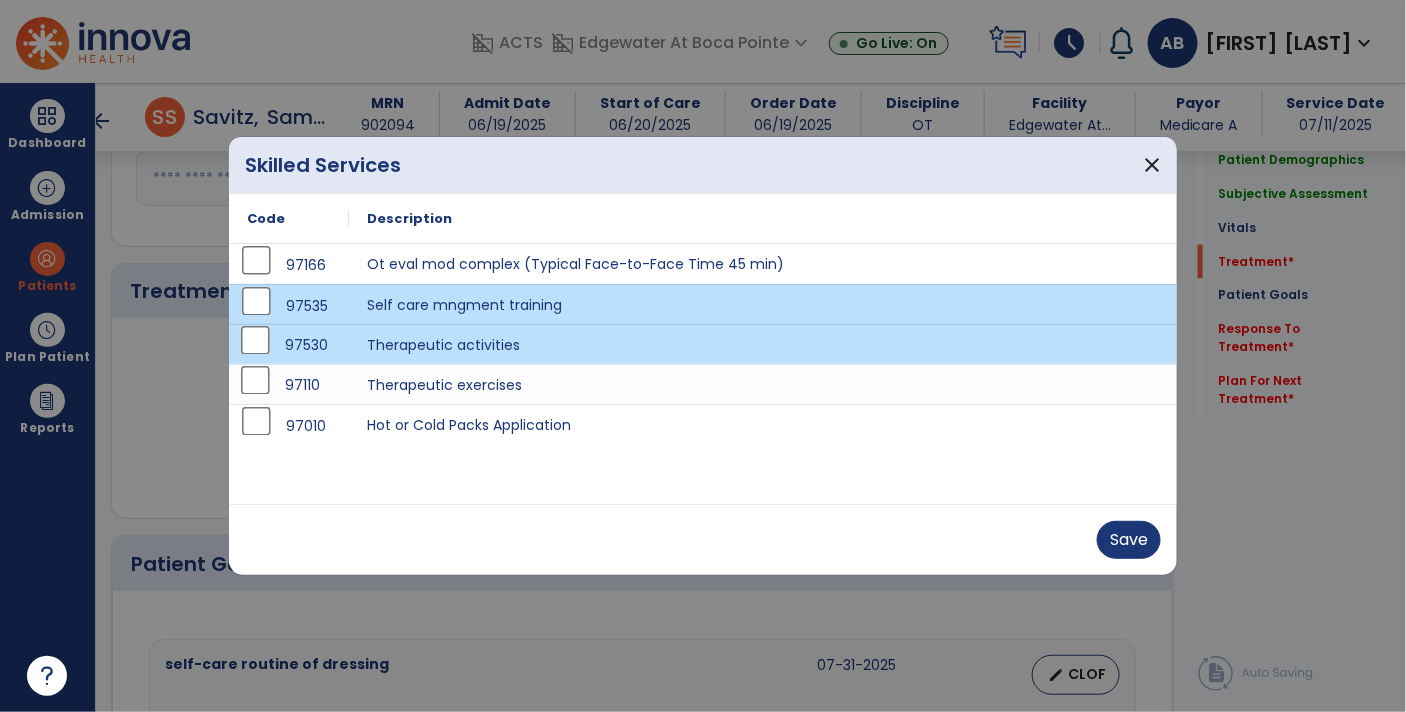 click on "97110" at bounding box center [302, 385] 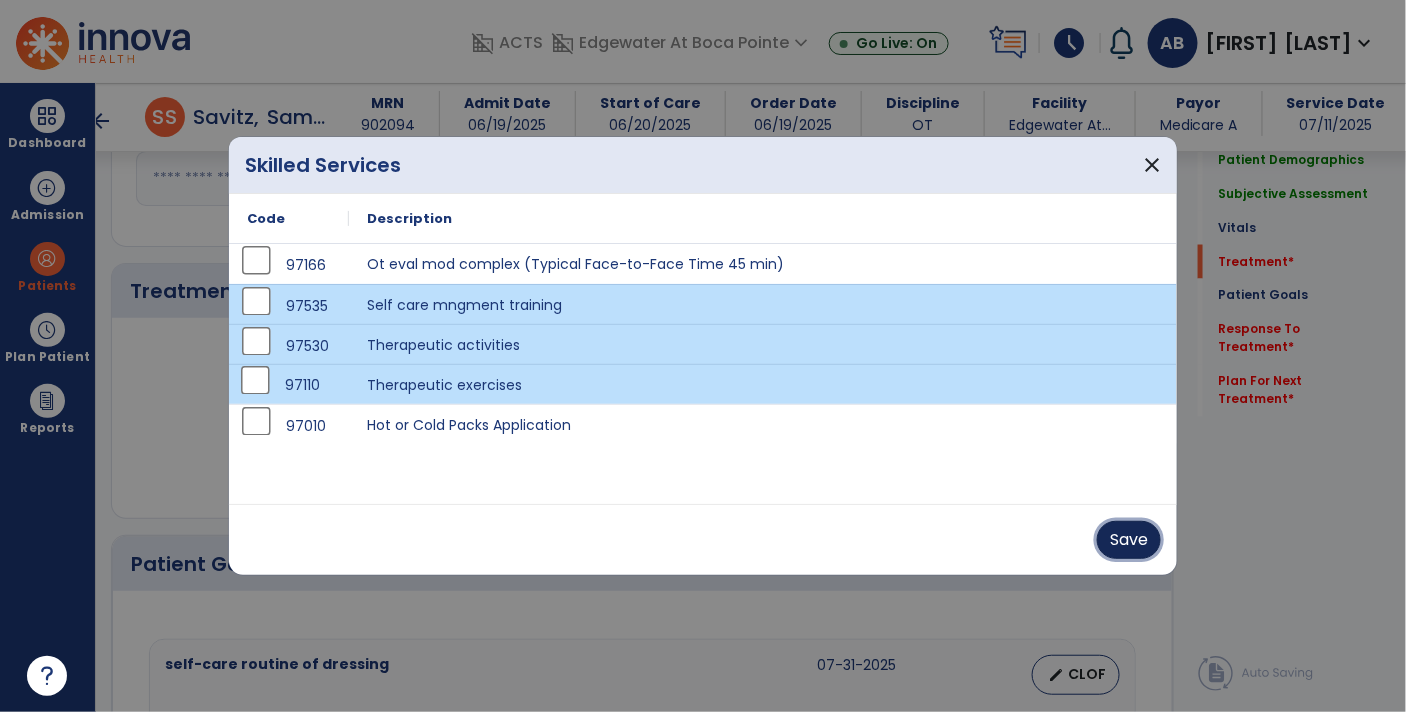 click on "Save" at bounding box center [1129, 540] 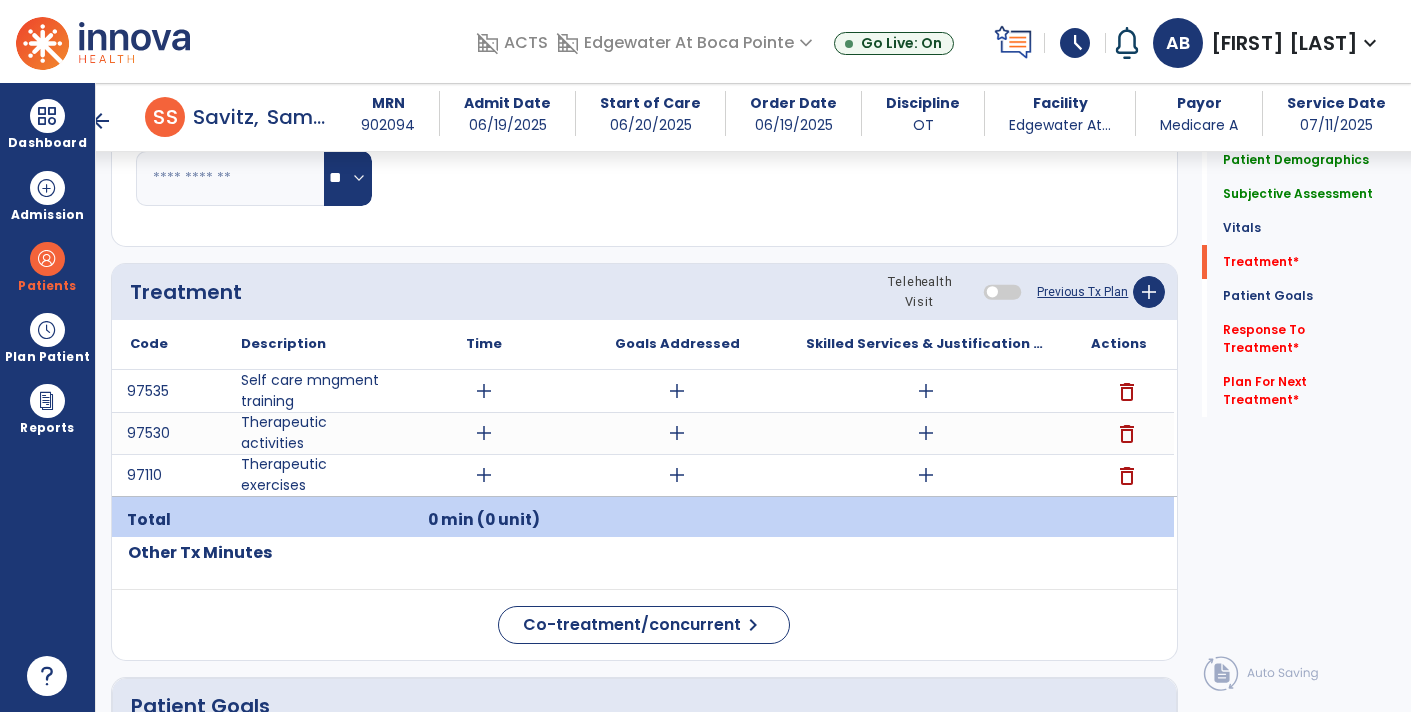 click on "add" at bounding box center (926, 391) 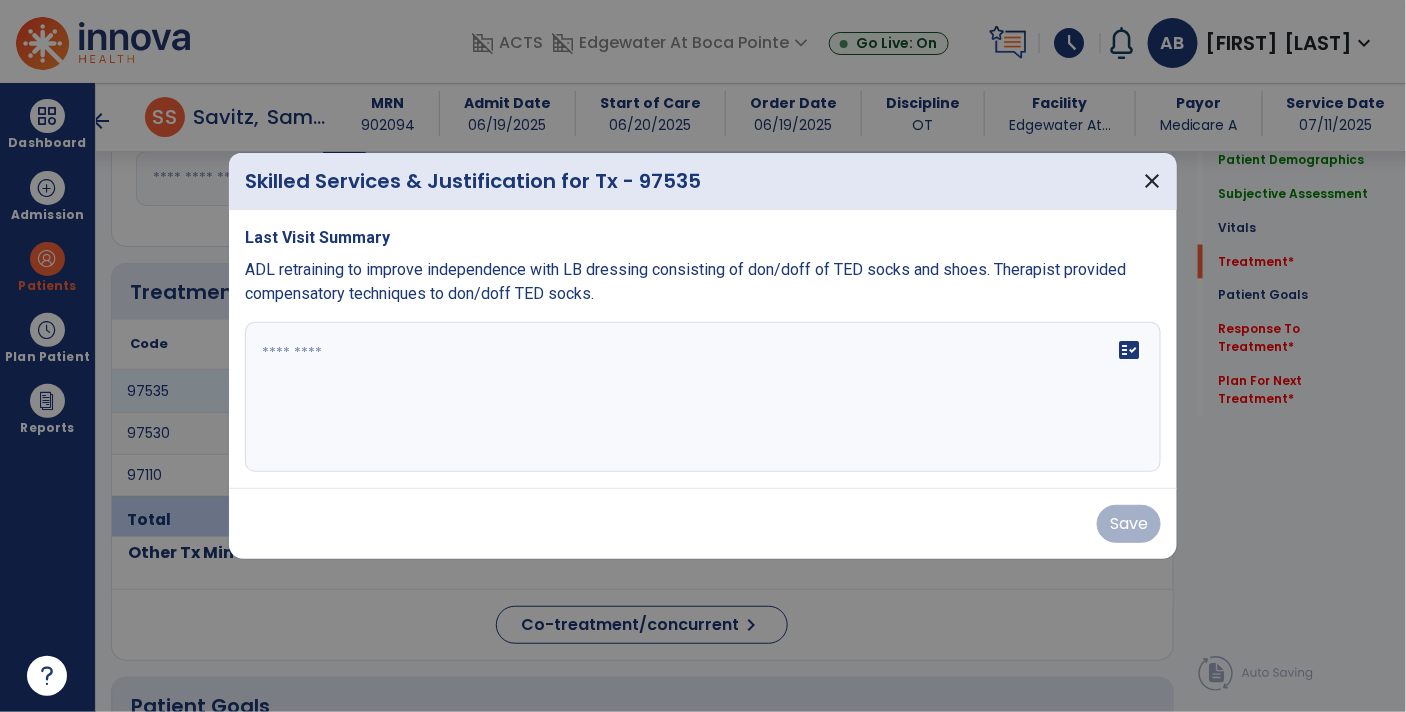 scroll, scrollTop: 986, scrollLeft: 0, axis: vertical 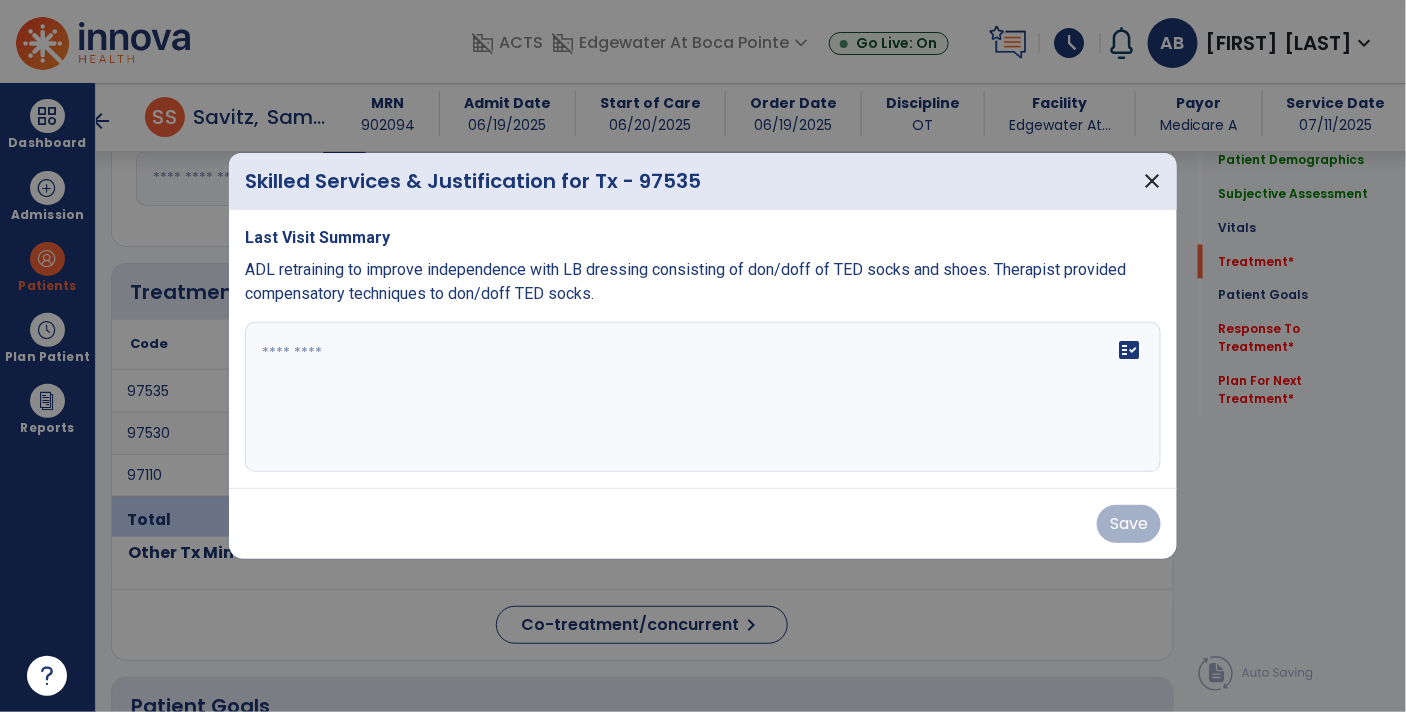 click at bounding box center (703, 397) 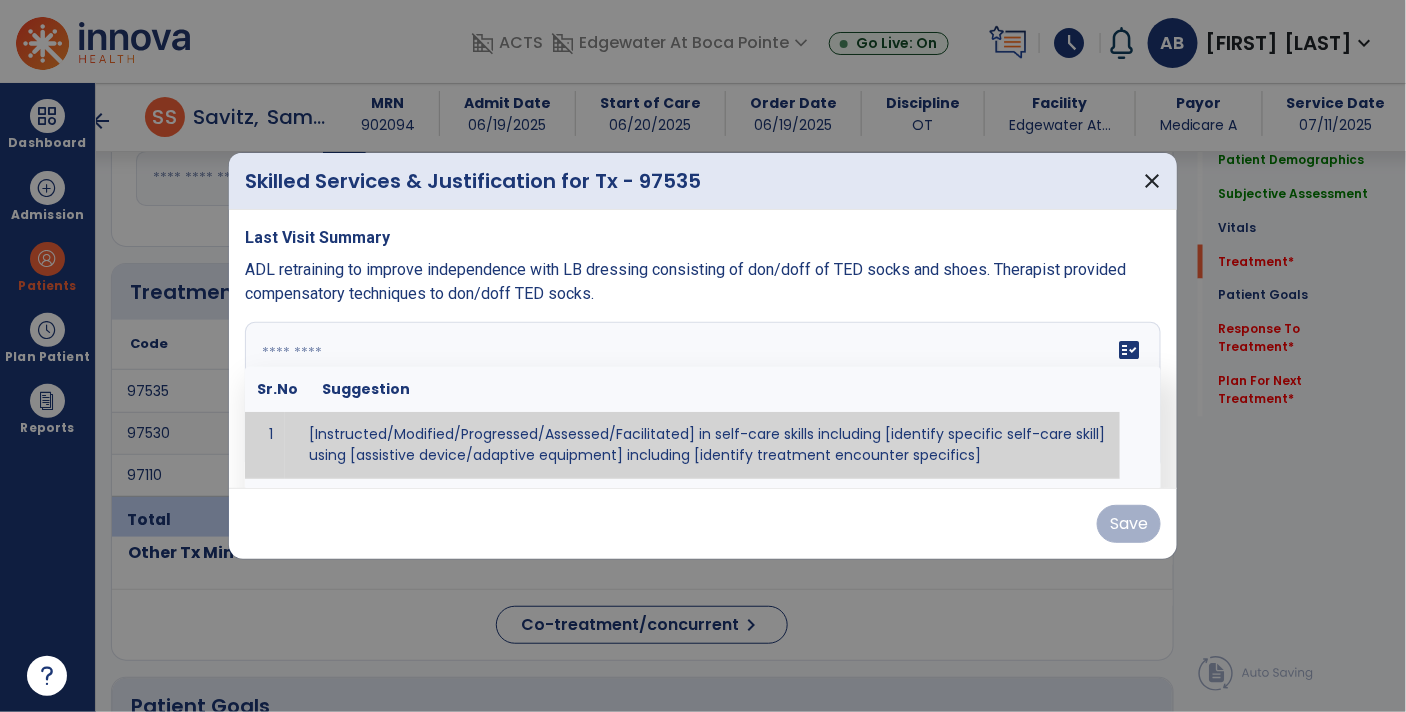 paste on "**********" 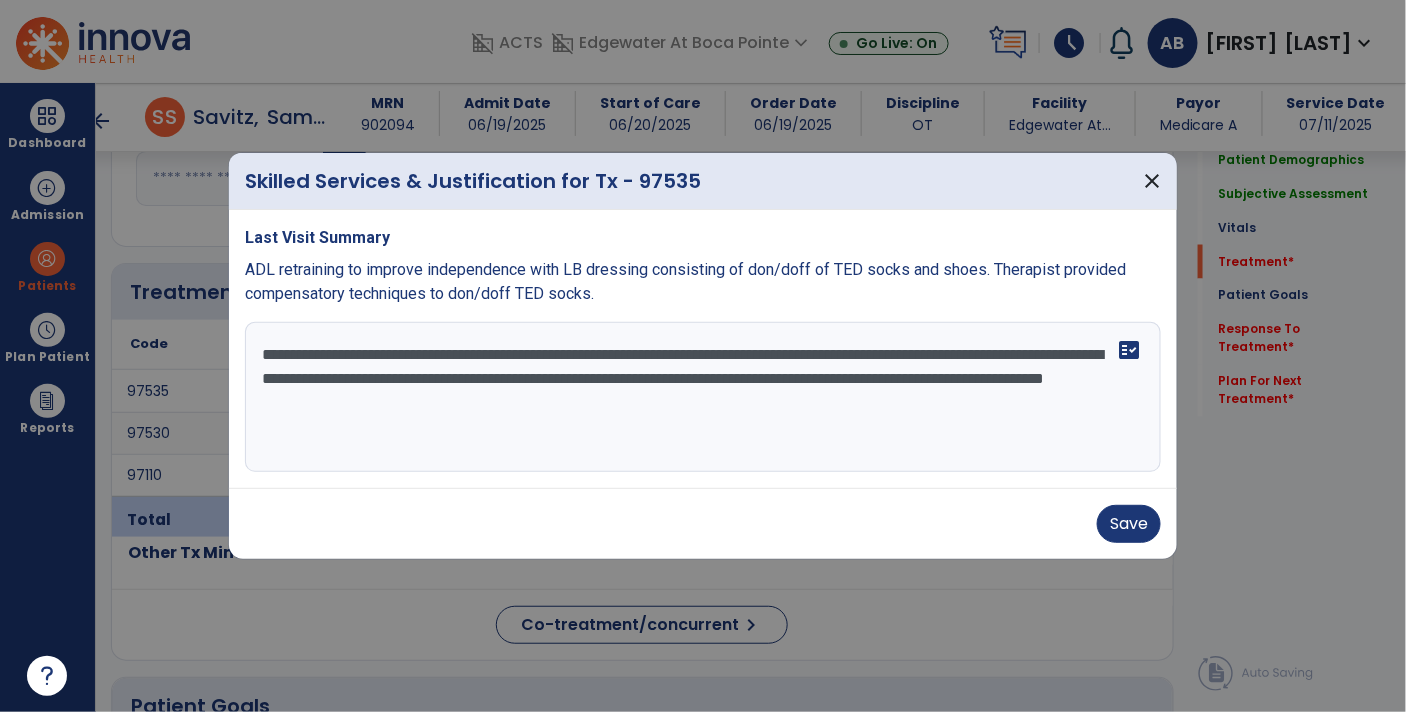 click on "**********" at bounding box center (703, 397) 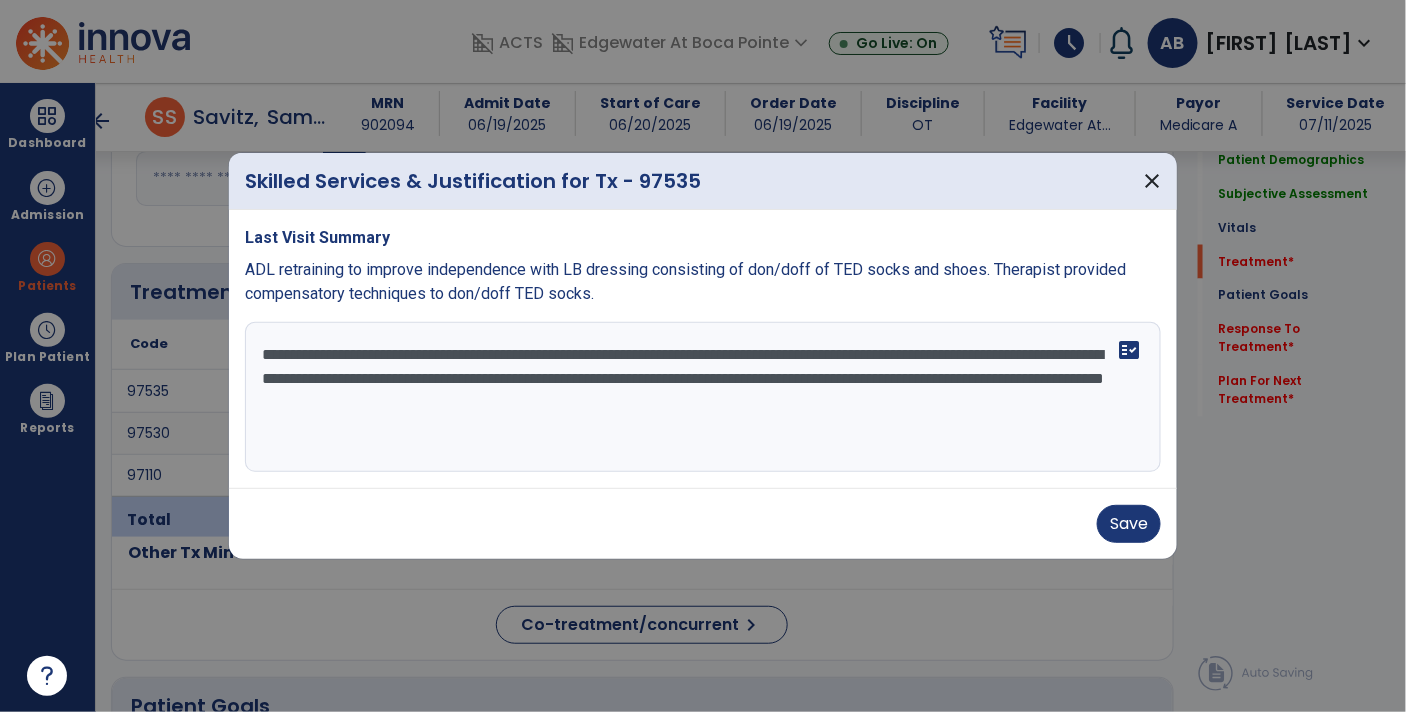click on "**********" at bounding box center (703, 397) 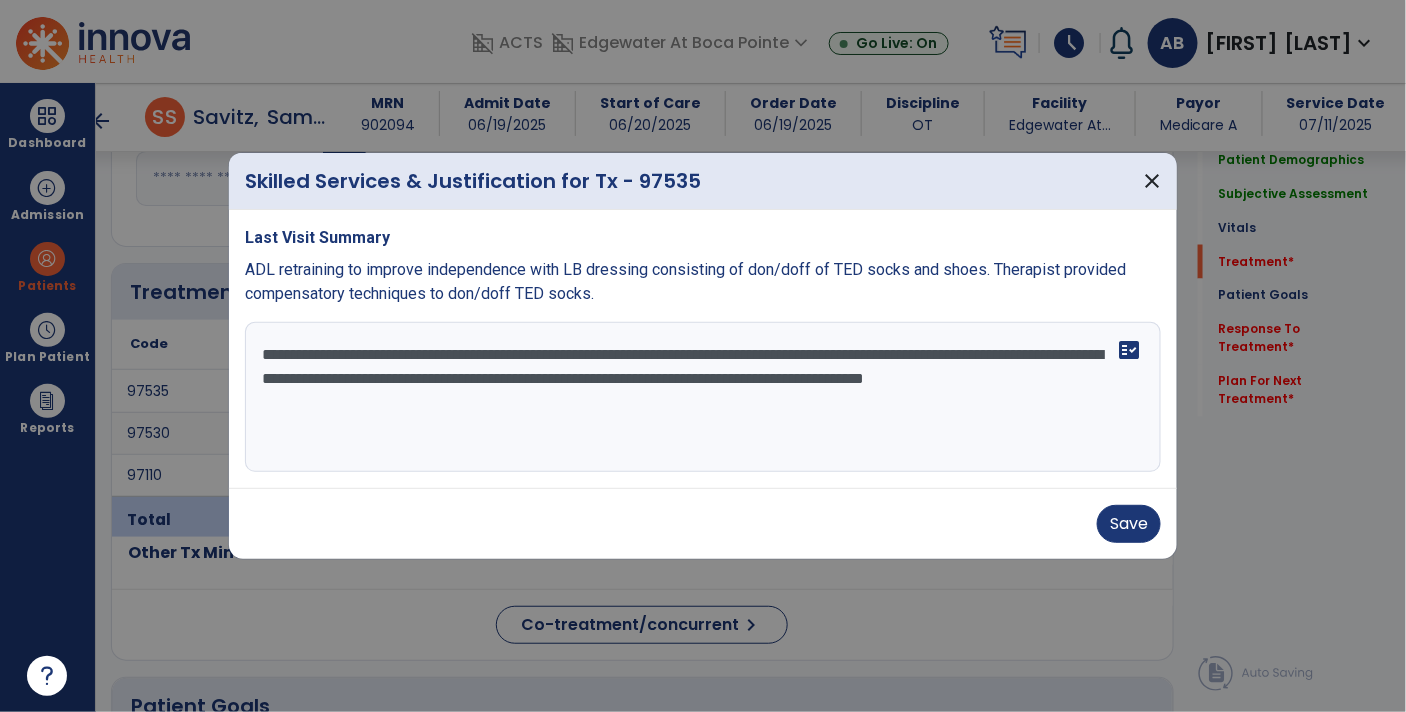 click on "**********" at bounding box center [703, 397] 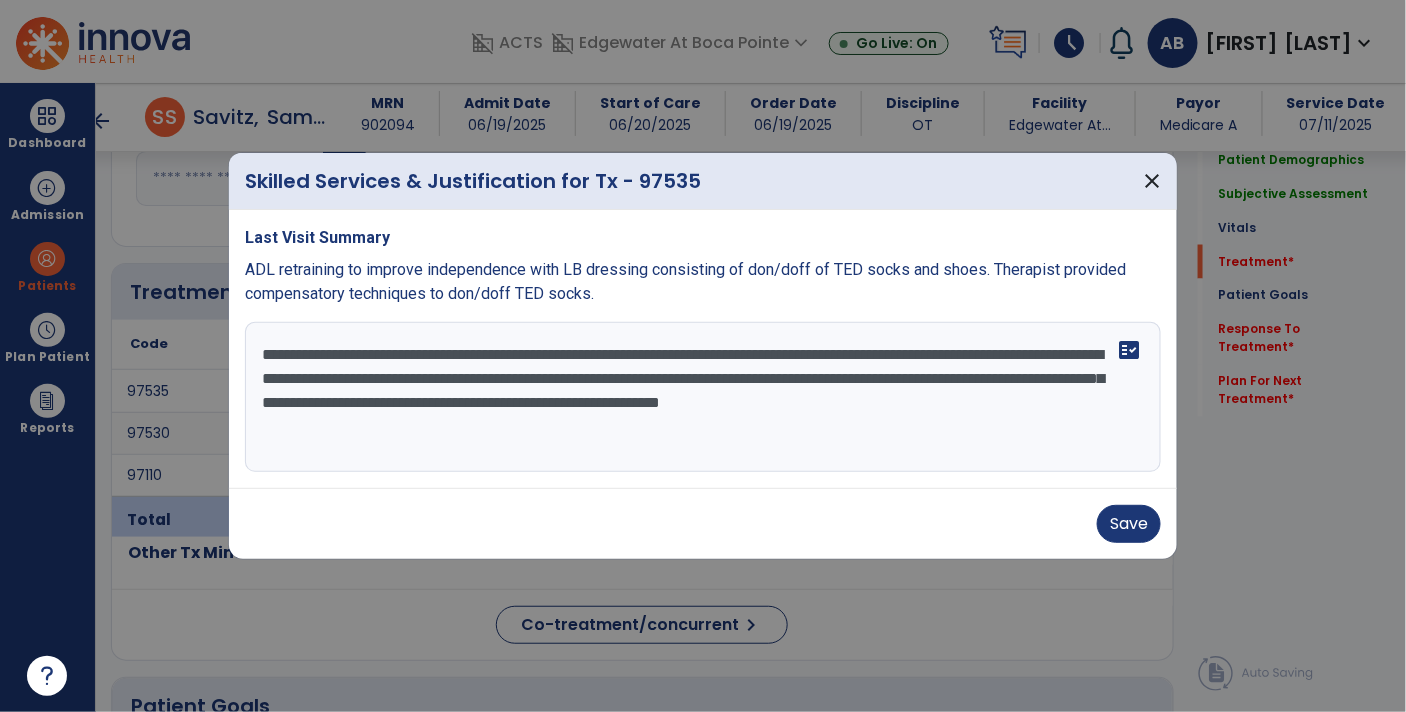 click on "**********" at bounding box center [703, 397] 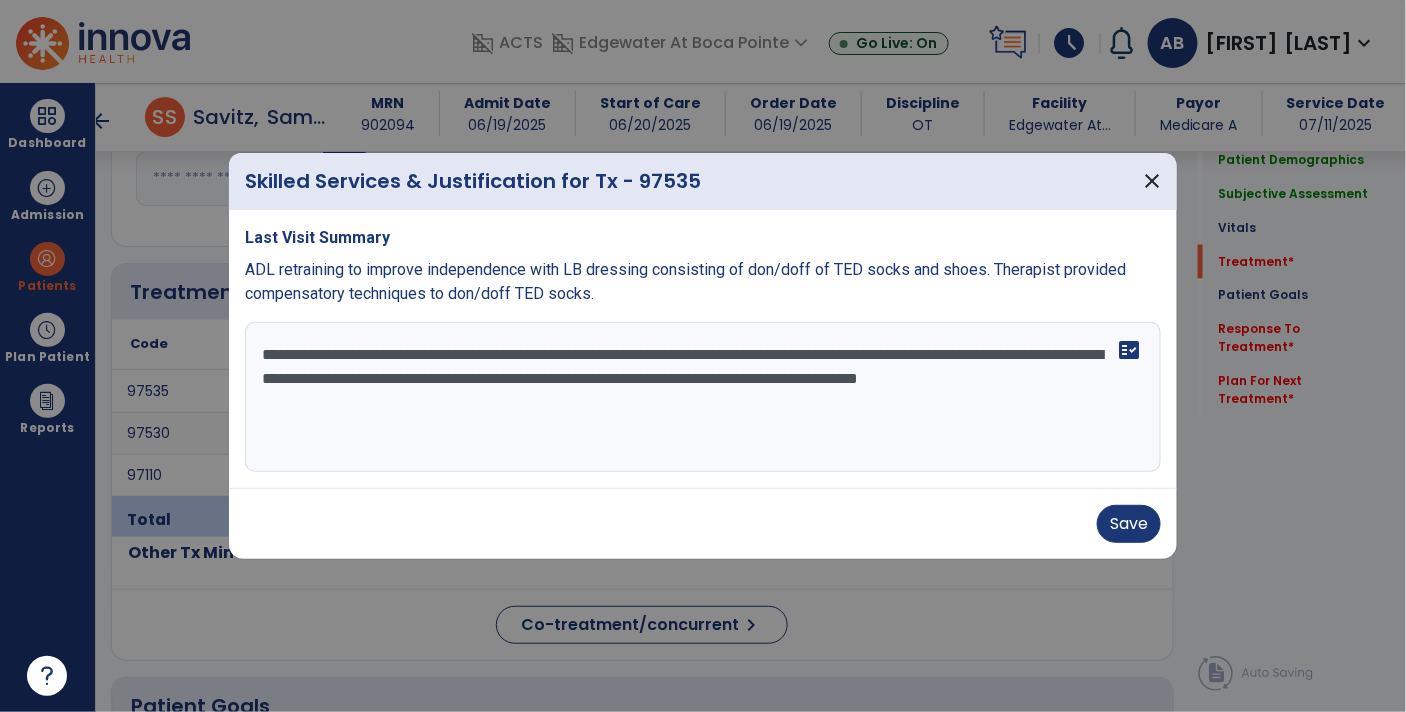 click on "**********" at bounding box center [703, 397] 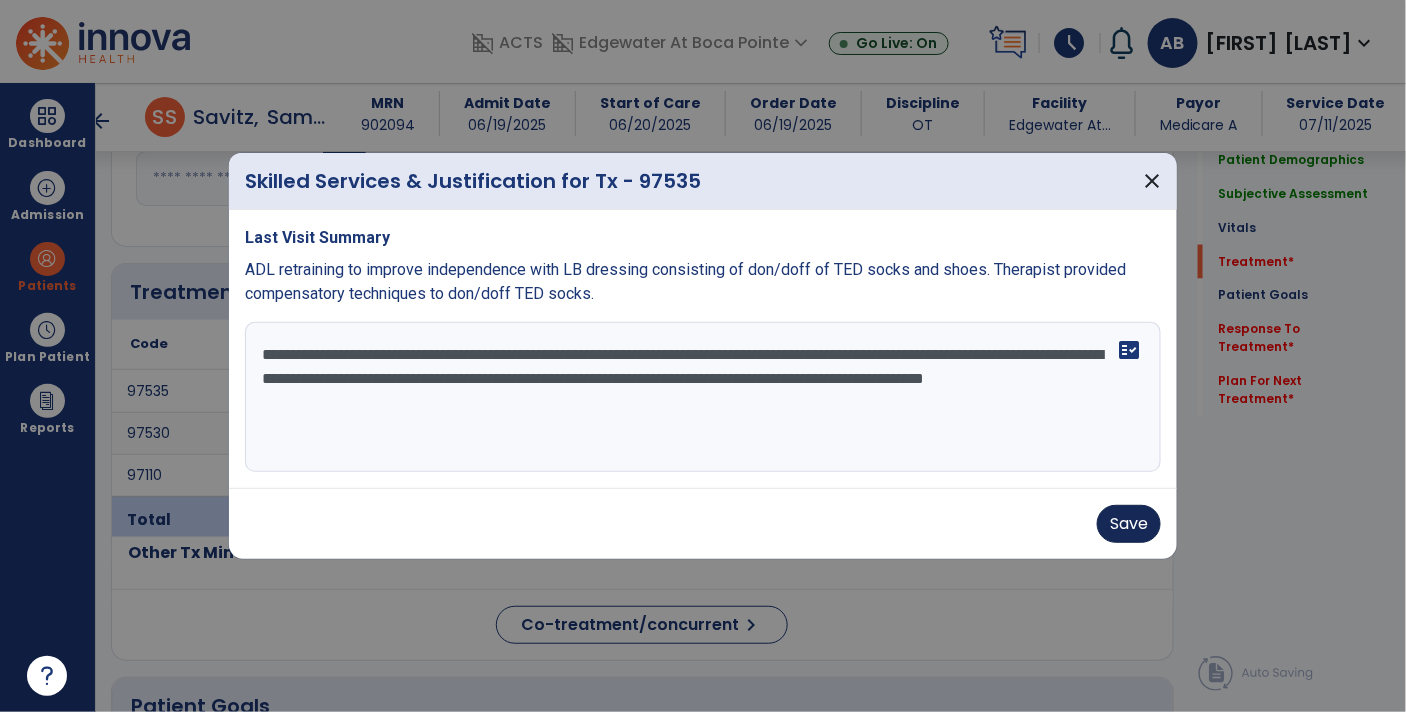 type on "**********" 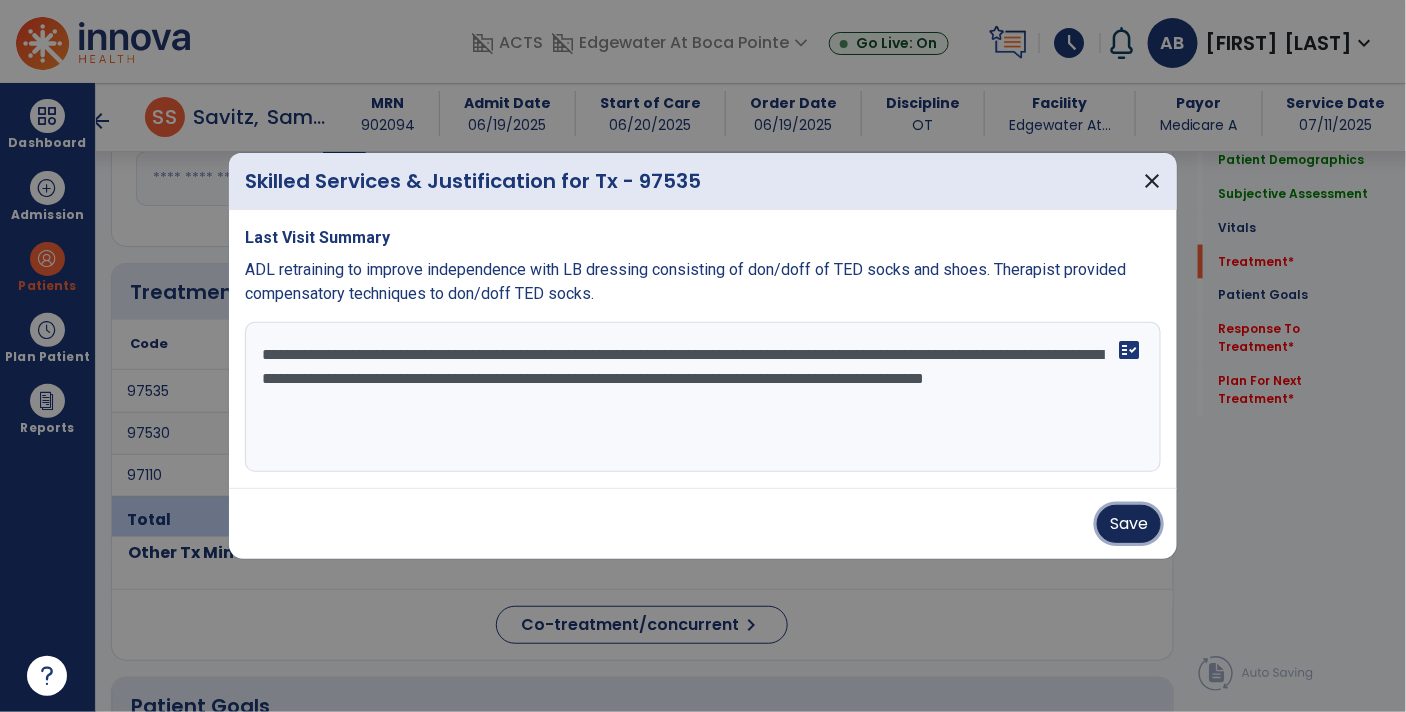 click on "Save" at bounding box center [1129, 524] 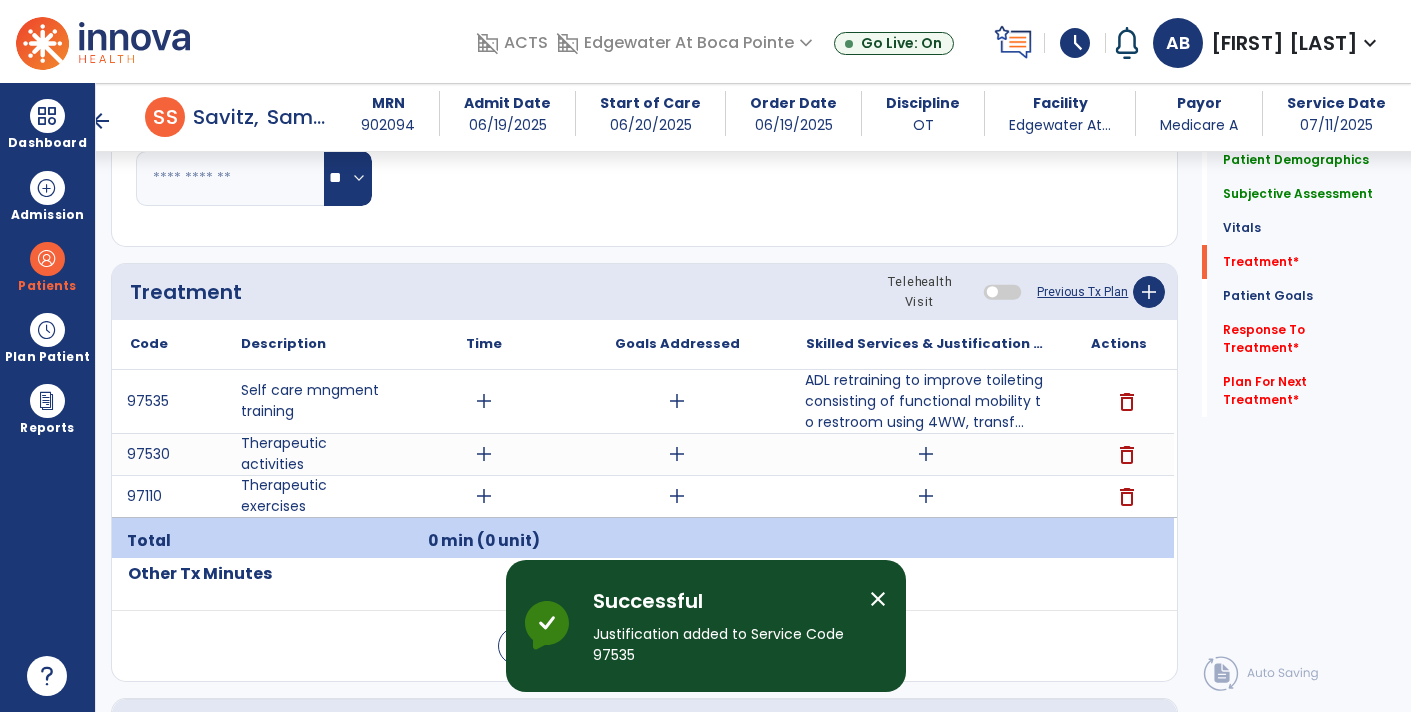 click on "add" at bounding box center (926, 496) 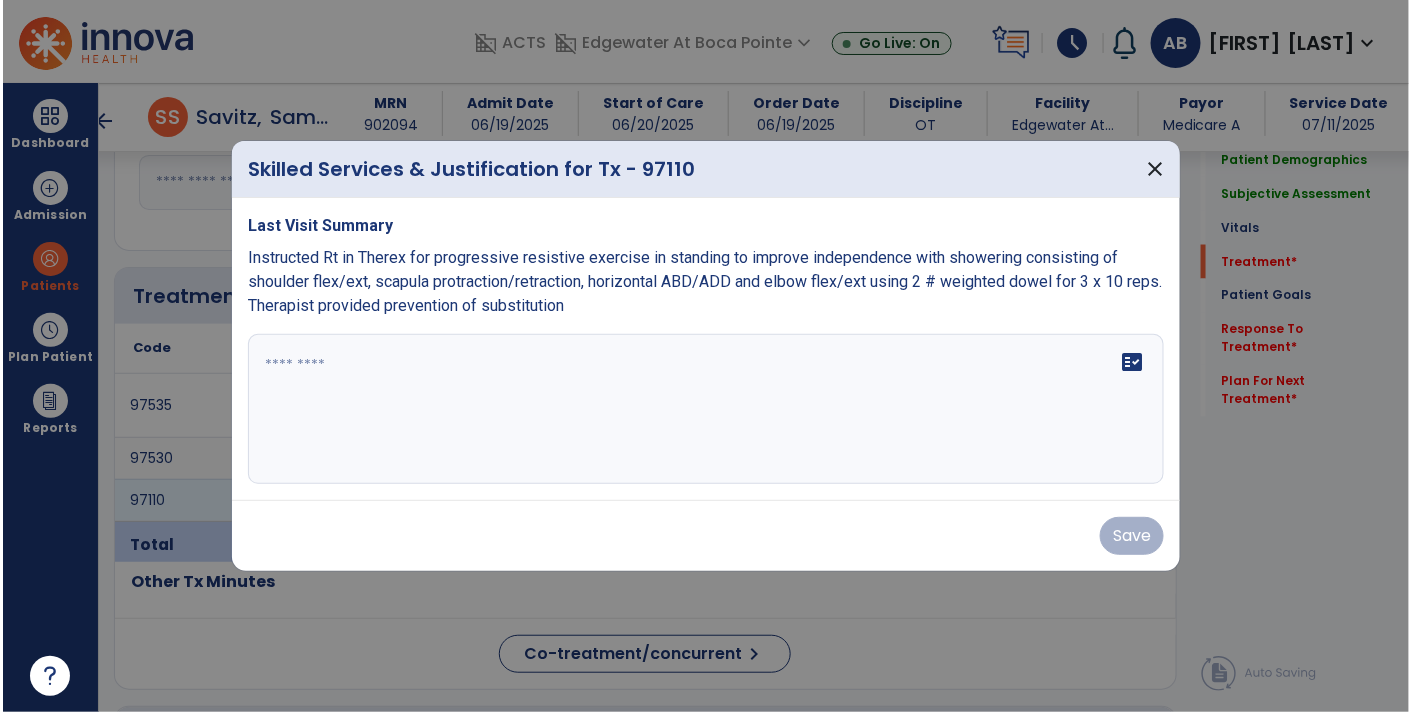 scroll, scrollTop: 986, scrollLeft: 0, axis: vertical 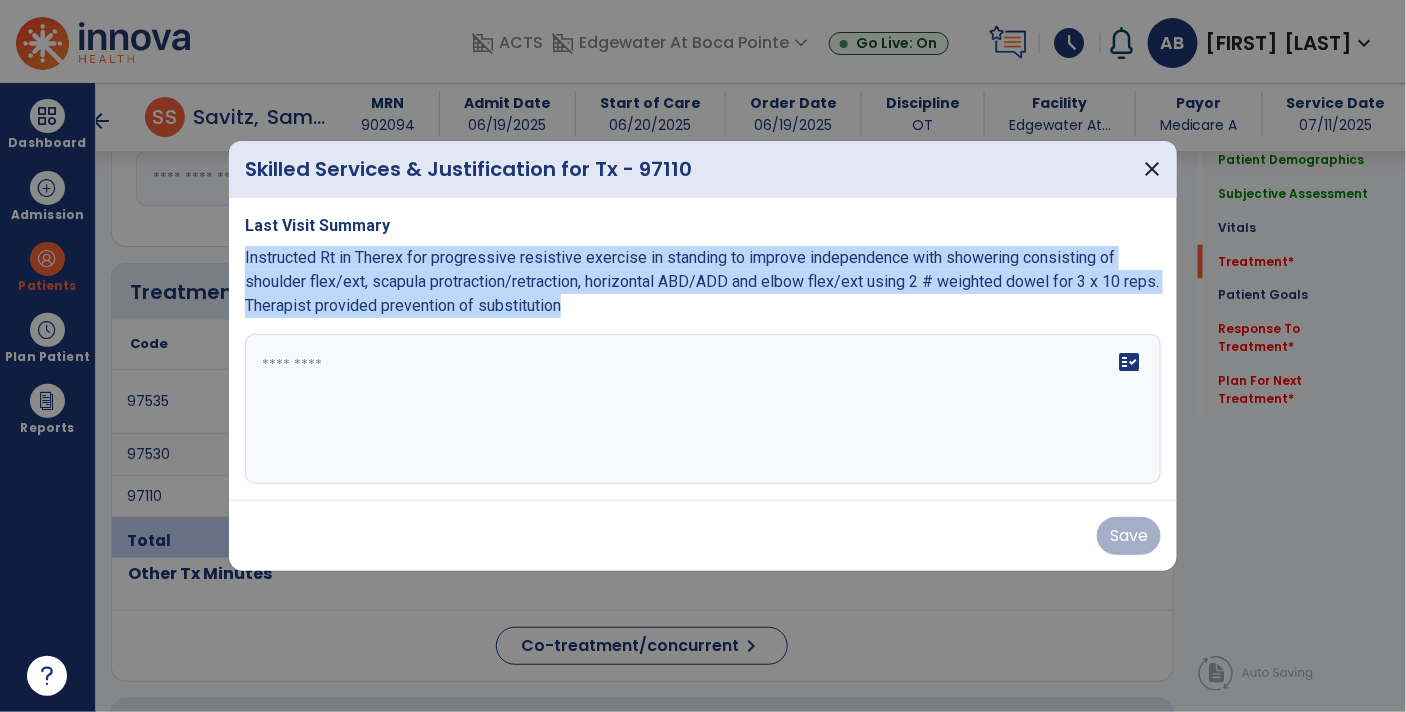 drag, startPoint x: 601, startPoint y: 315, endPoint x: 241, endPoint y: 264, distance: 363.59454 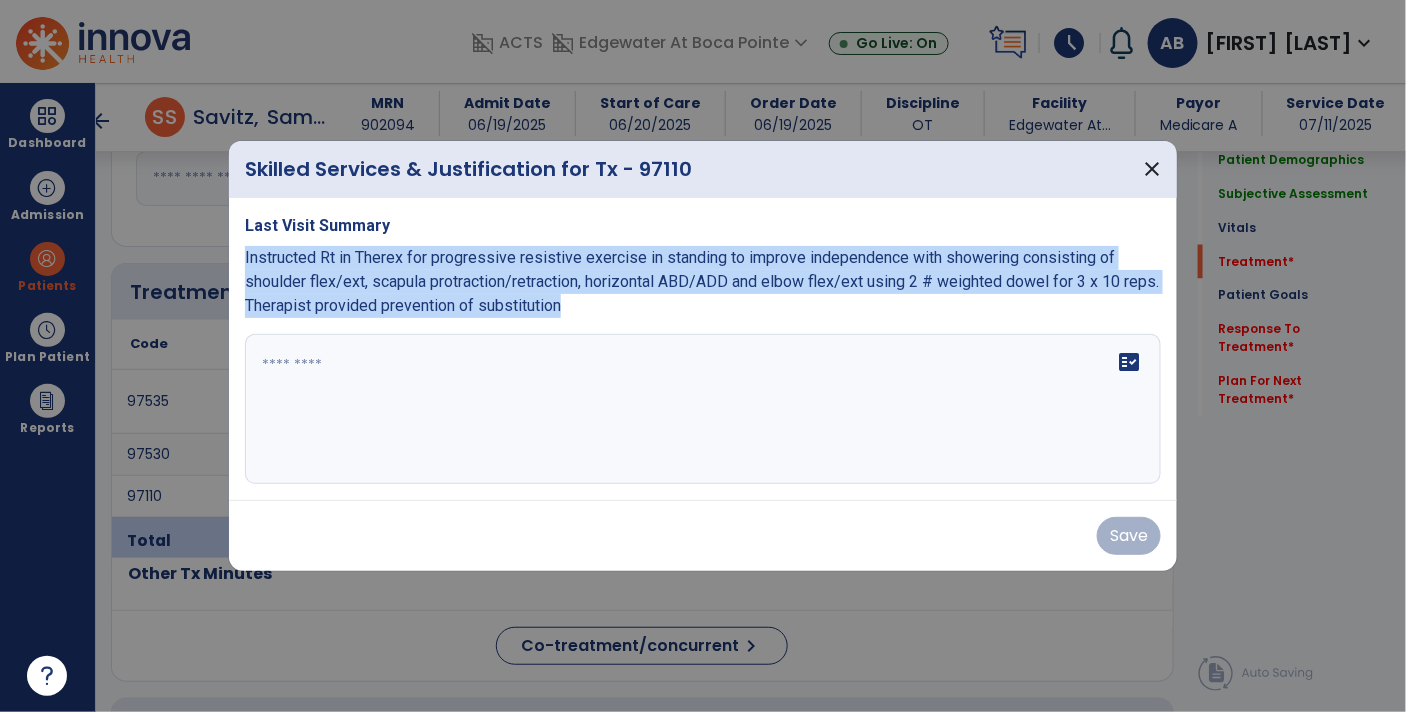 click on "Last Visit Summary Instructed Rt in Therex for progressive resistive exercise in standing to improve independence with showering consisting of shoulder flex/ext, scapula protraction/retraction, horizontal ABD/ADD and elbow flex/ext using 2 # weighted dowel for 3 x 10 reps. Therapist provided prevention of substitution   fact_check" at bounding box center [703, 349] 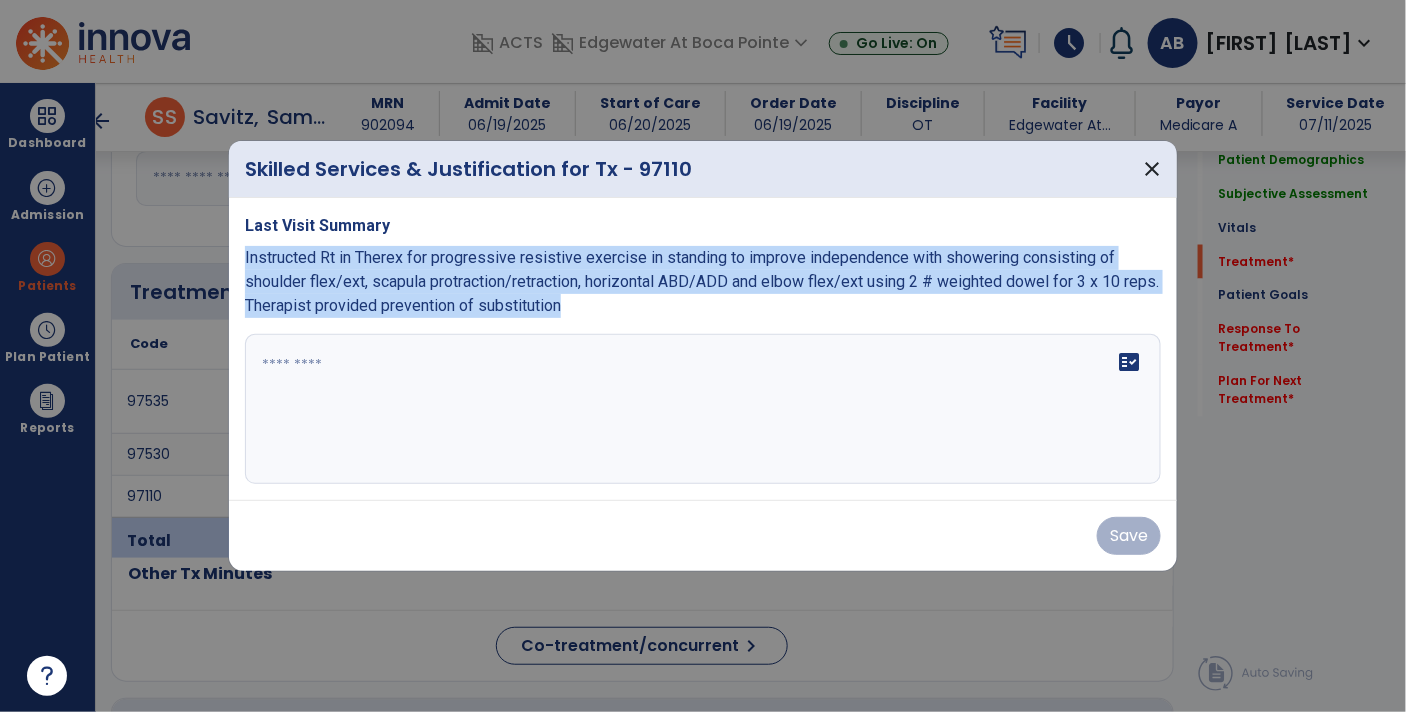 copy on "Instructed Rt in Therex for progressive resistive exercise in standing to improve independence with showering consisting of shoulder flex/ext, scapula protraction/retraction, horizontal ABD/ADD and elbow flex/ext using 2 # weighted dowel for 3 x 10 reps. Therapist provided prevention of substitution" 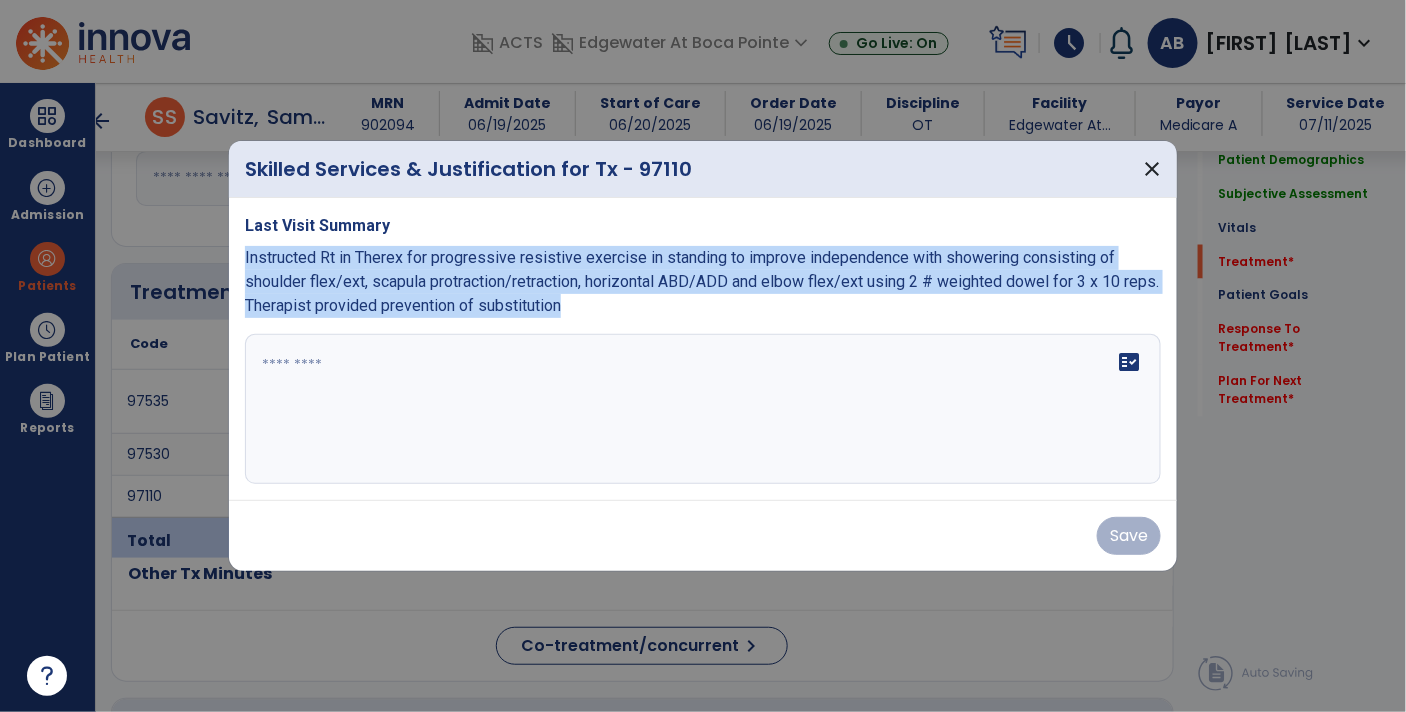 click at bounding box center [703, 409] 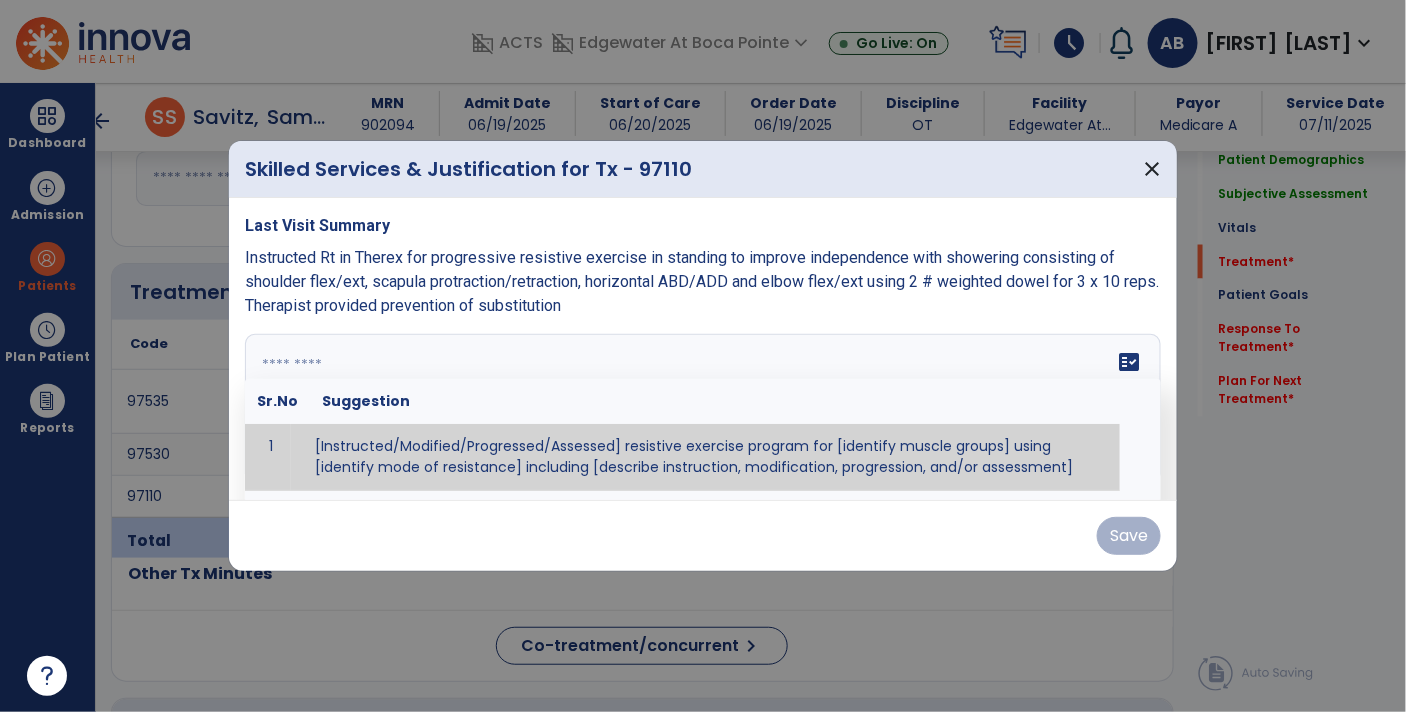 paste on "**********" 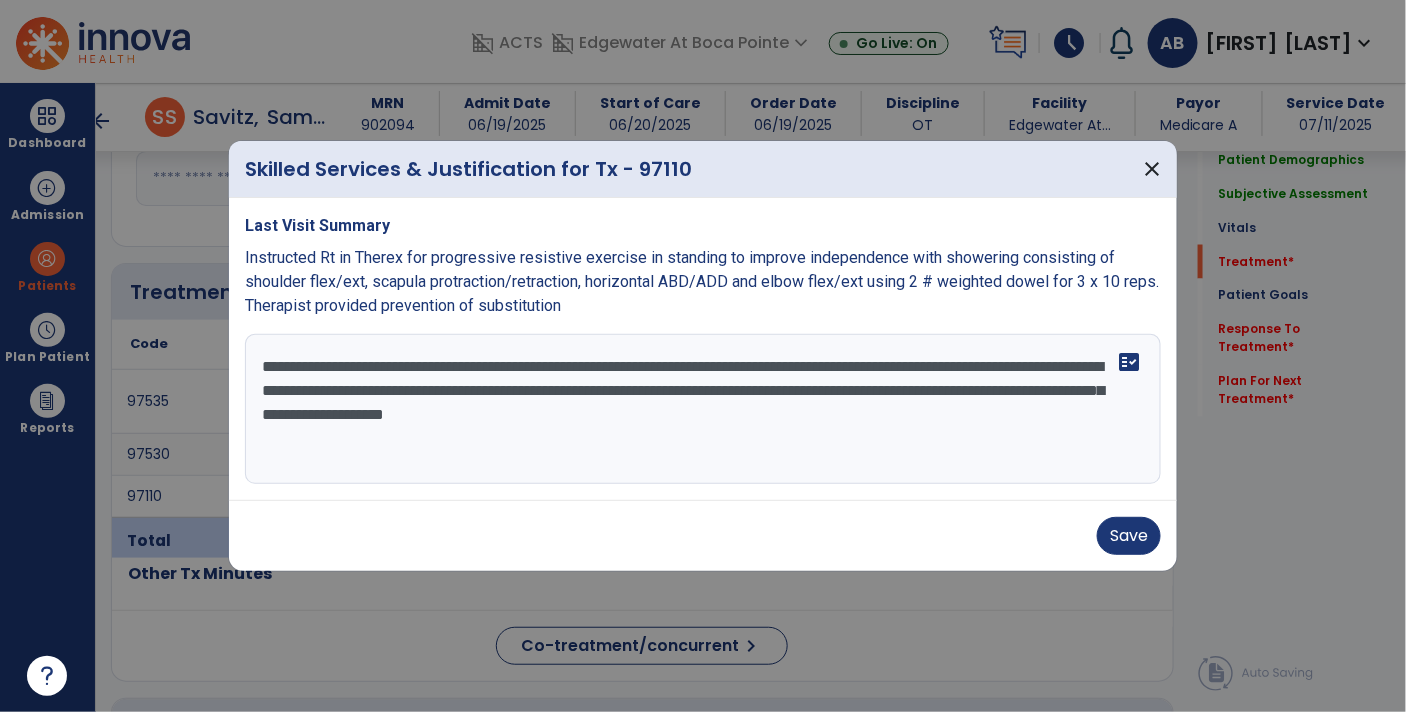 click on "**********" at bounding box center (703, 409) 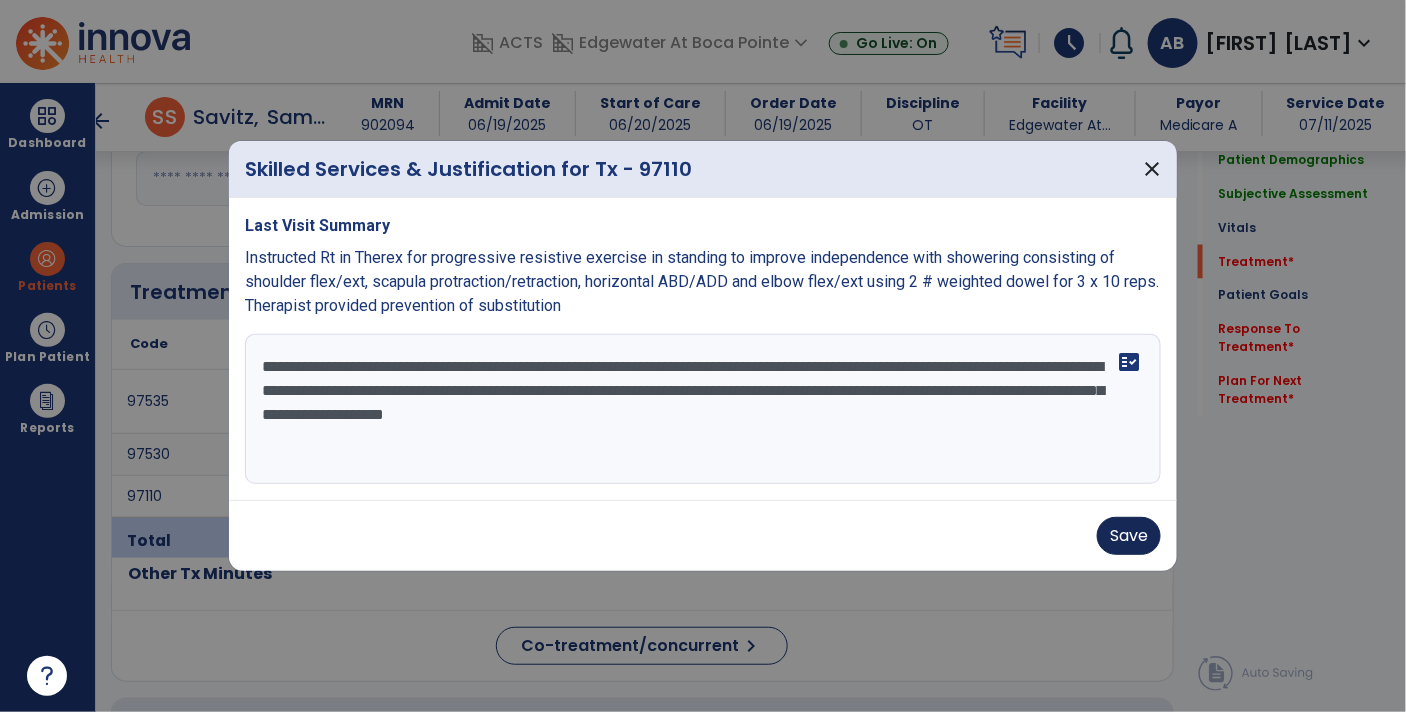type on "**********" 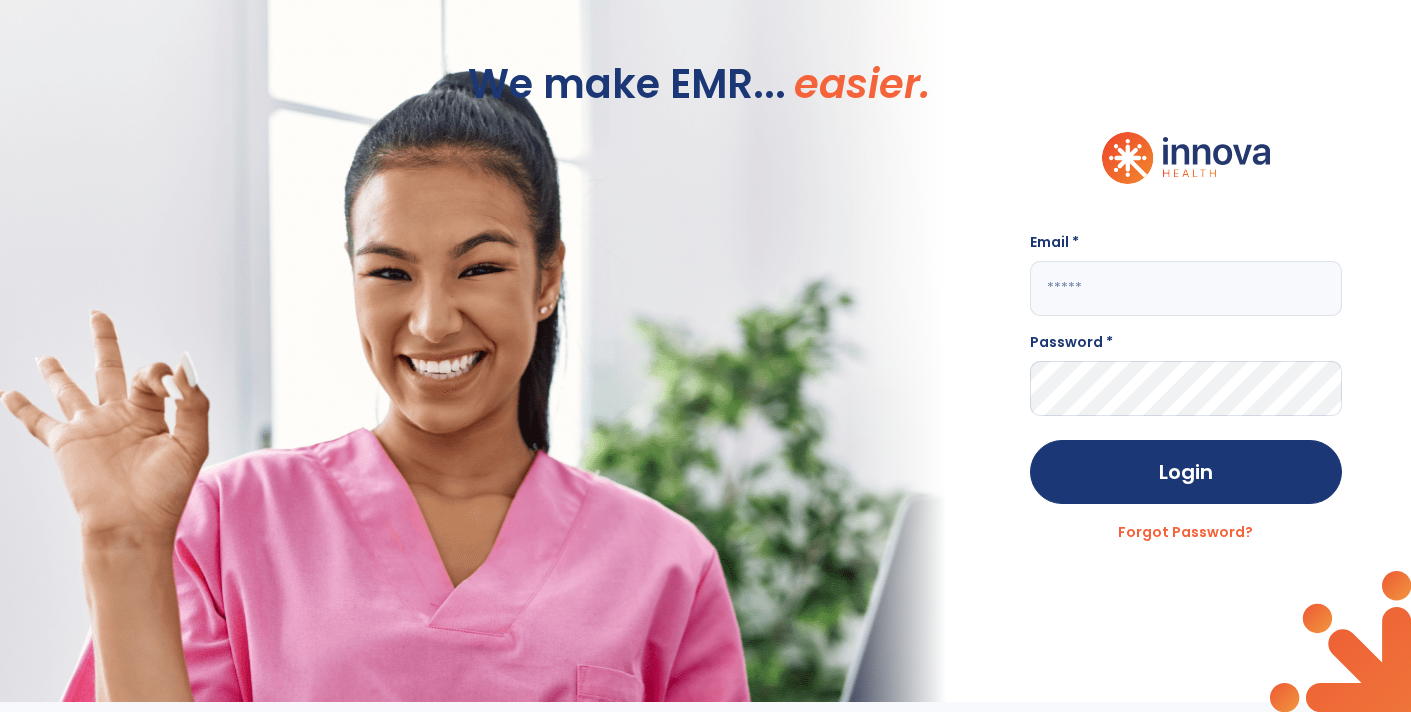 type on "**********" 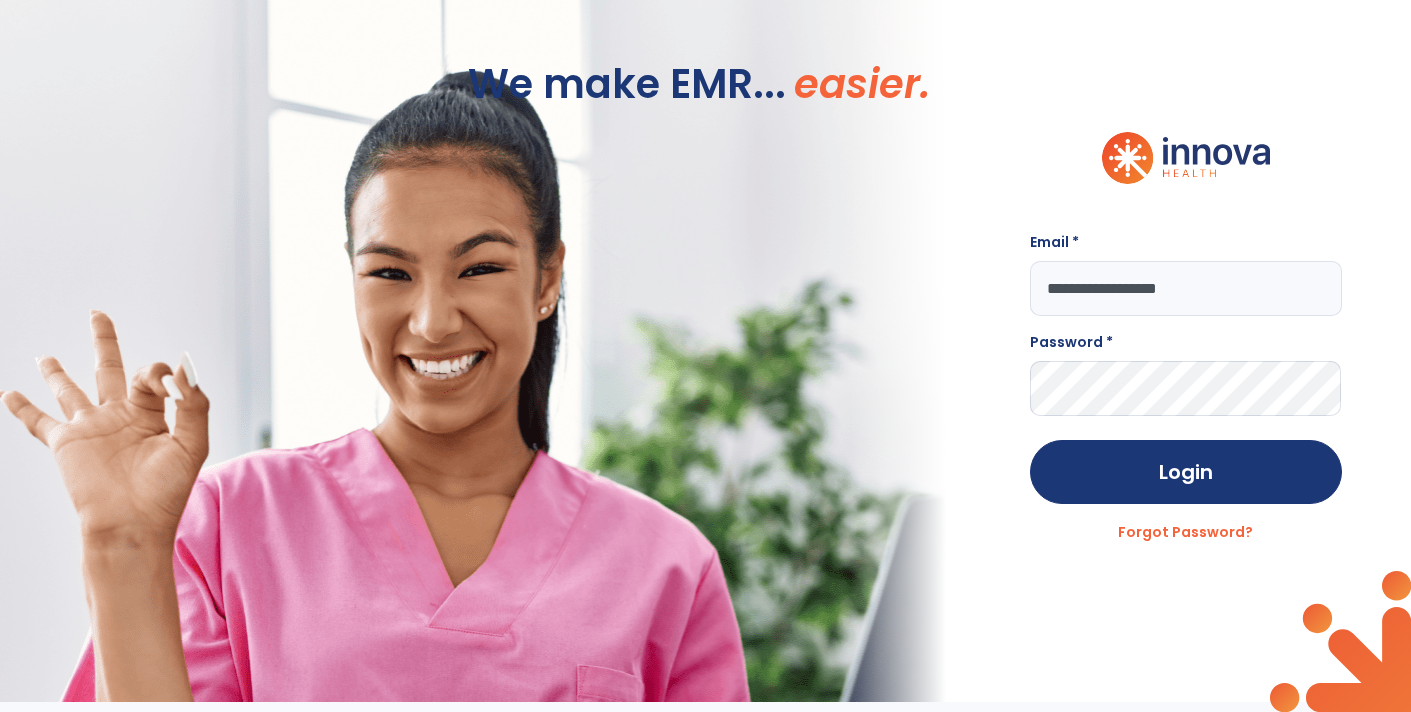 scroll, scrollTop: 0, scrollLeft: 0, axis: both 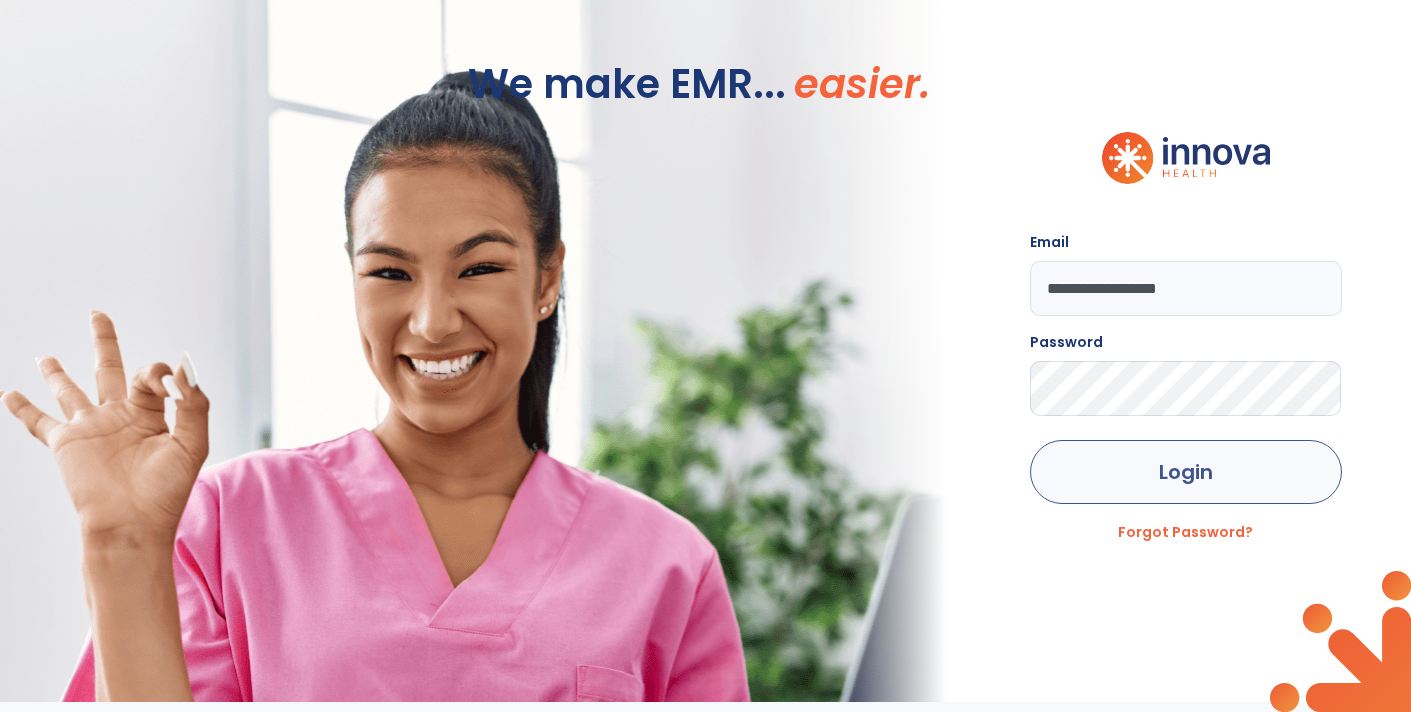 click on "Login" 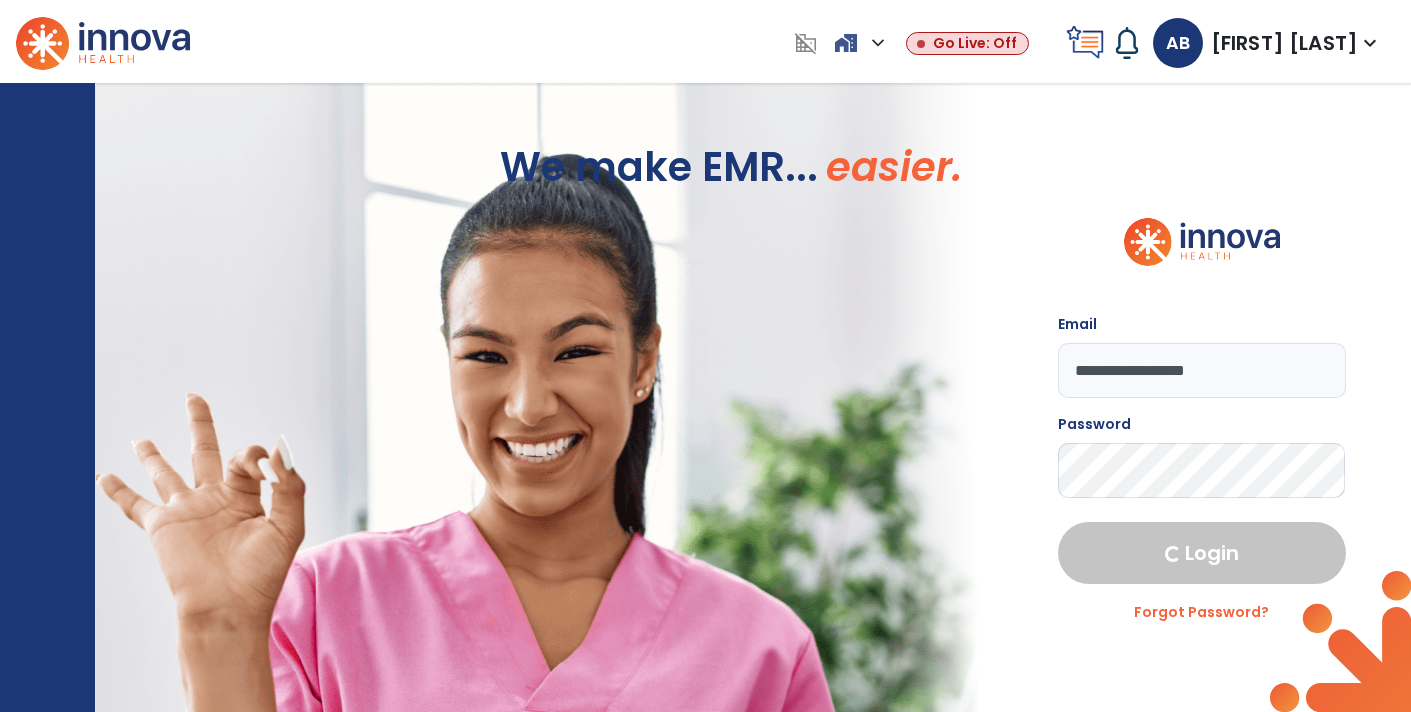 select on "****" 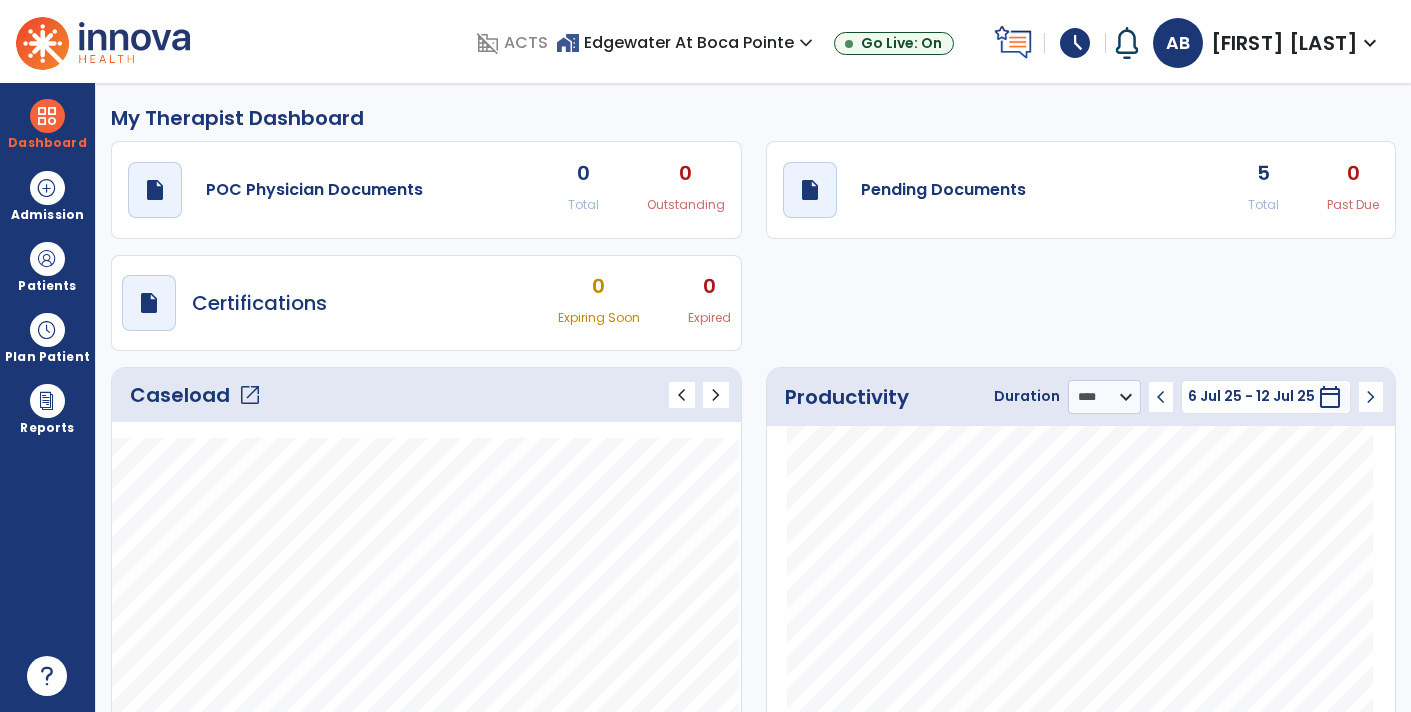 click on "open_in_new" 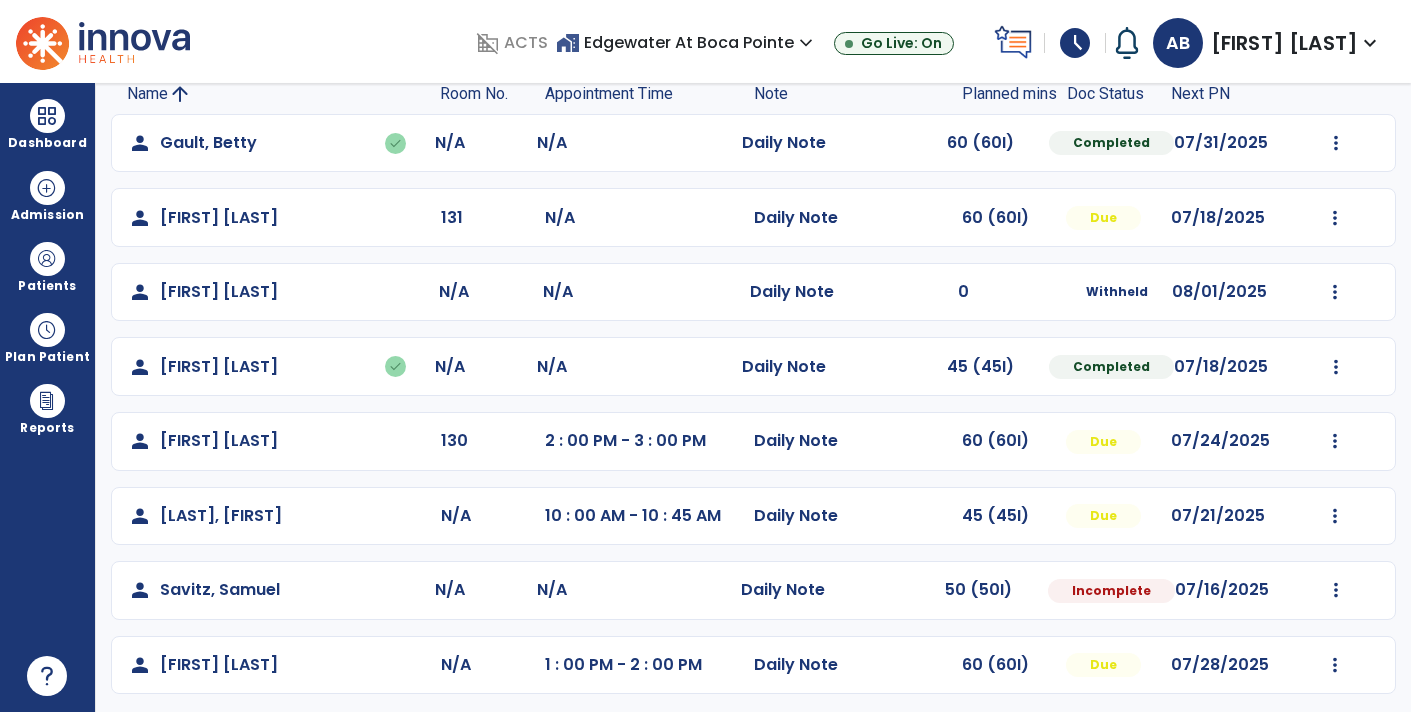 scroll, scrollTop: 146, scrollLeft: 0, axis: vertical 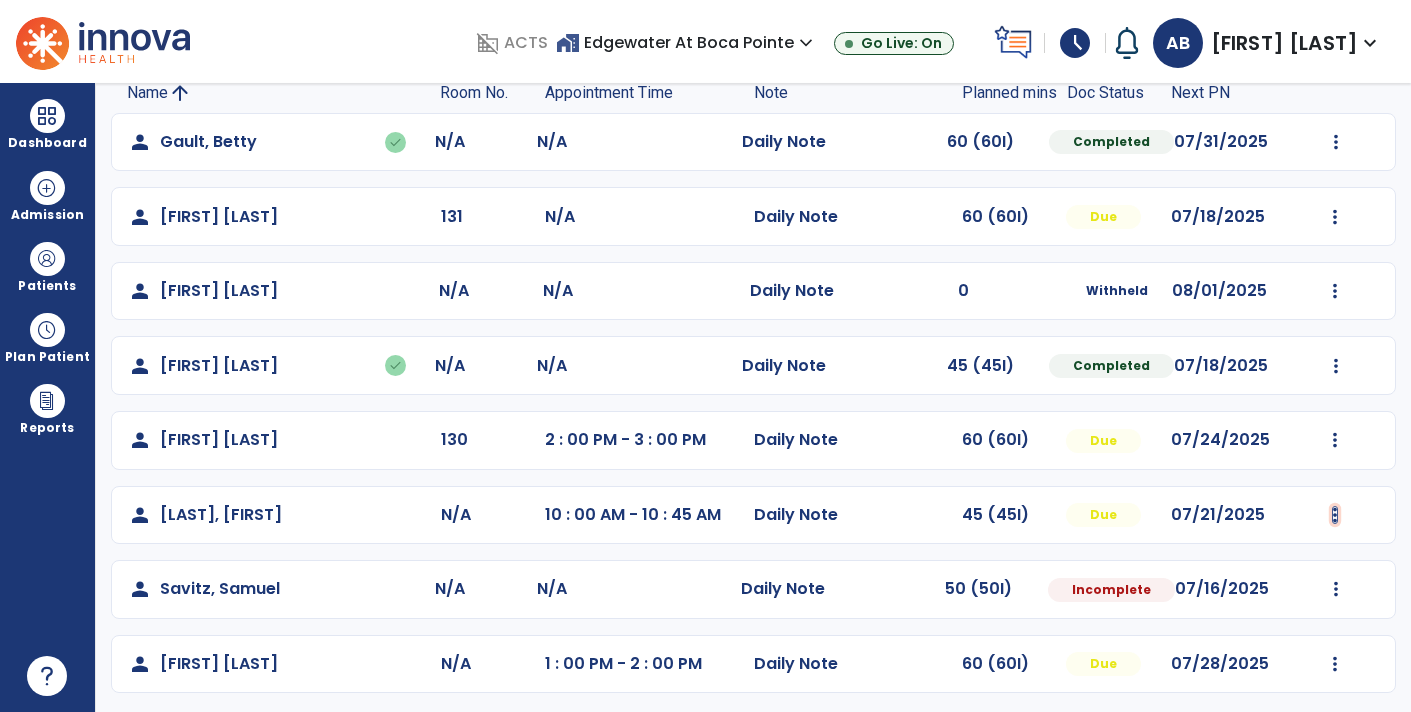 click at bounding box center (1336, 142) 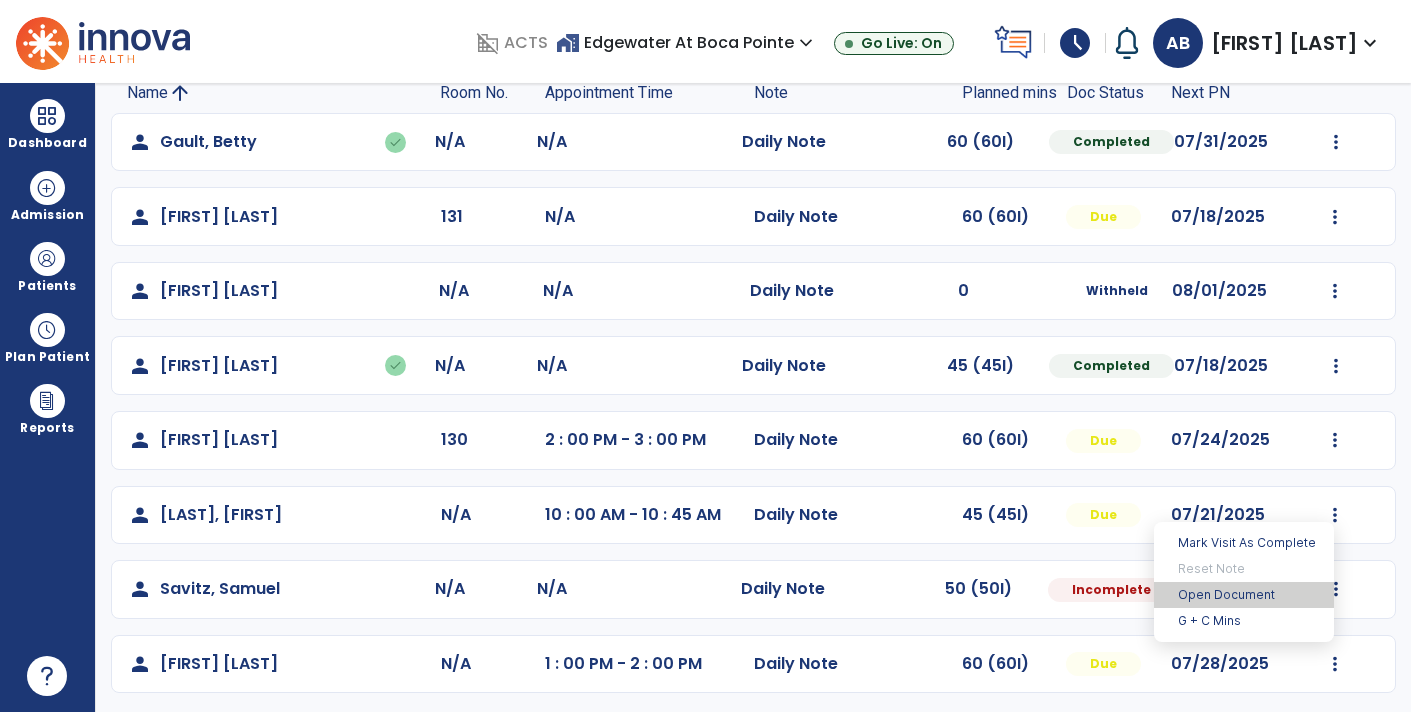 click on "Open Document" at bounding box center (1244, 595) 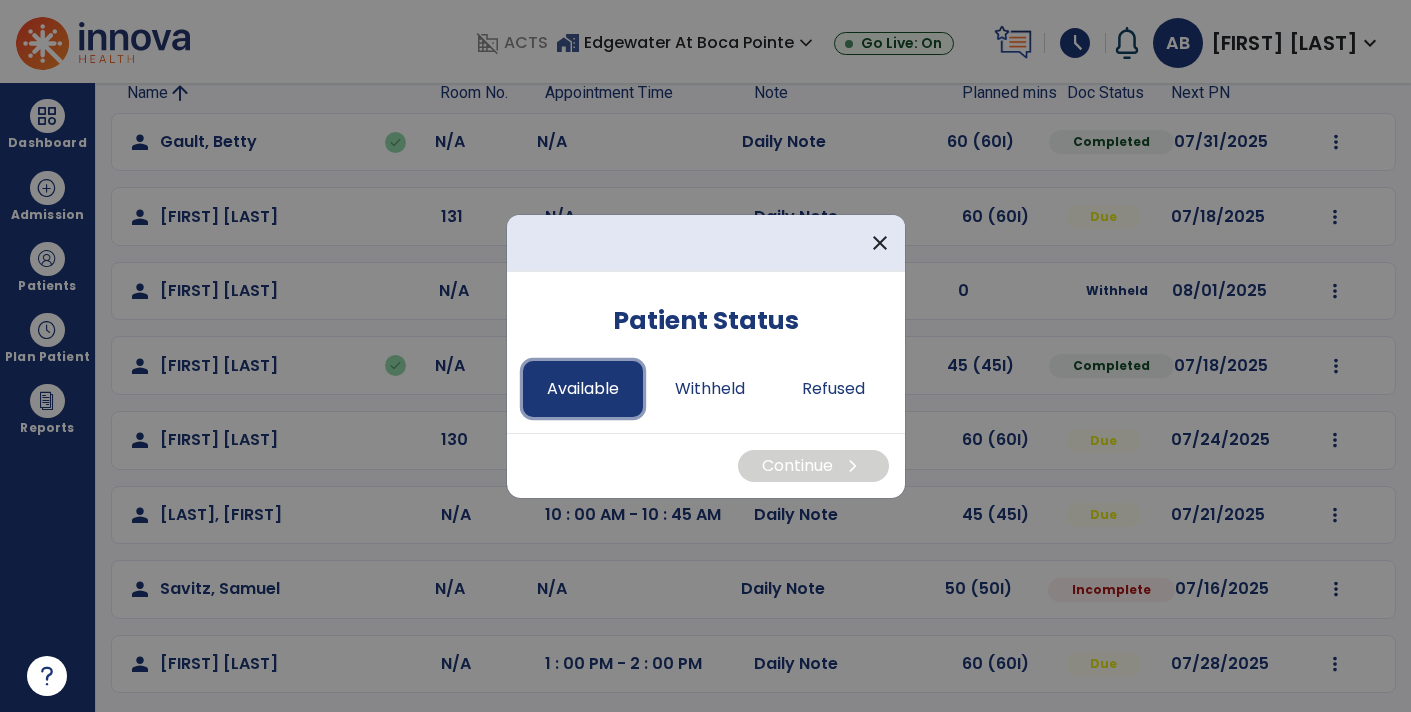 click on "Available" at bounding box center (583, 389) 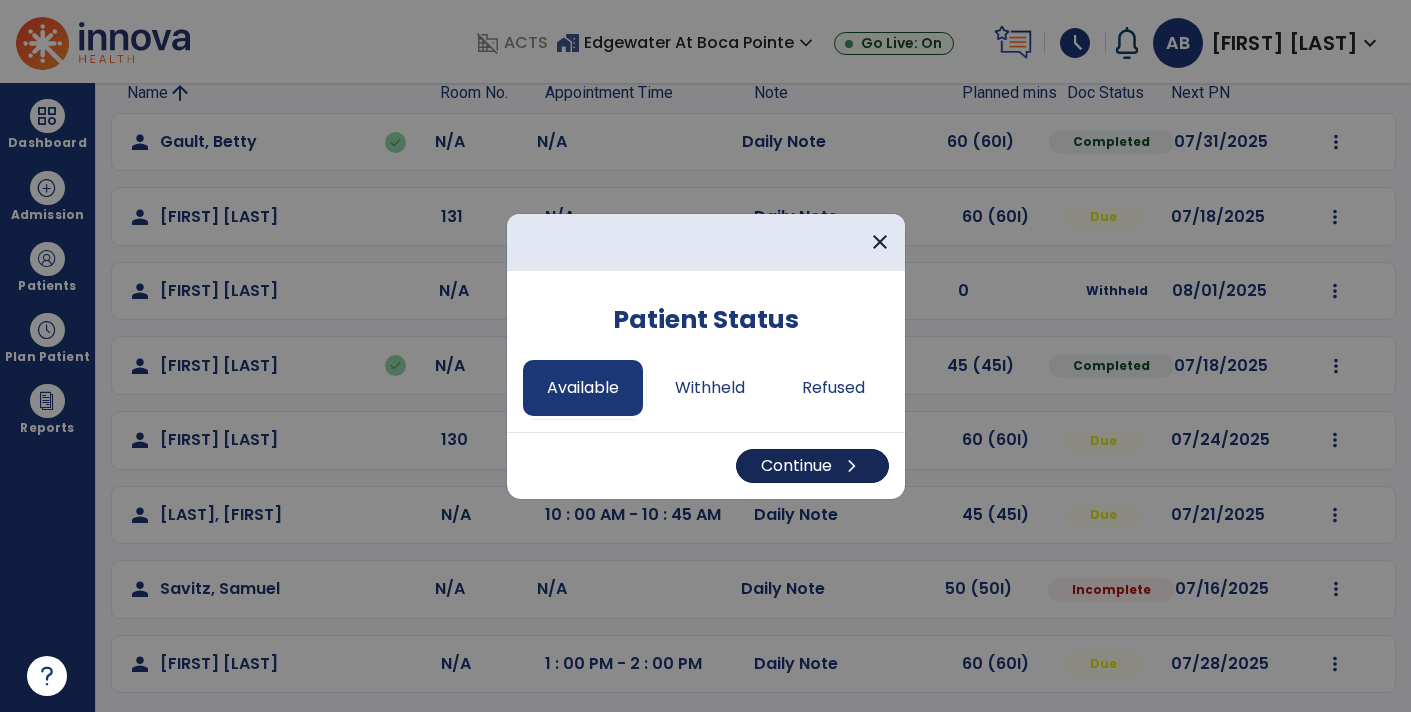 click on "Continue   chevron_right" at bounding box center [812, 466] 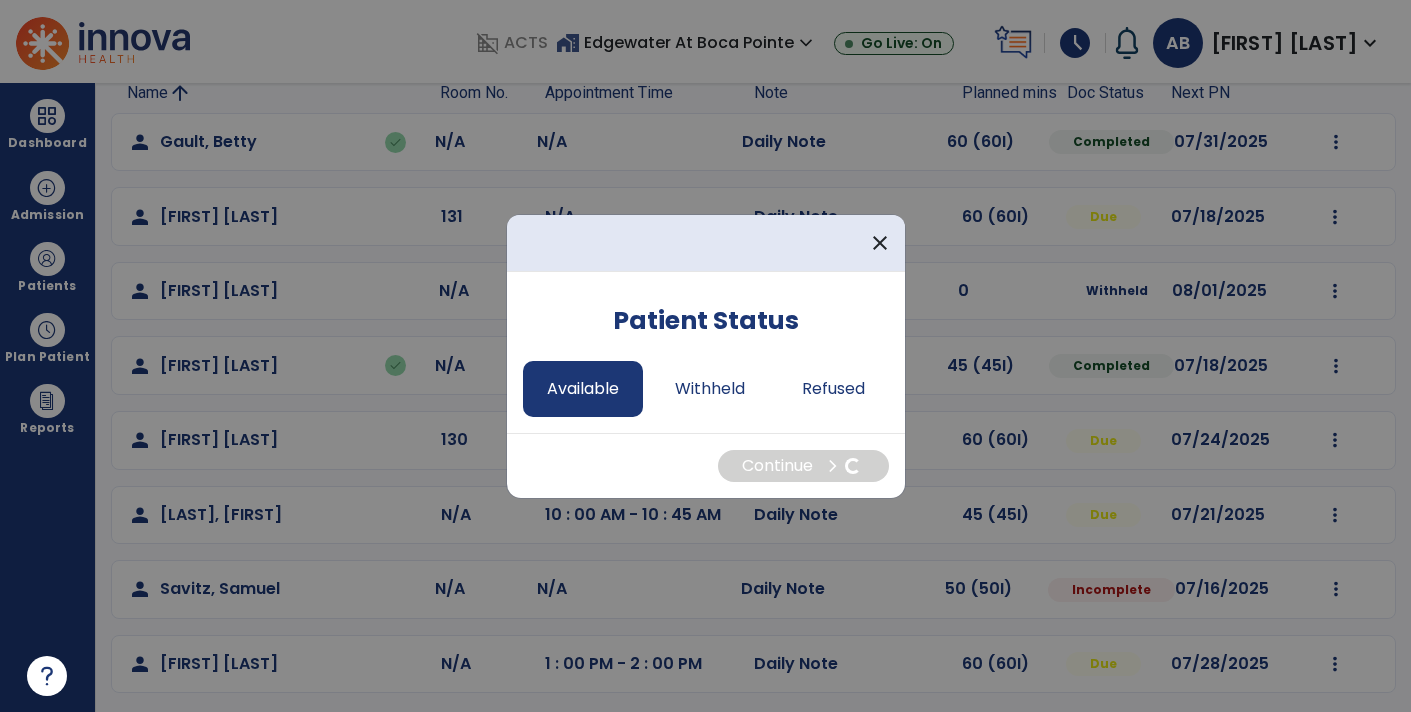 select on "*" 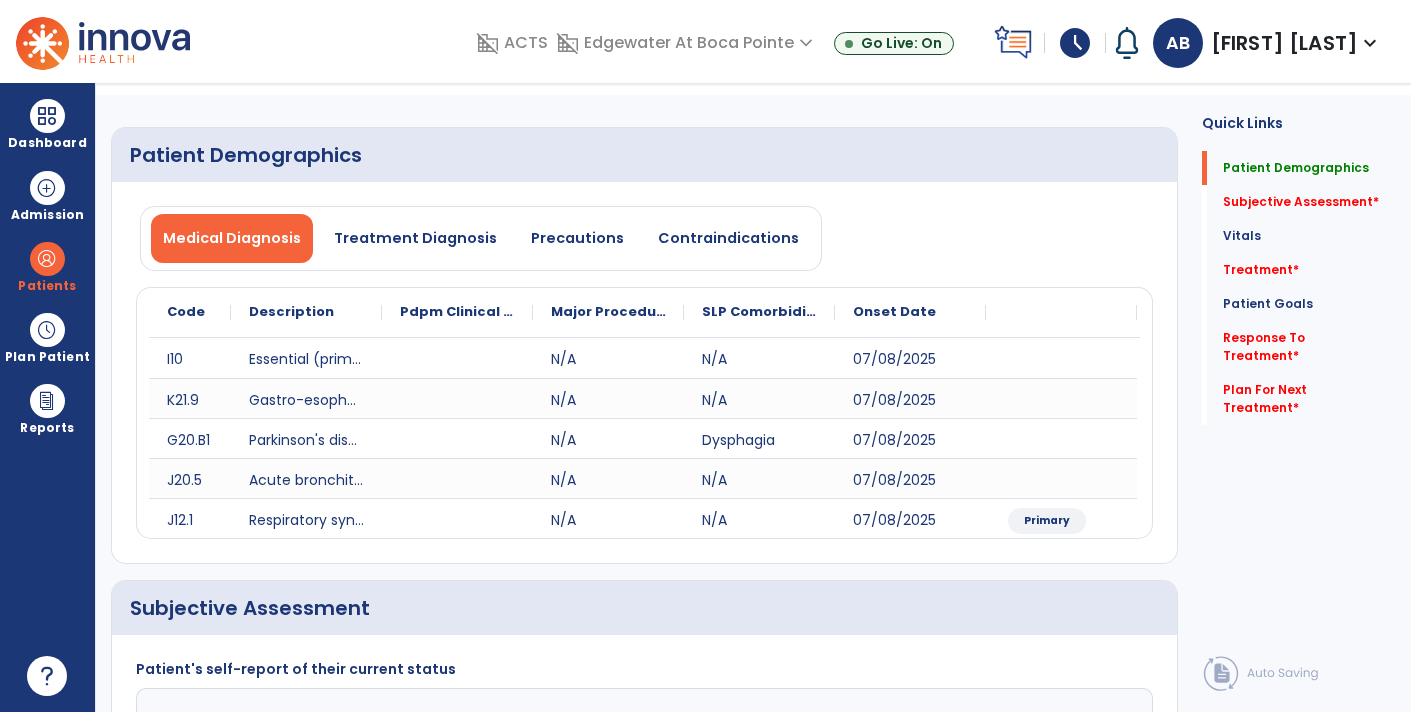scroll, scrollTop: 0, scrollLeft: 0, axis: both 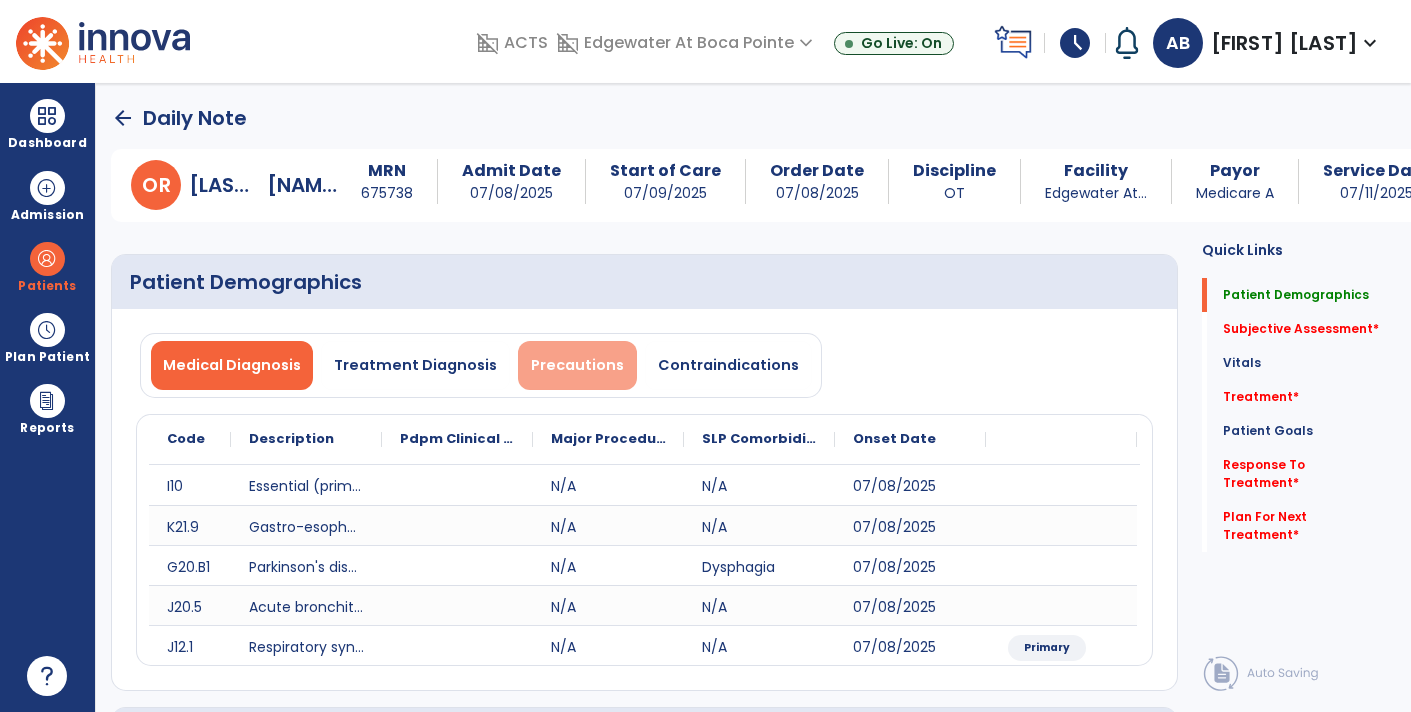 click on "Precautions" at bounding box center (577, 365) 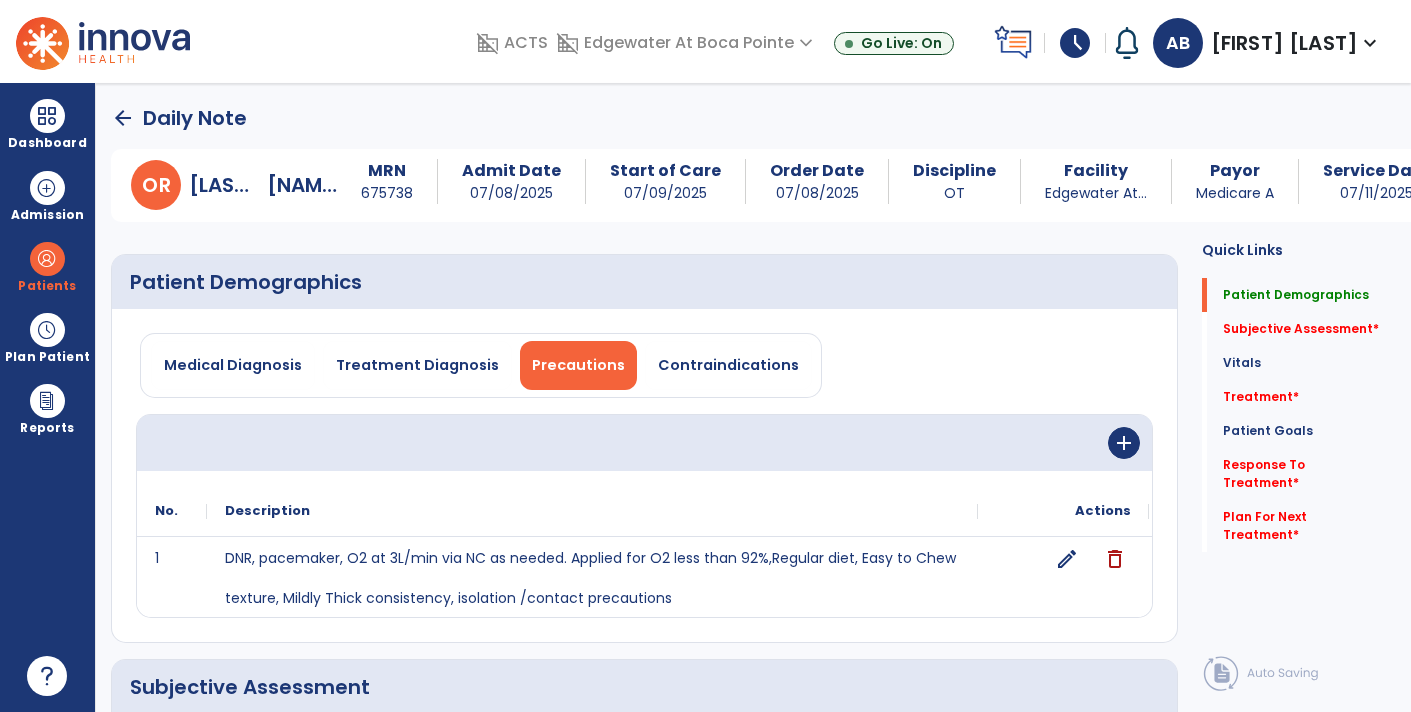 click on "arrow_back" 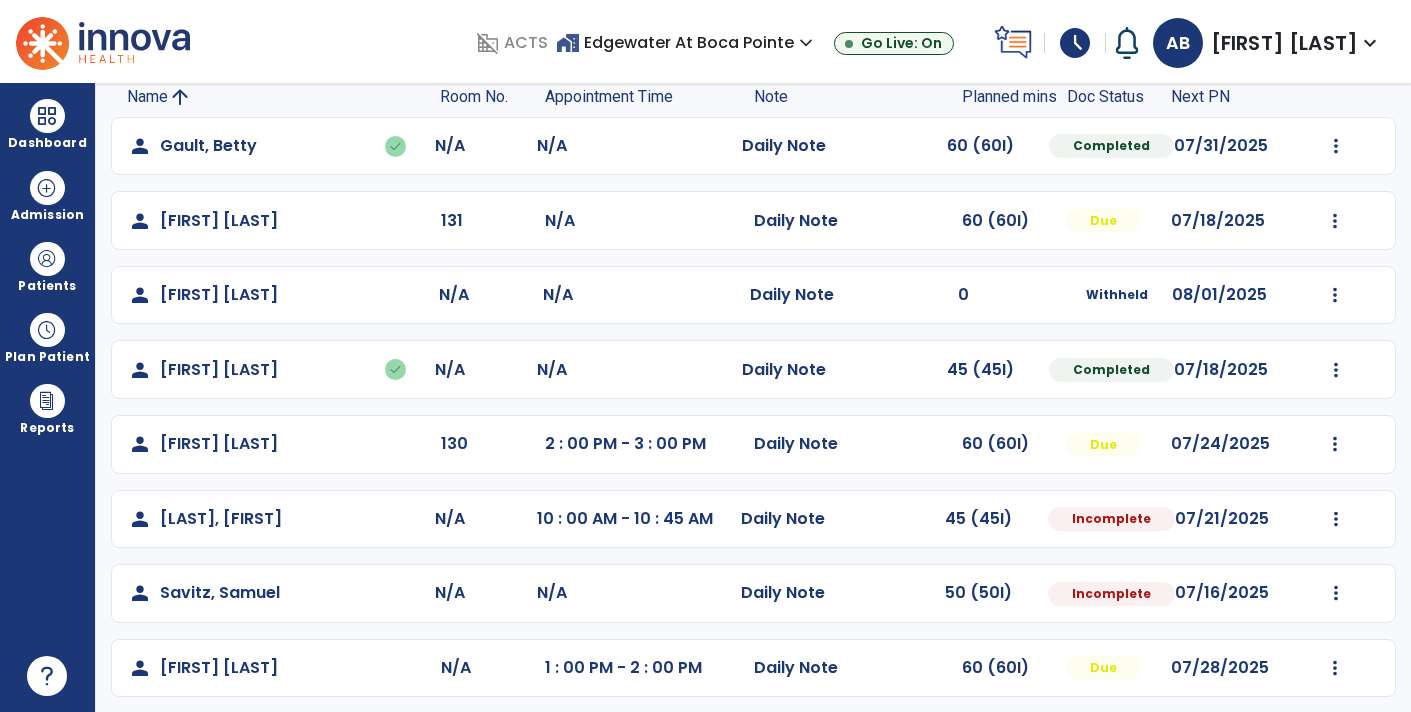 scroll, scrollTop: 143, scrollLeft: 0, axis: vertical 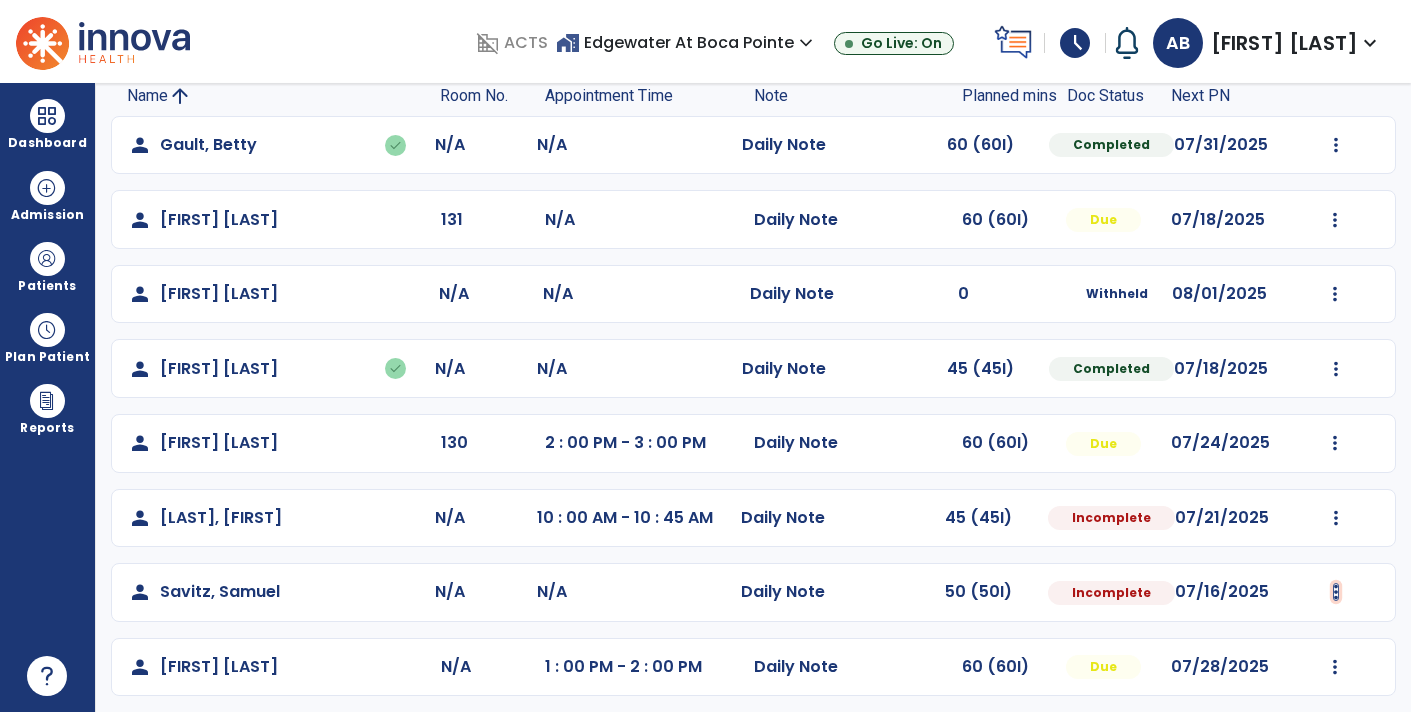 click at bounding box center (1336, 145) 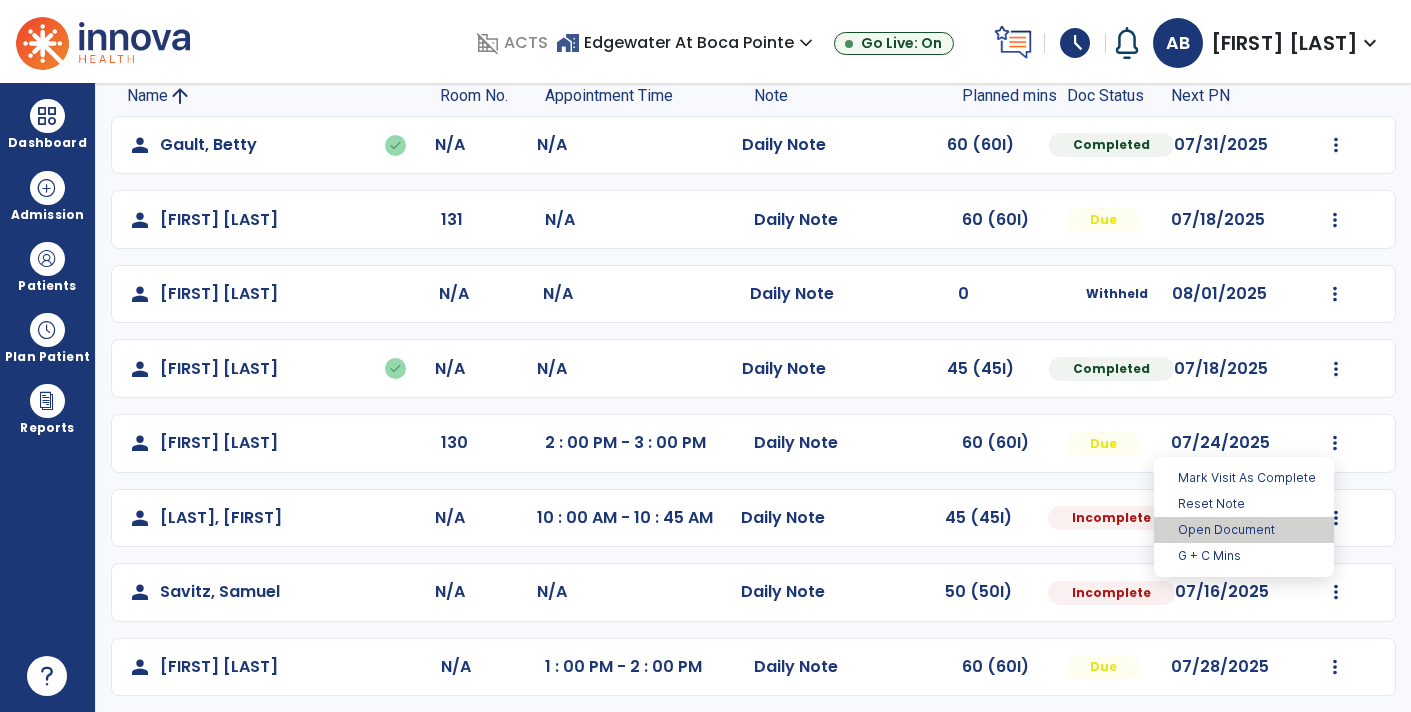 click on "Open Document" at bounding box center (1244, 530) 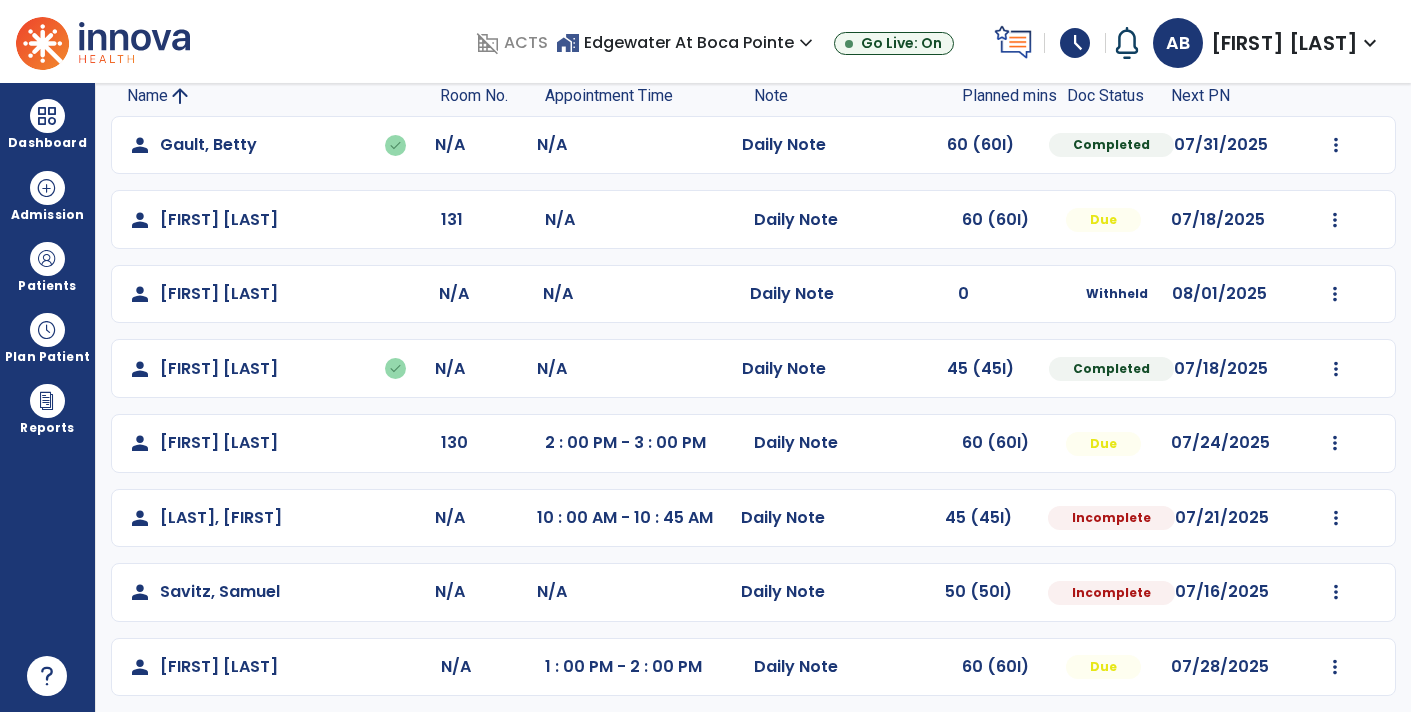 select on "*" 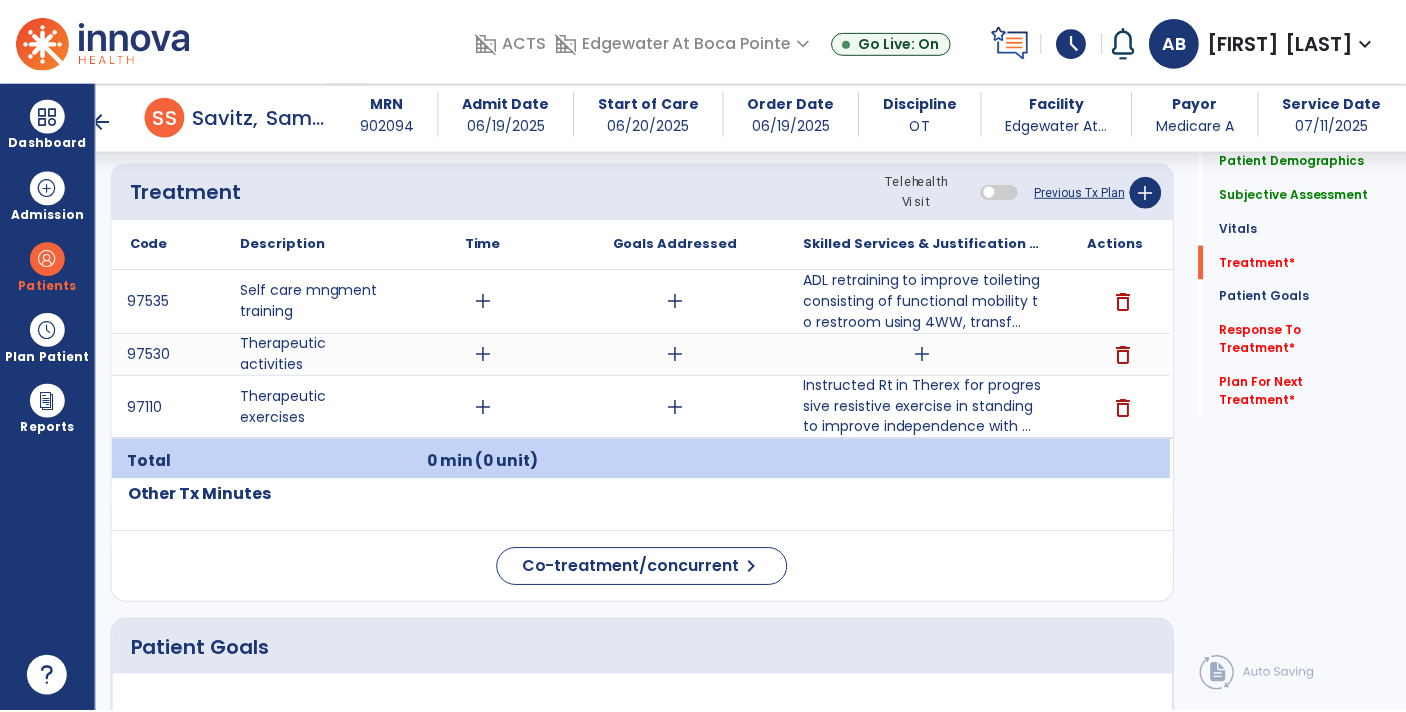 scroll, scrollTop: 1093, scrollLeft: 0, axis: vertical 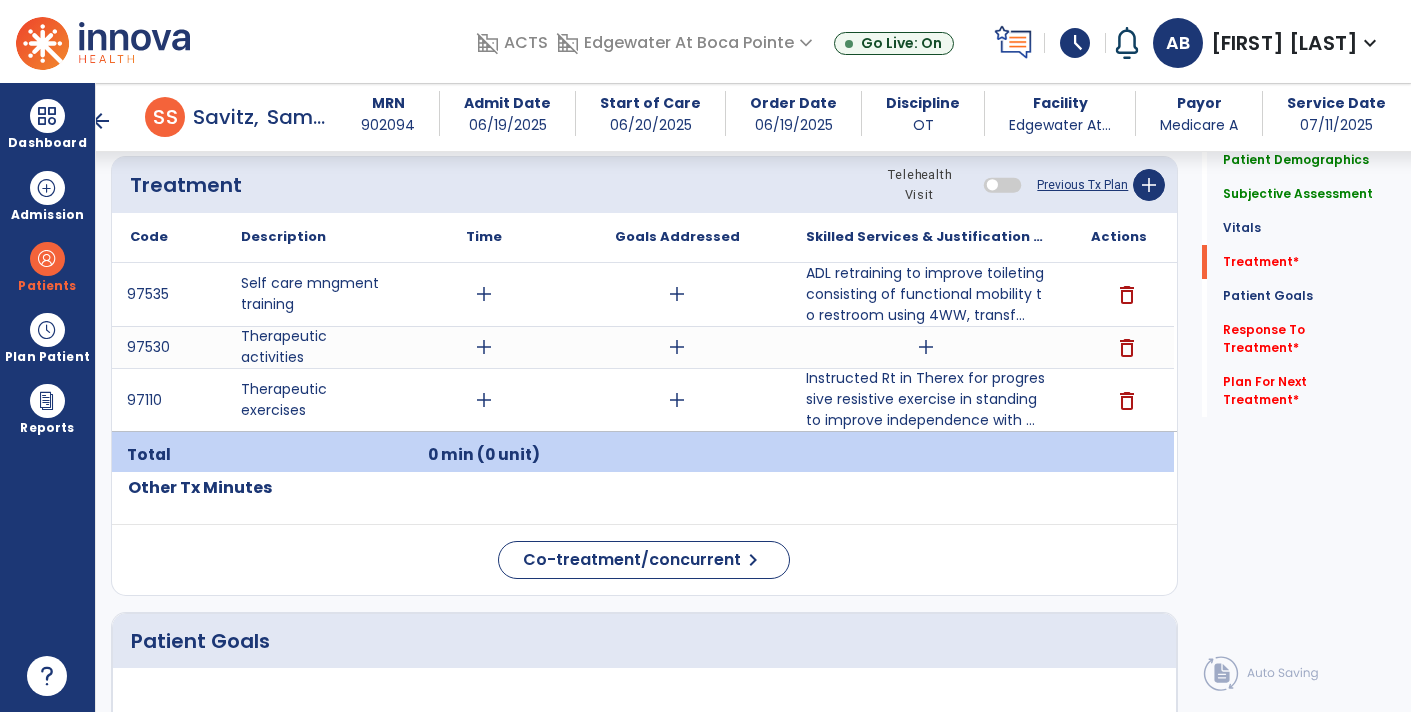 click on "add" at bounding box center (926, 347) 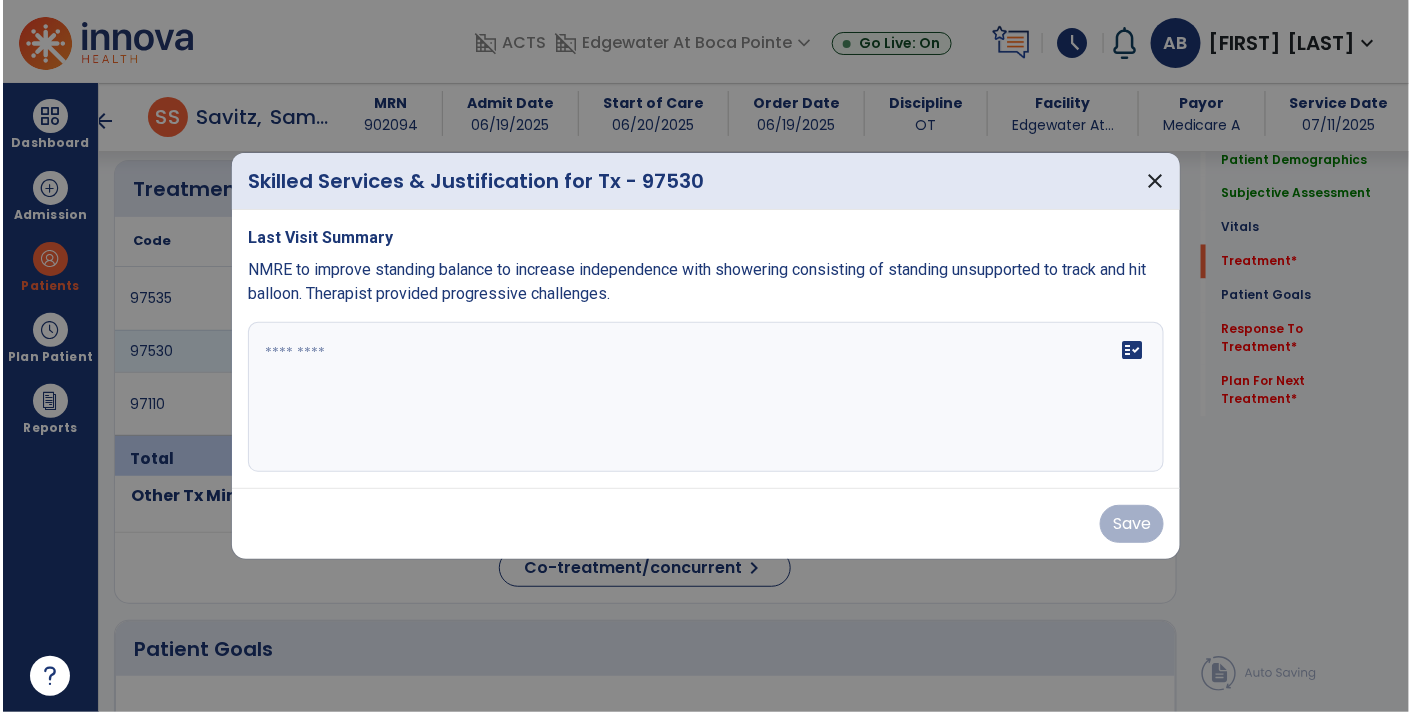 scroll, scrollTop: 1093, scrollLeft: 0, axis: vertical 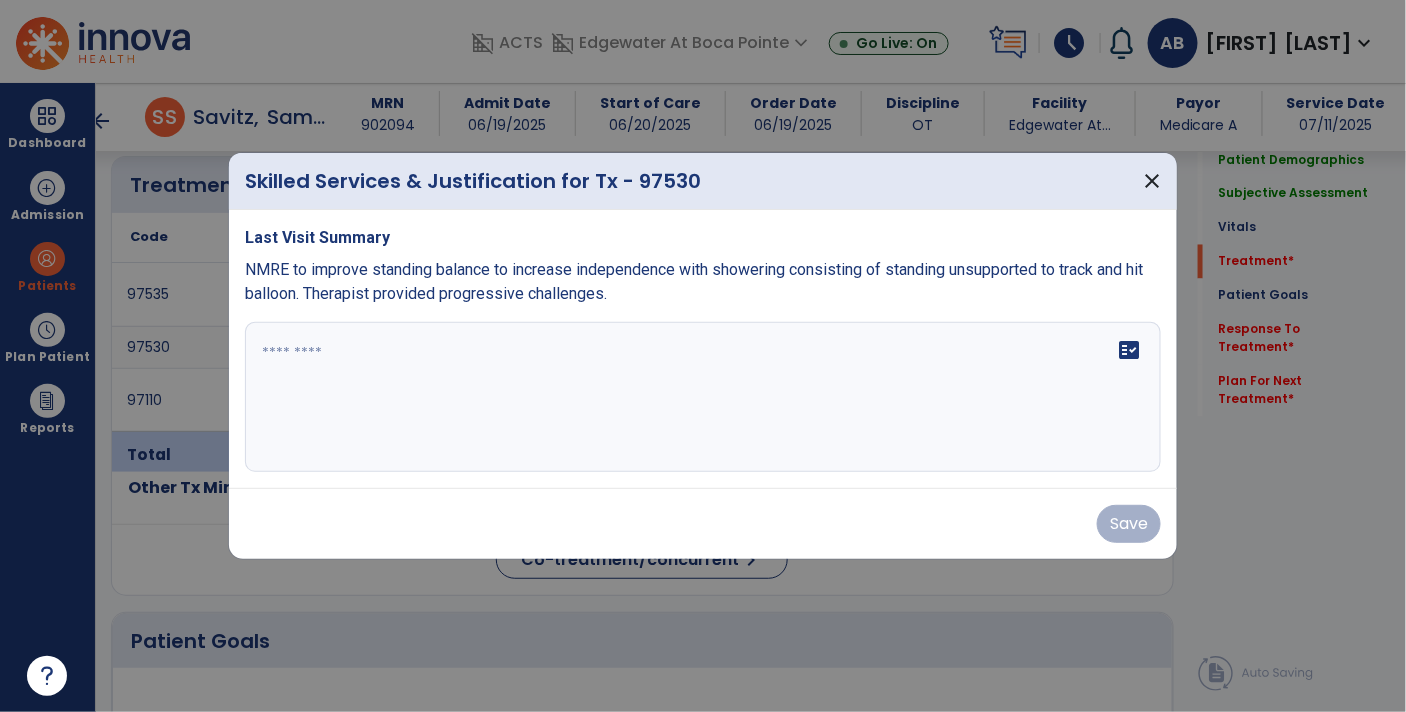 click at bounding box center (703, 397) 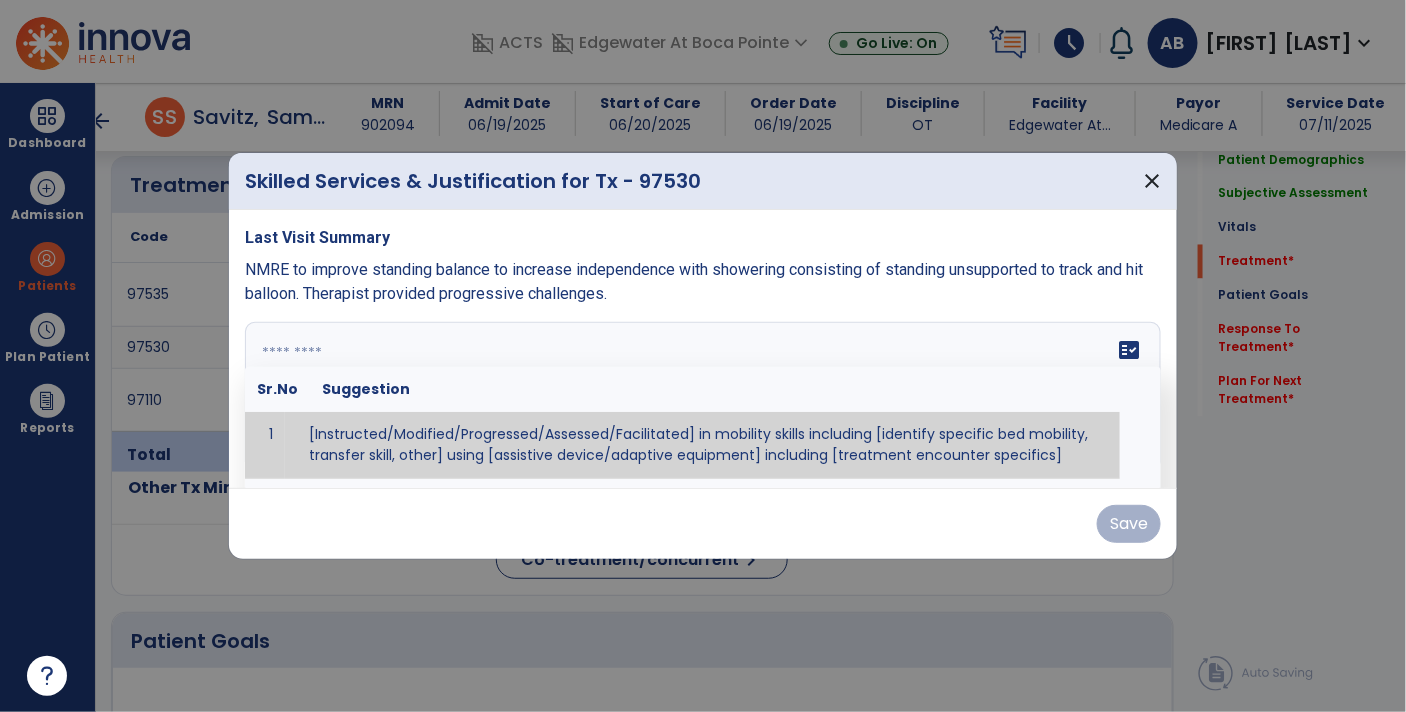 paste on "**********" 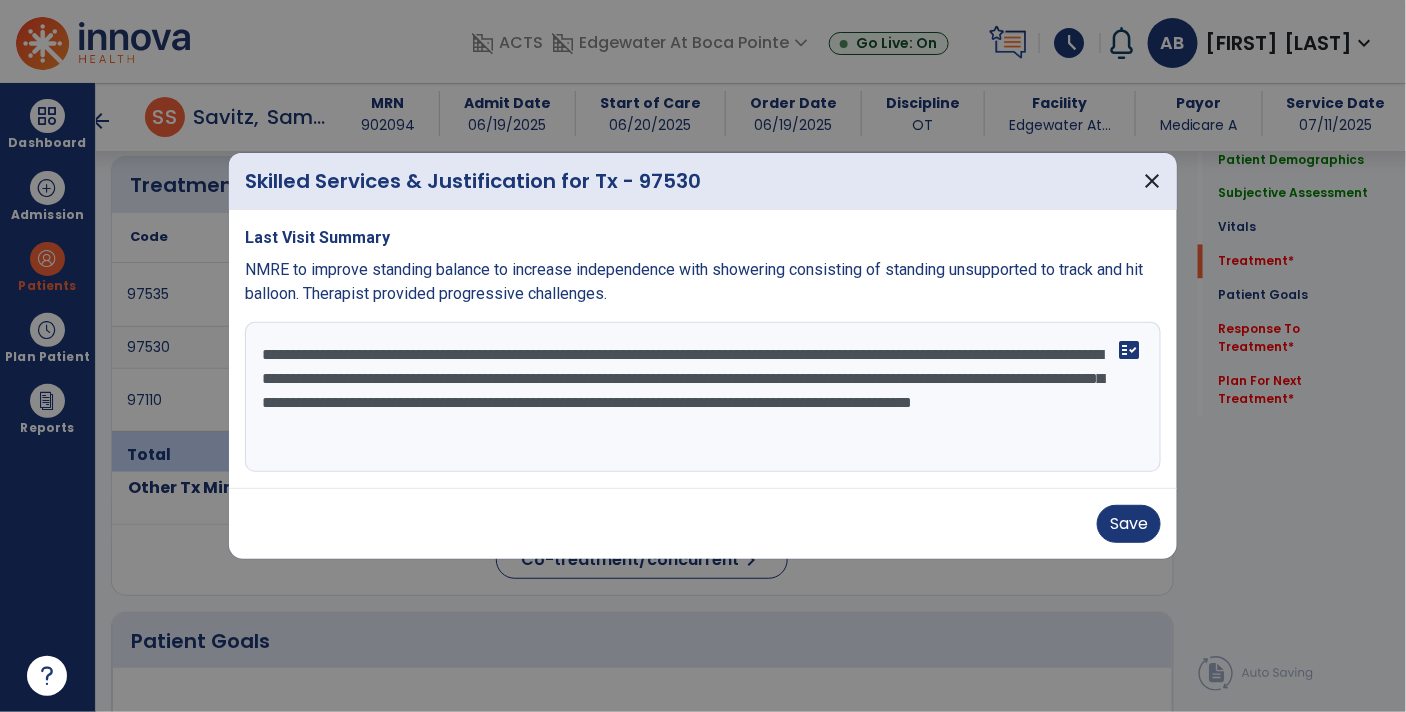 click on "**********" at bounding box center [703, 397] 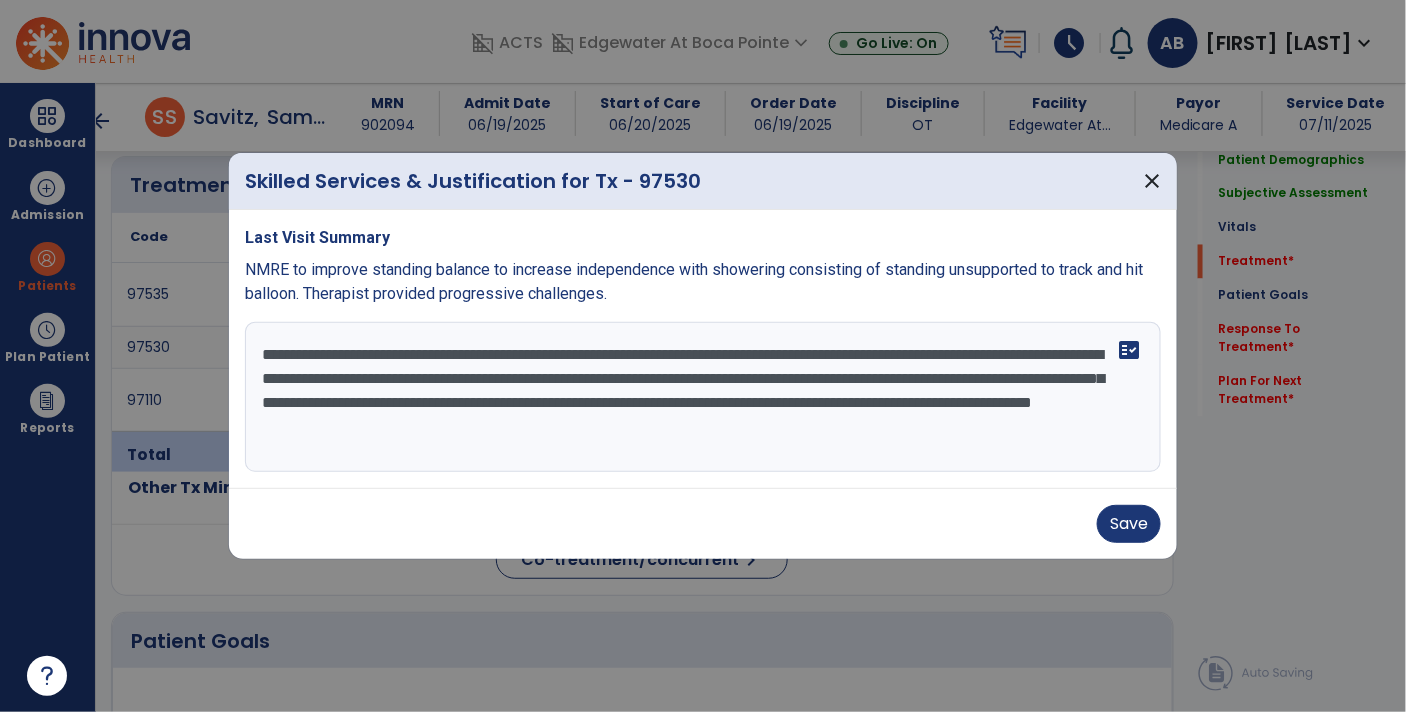 click on "**********" at bounding box center (703, 397) 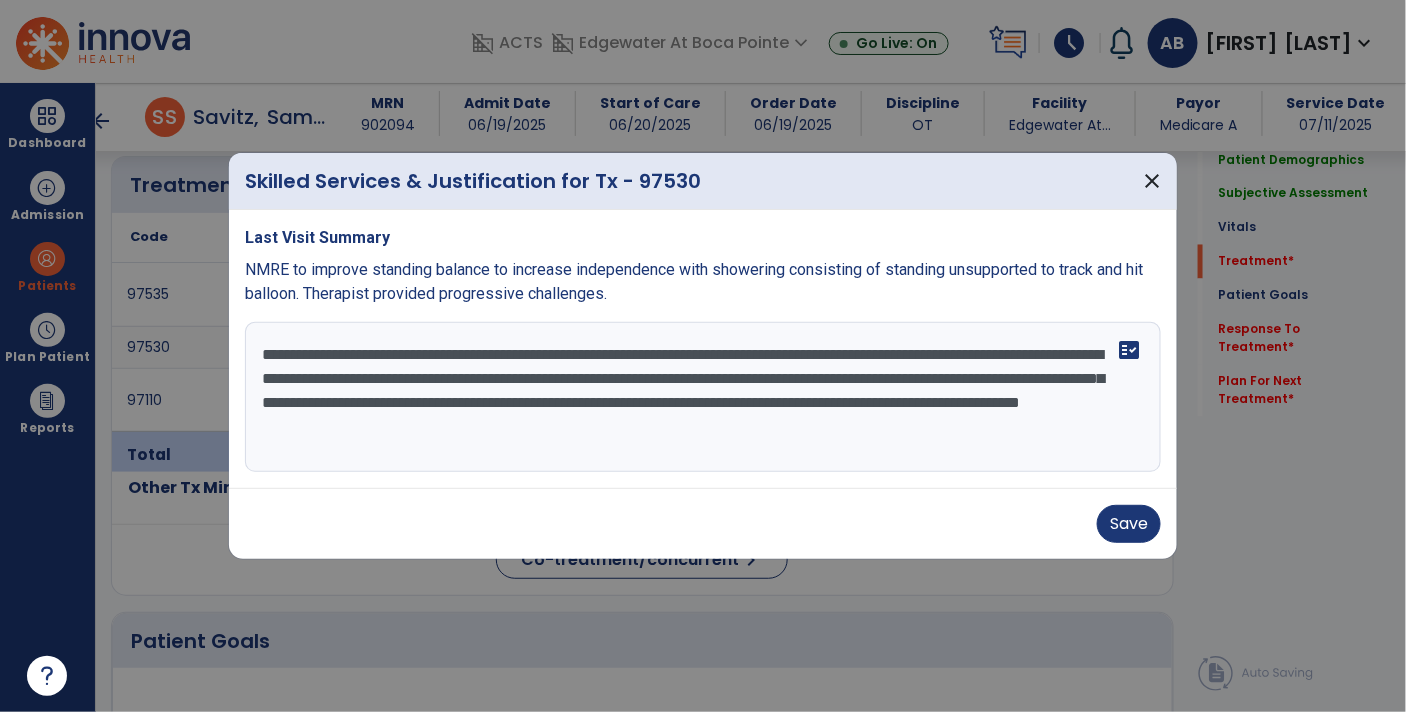 click on "**********" at bounding box center [703, 397] 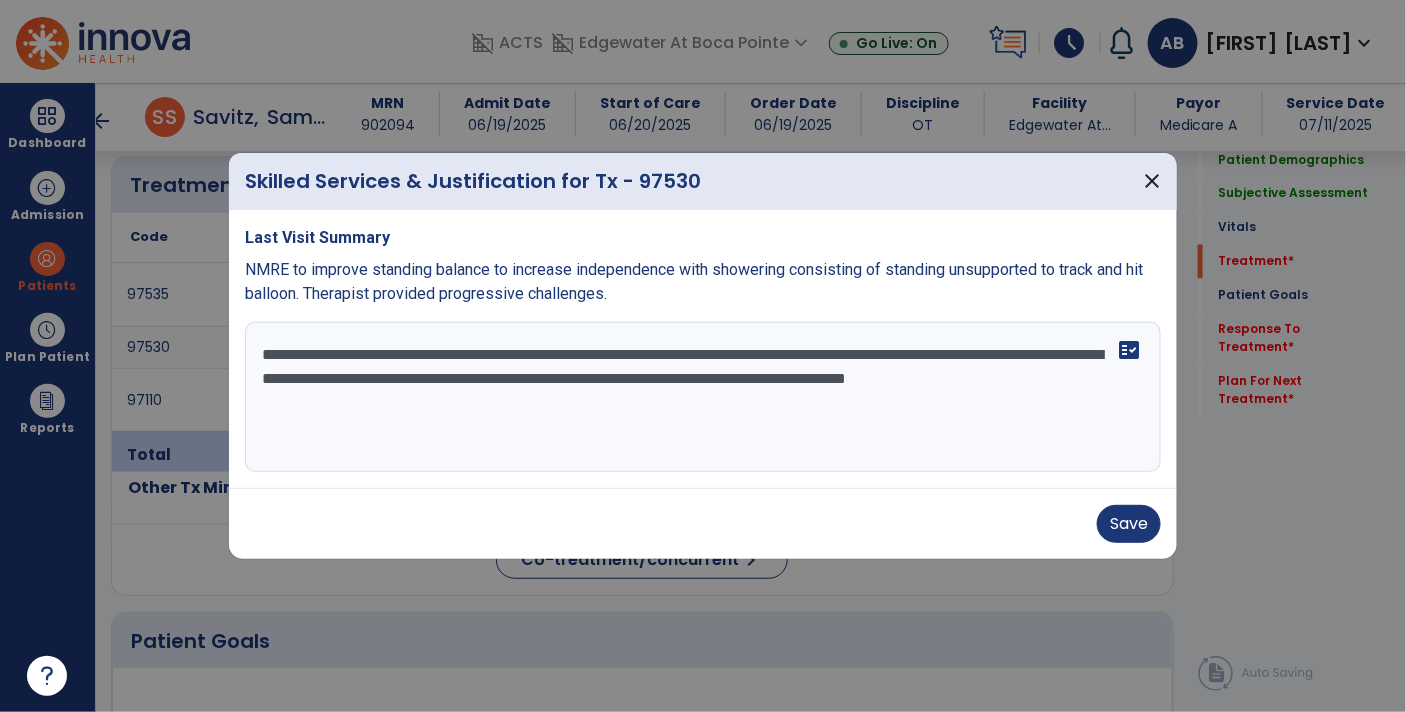 click on "**********" at bounding box center (703, 397) 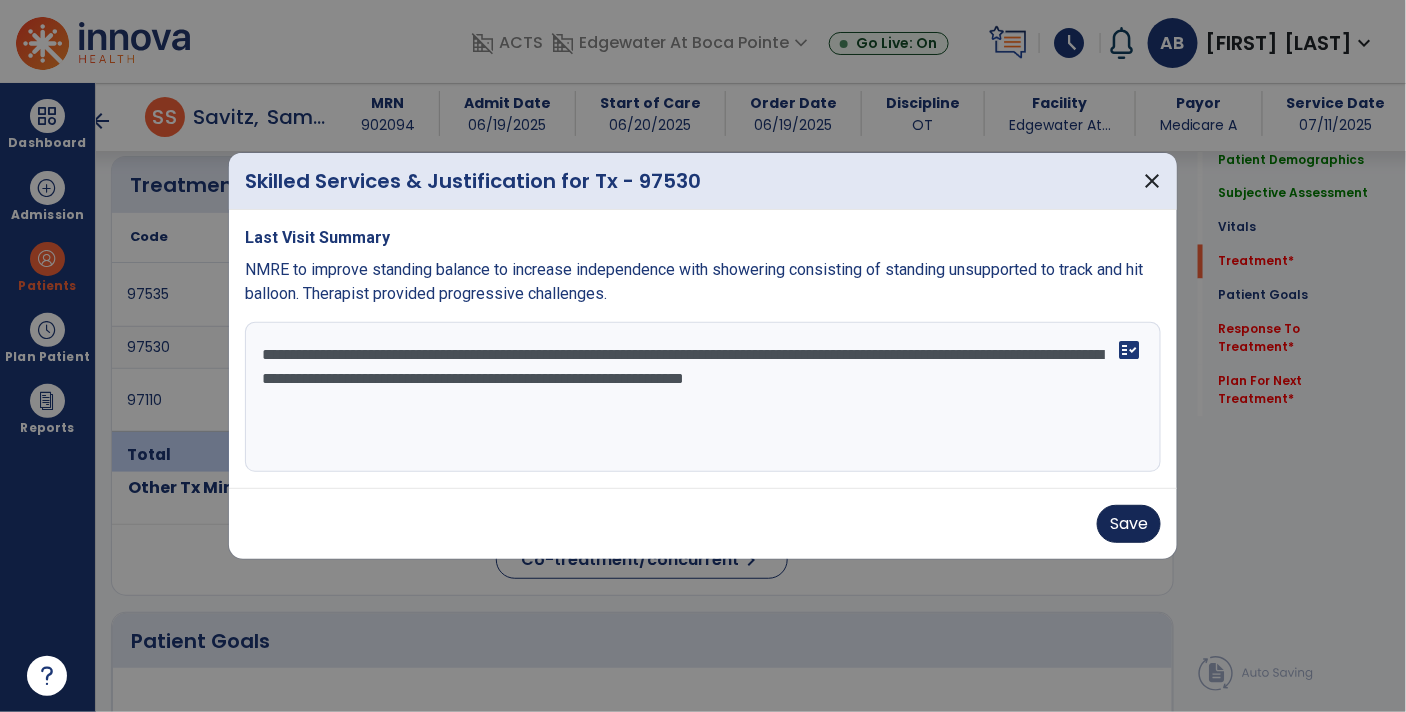 type on "**********" 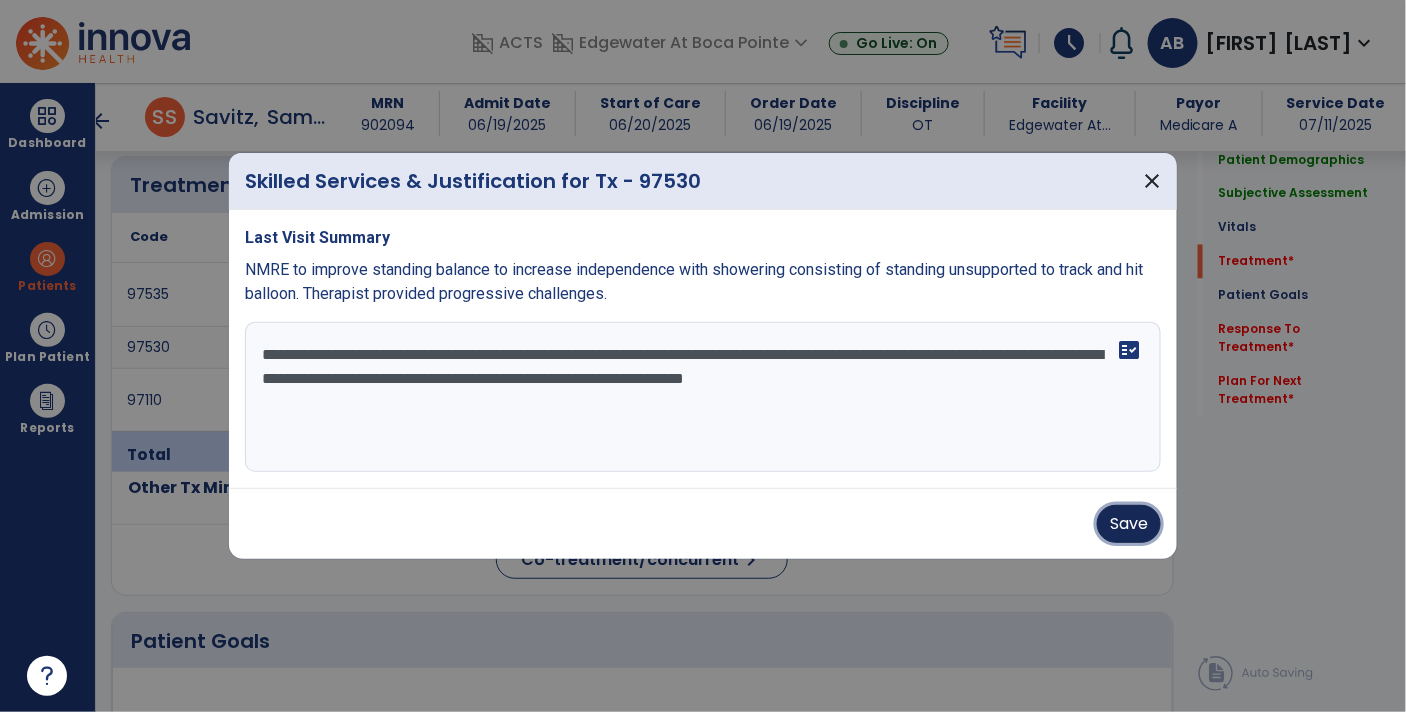 click on "Save" at bounding box center (1129, 524) 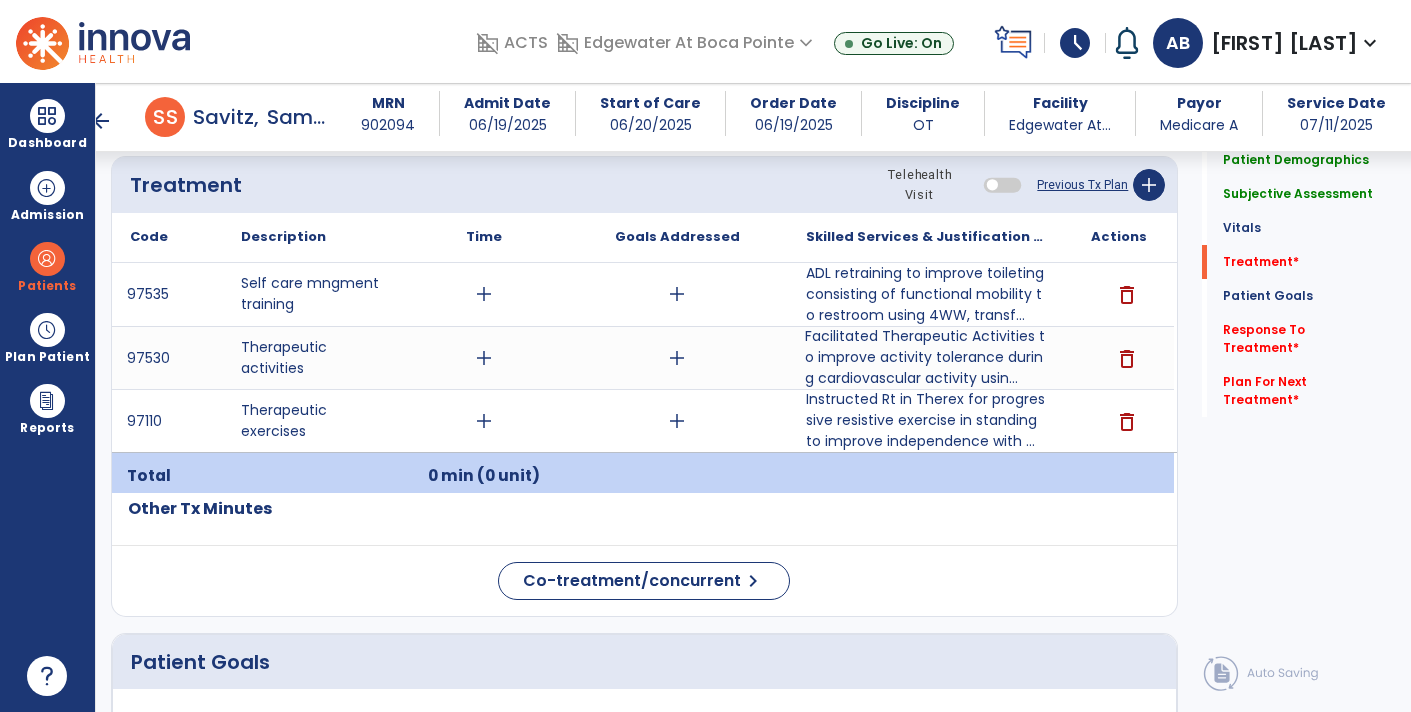 click on "add" at bounding box center (484, 294) 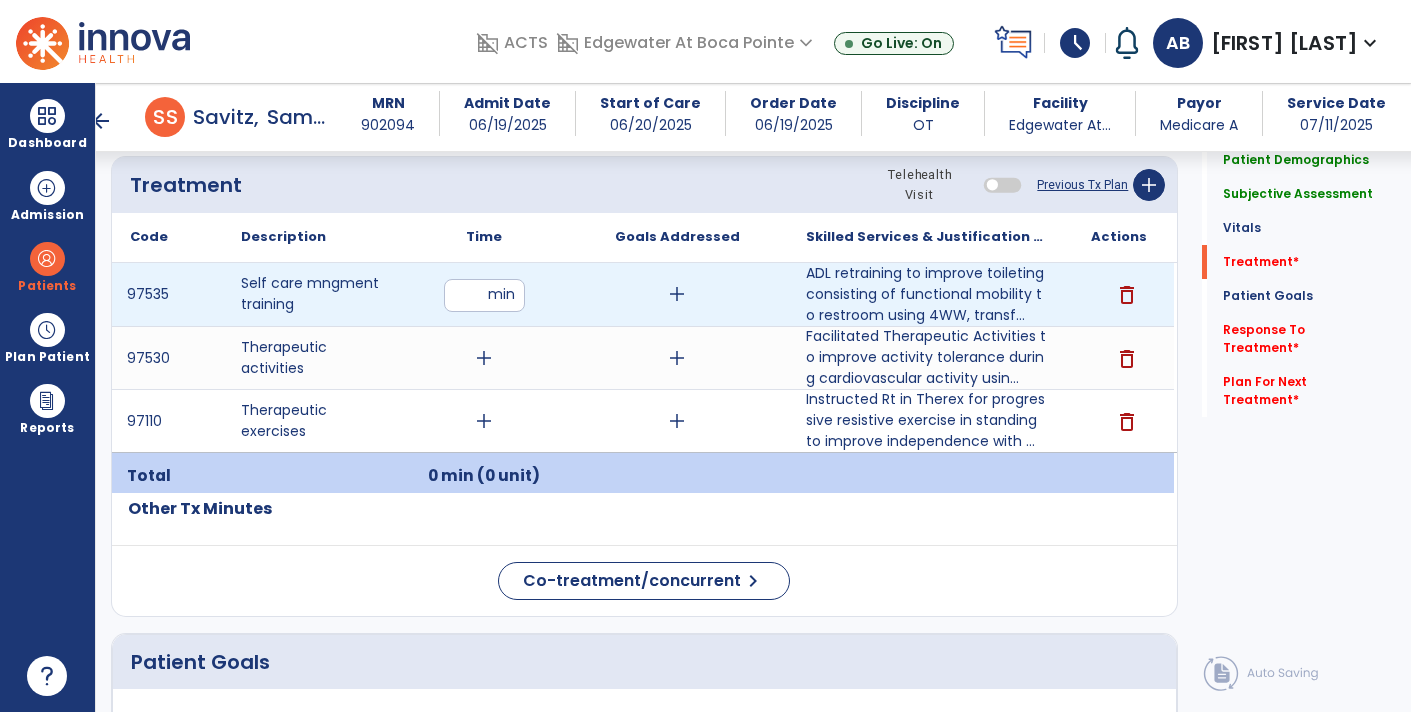 type on "**" 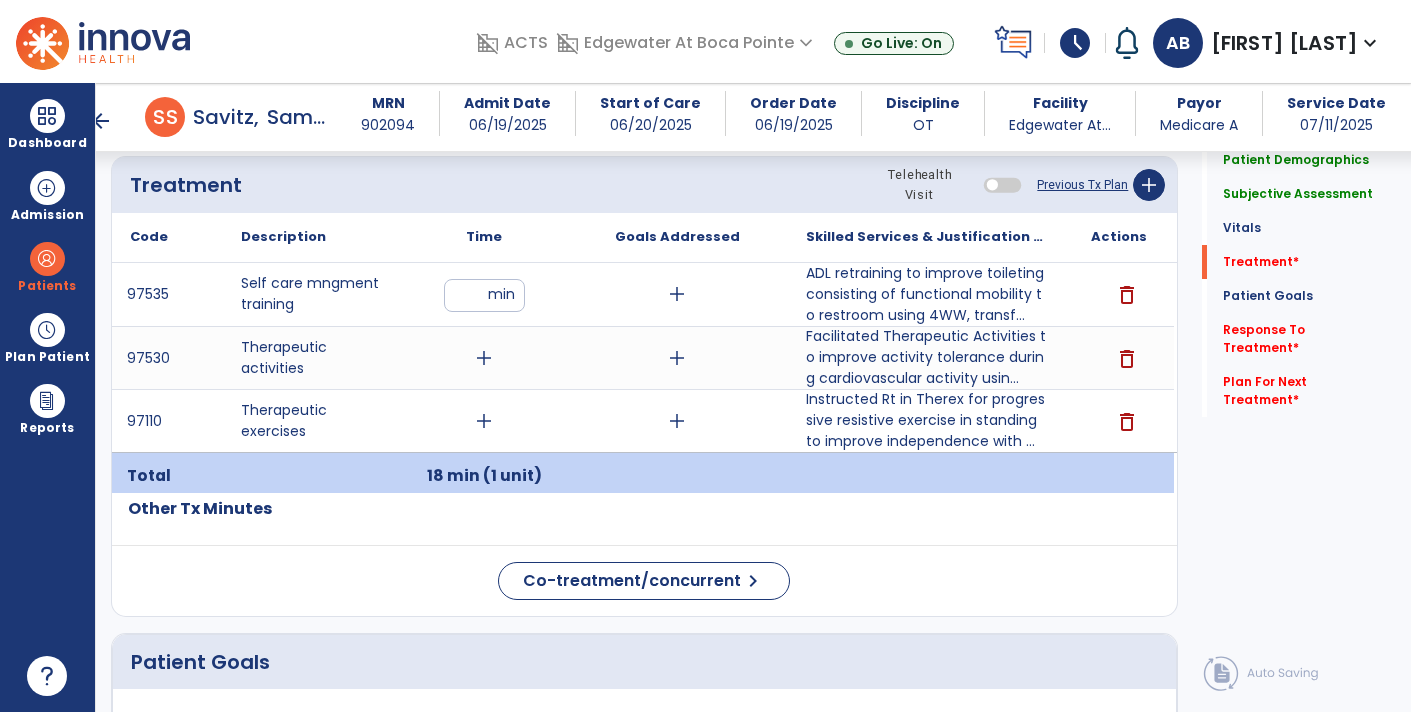 click on "add" at bounding box center (484, 358) 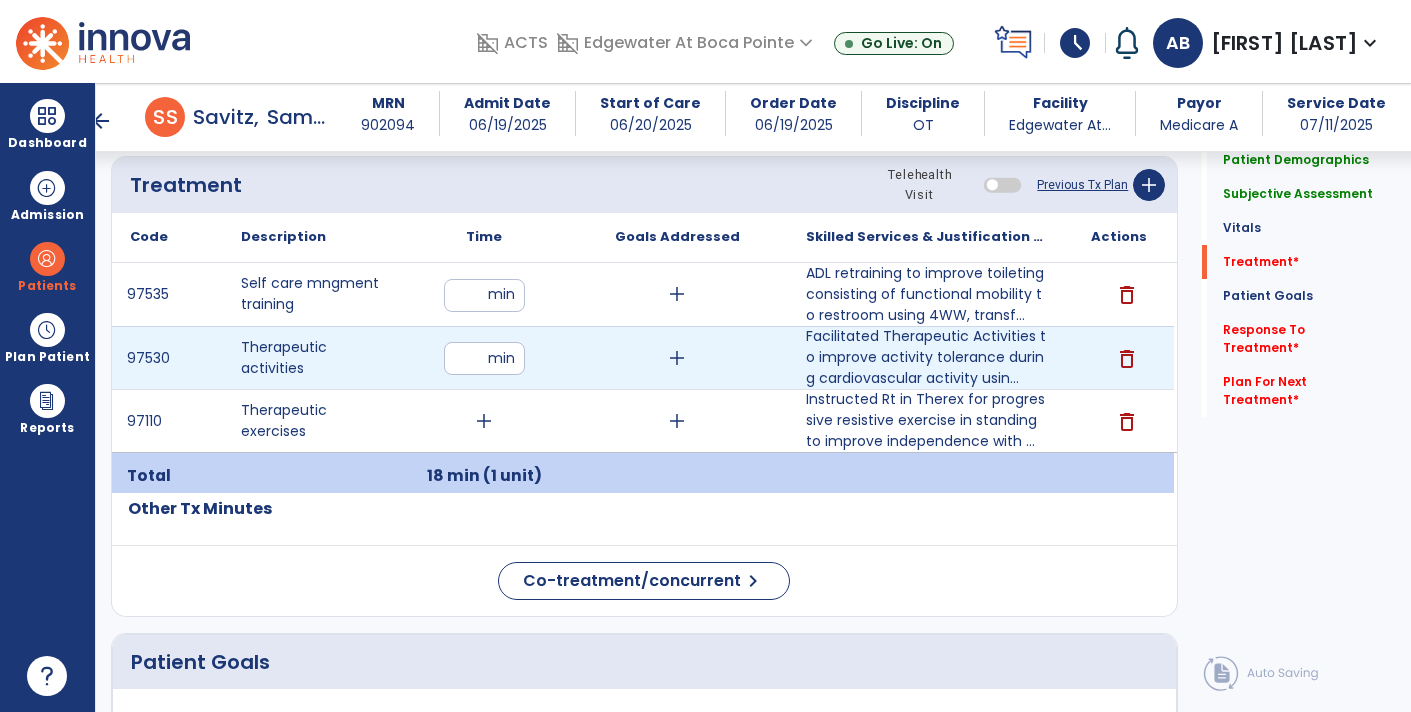 type on "**" 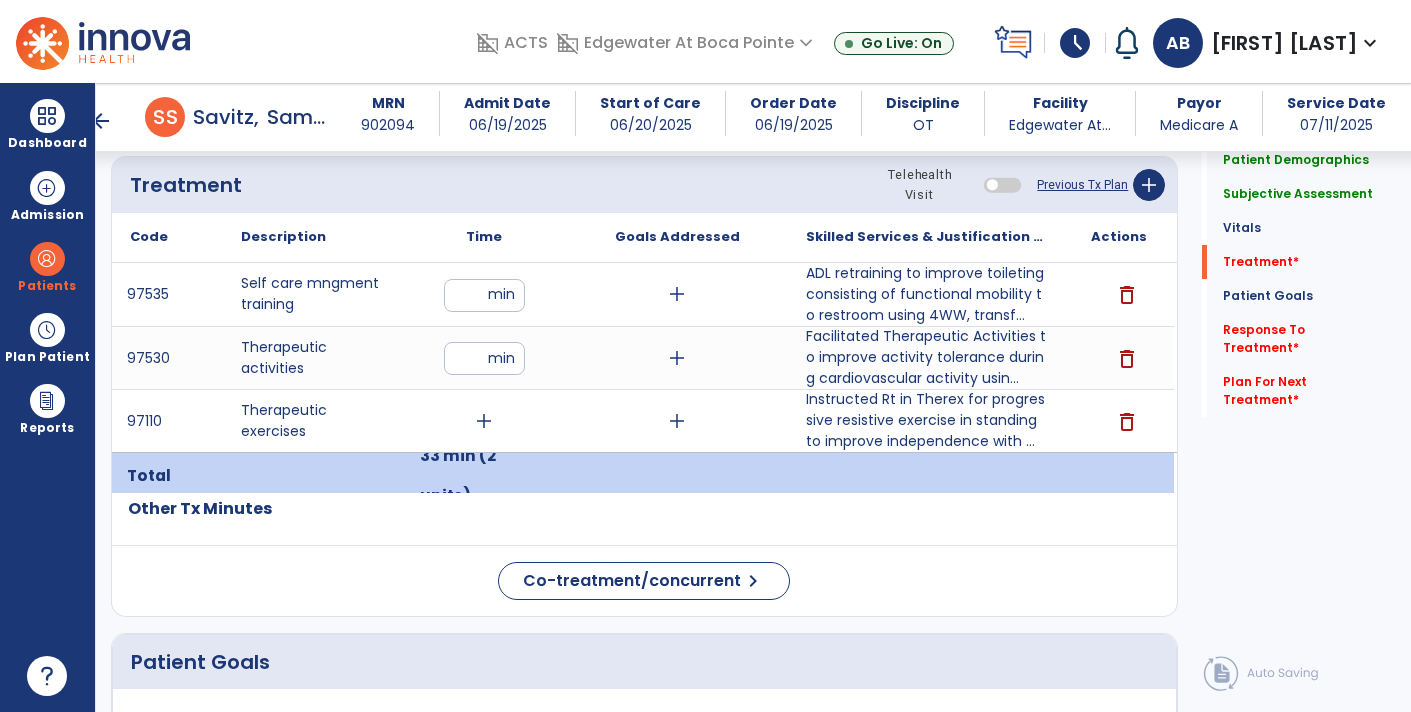click at bounding box center (677, 476) 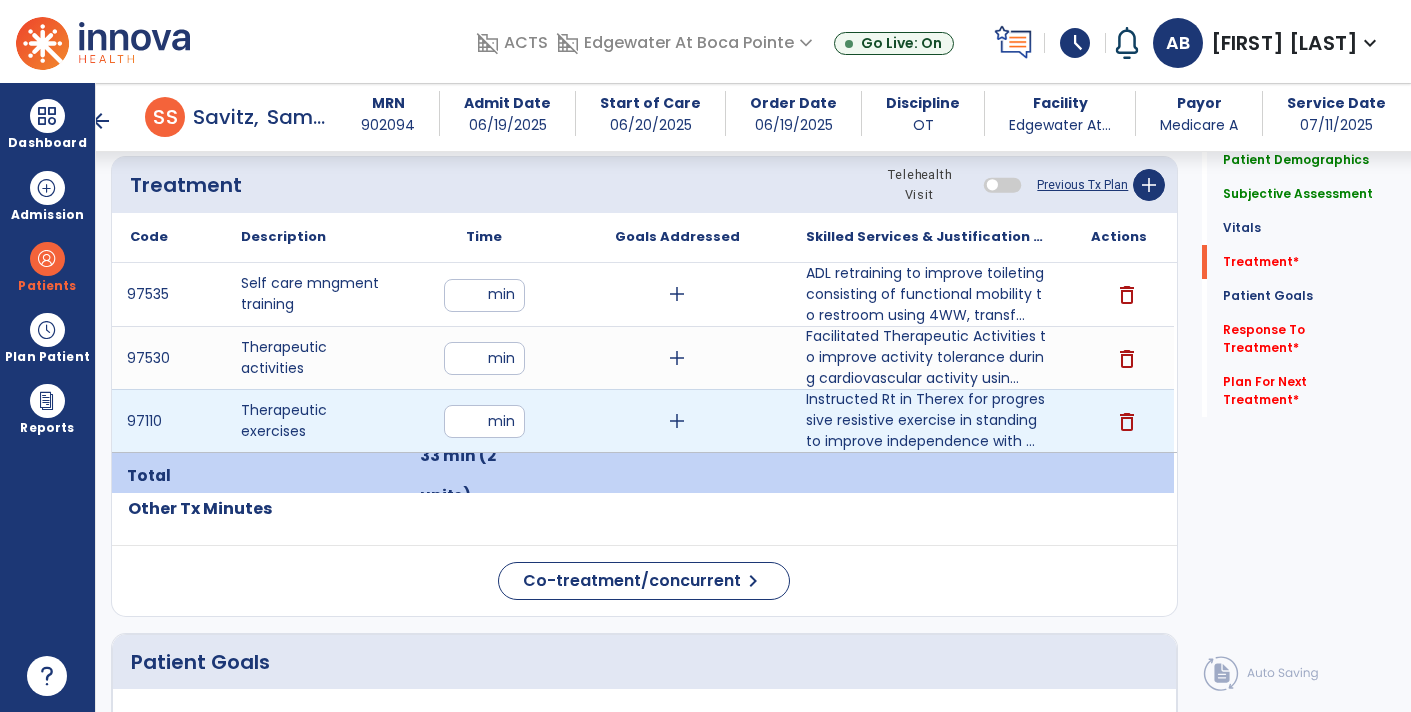 type on "**" 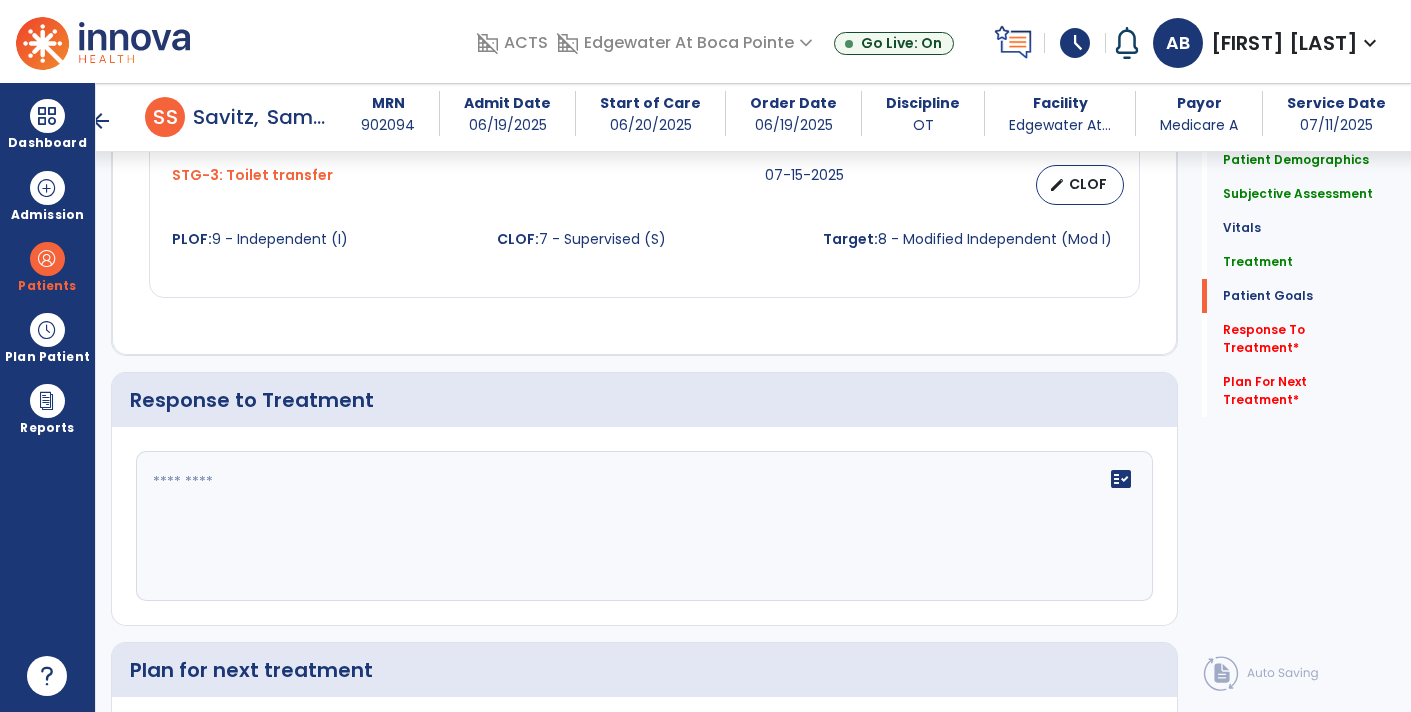 scroll, scrollTop: 2633, scrollLeft: 0, axis: vertical 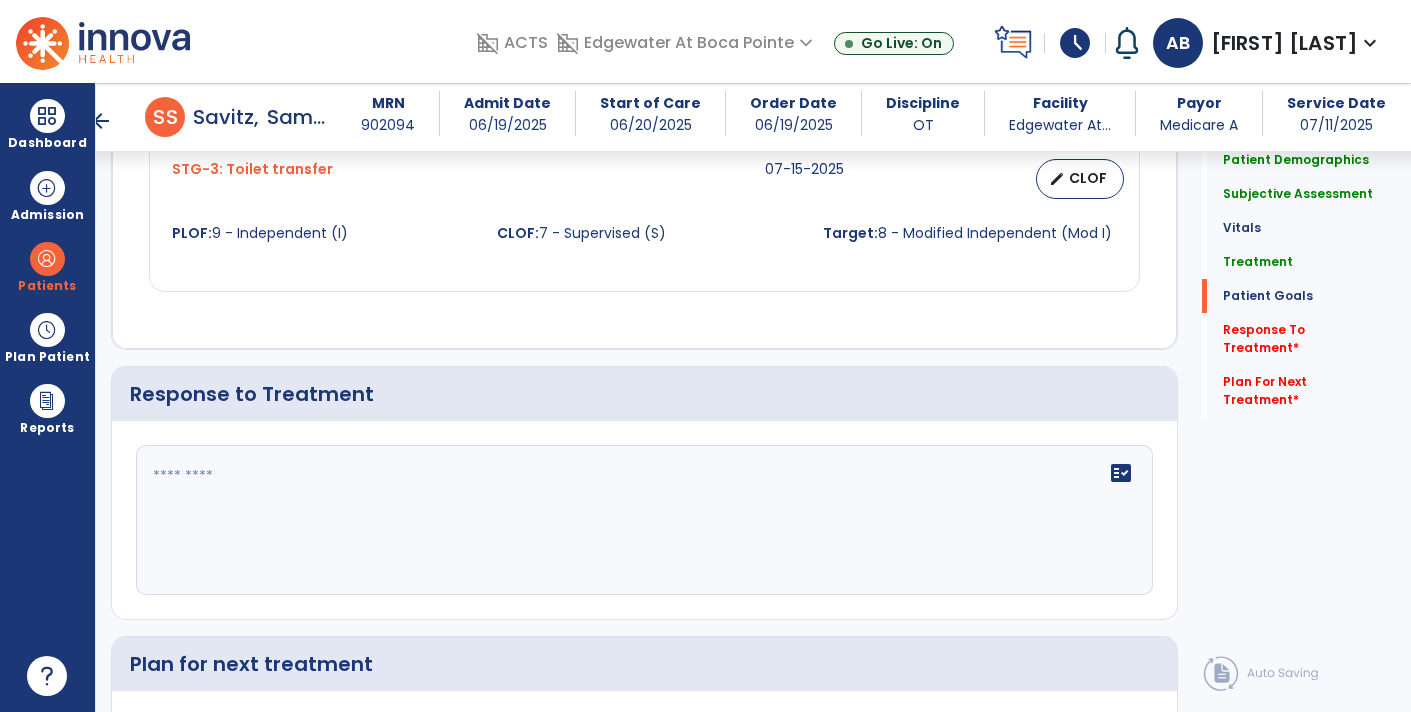 click on "fact_check" 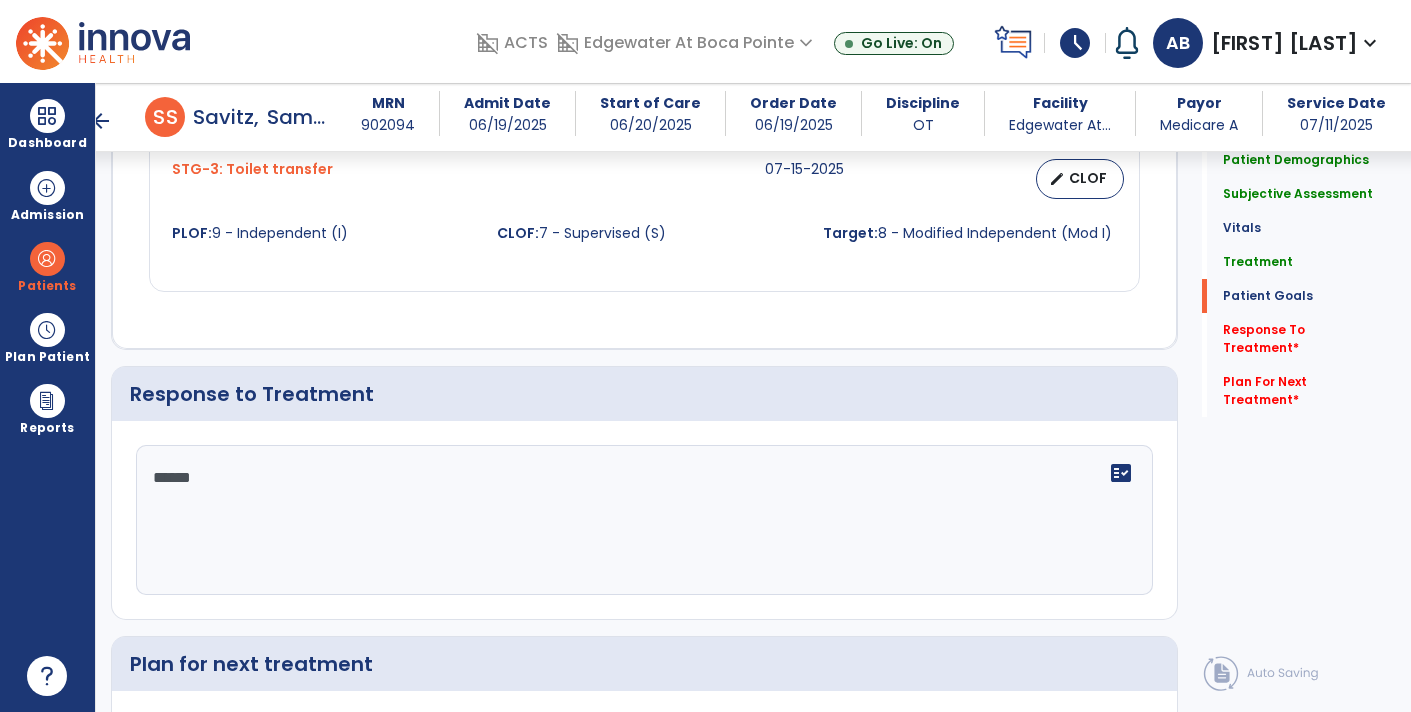 type on "*******" 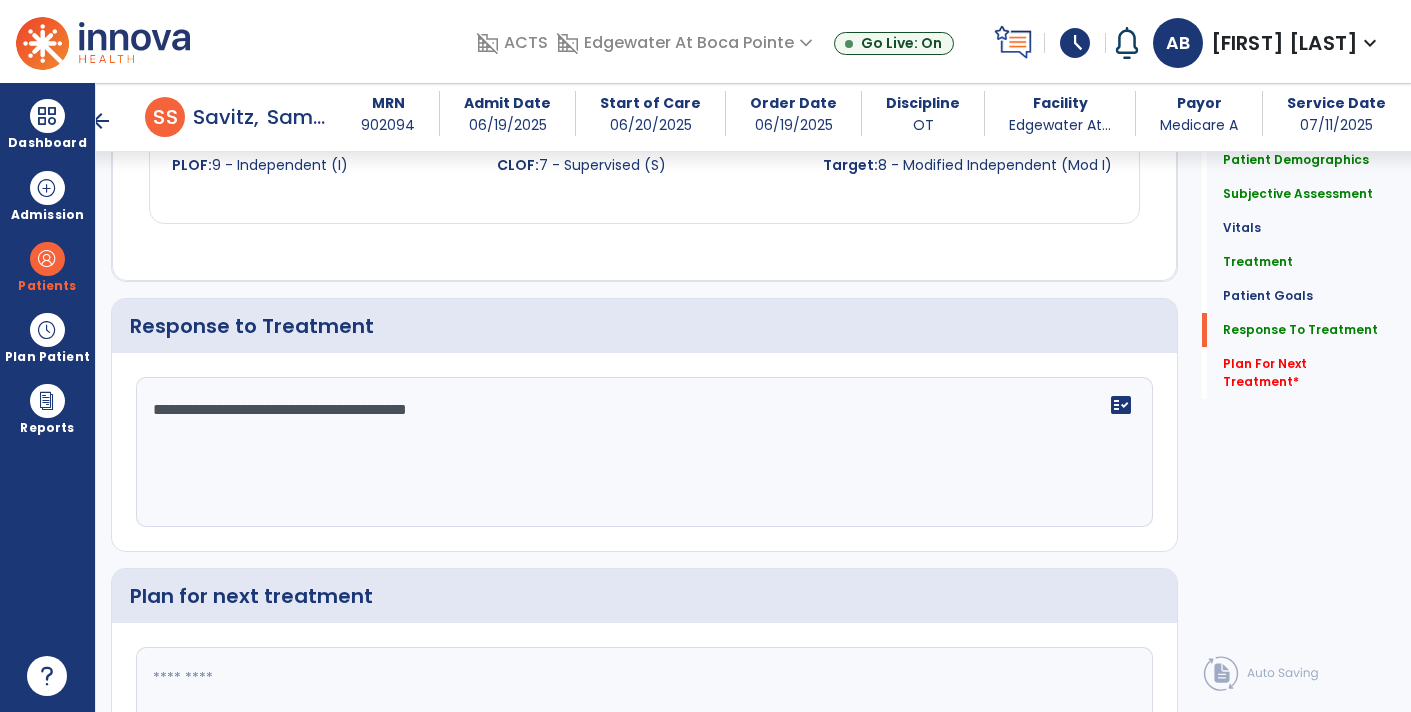 scroll, scrollTop: 2712, scrollLeft: 0, axis: vertical 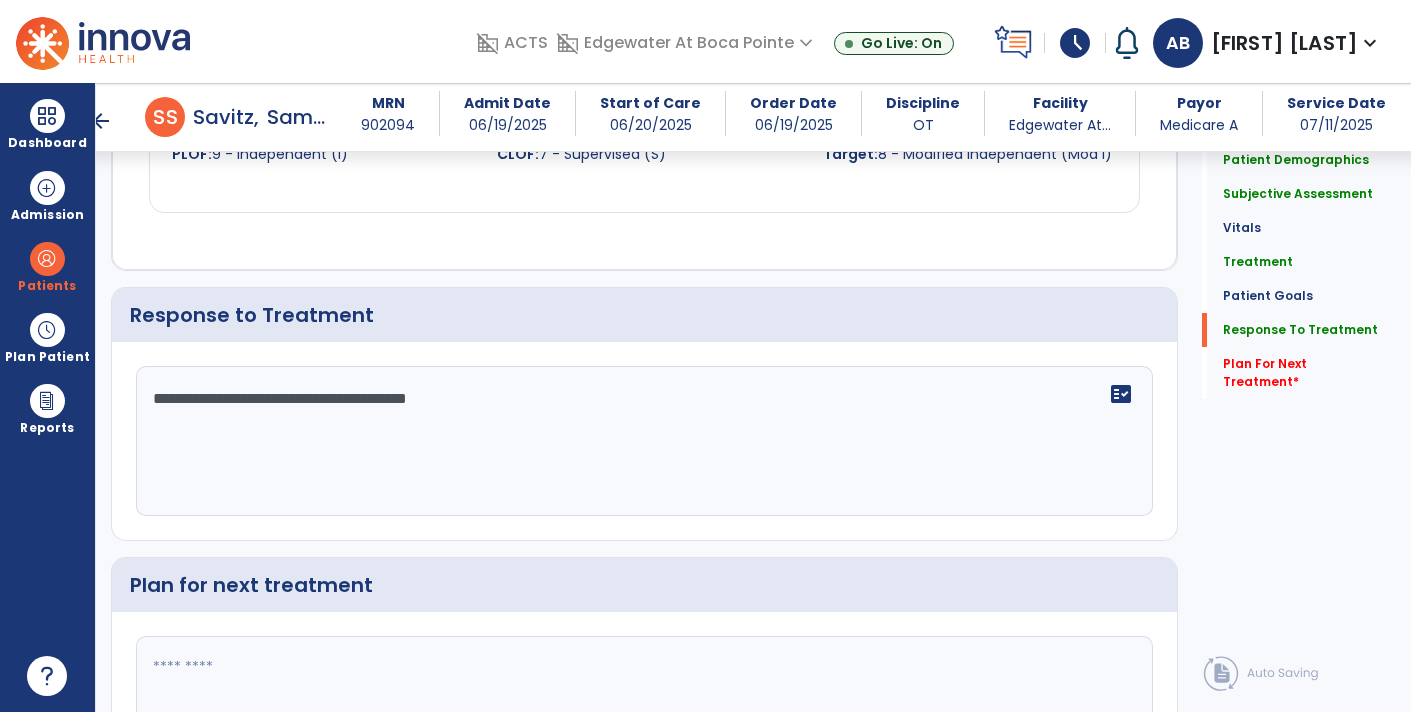 type on "**********" 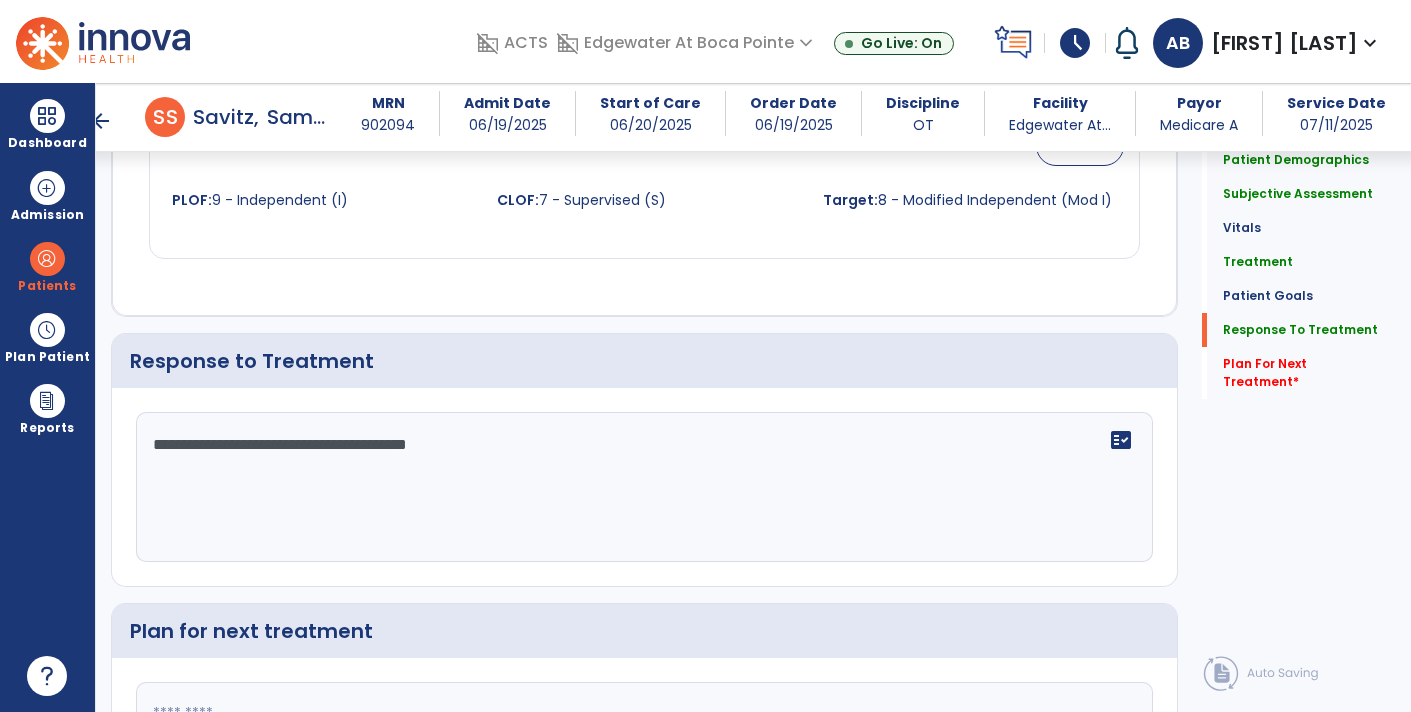 scroll, scrollTop: 2712, scrollLeft: 0, axis: vertical 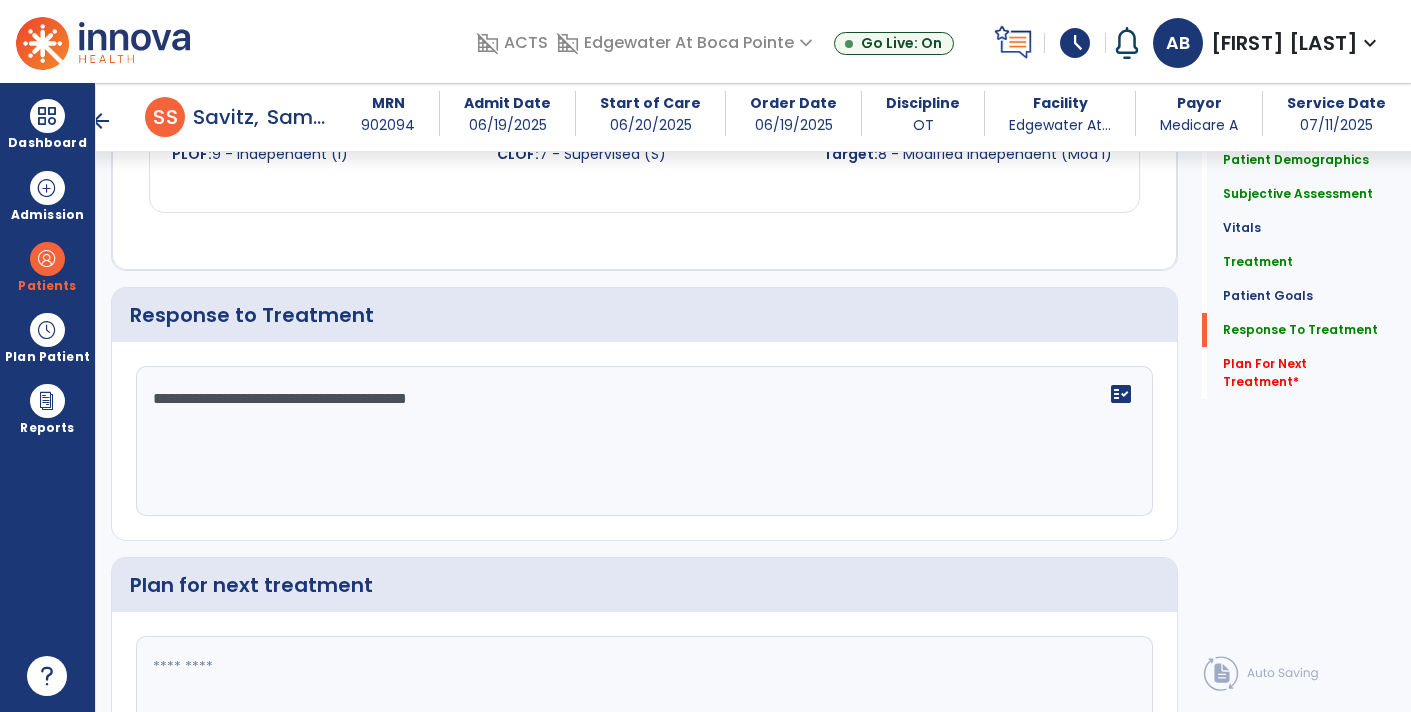 click on "Plan for next treatment" 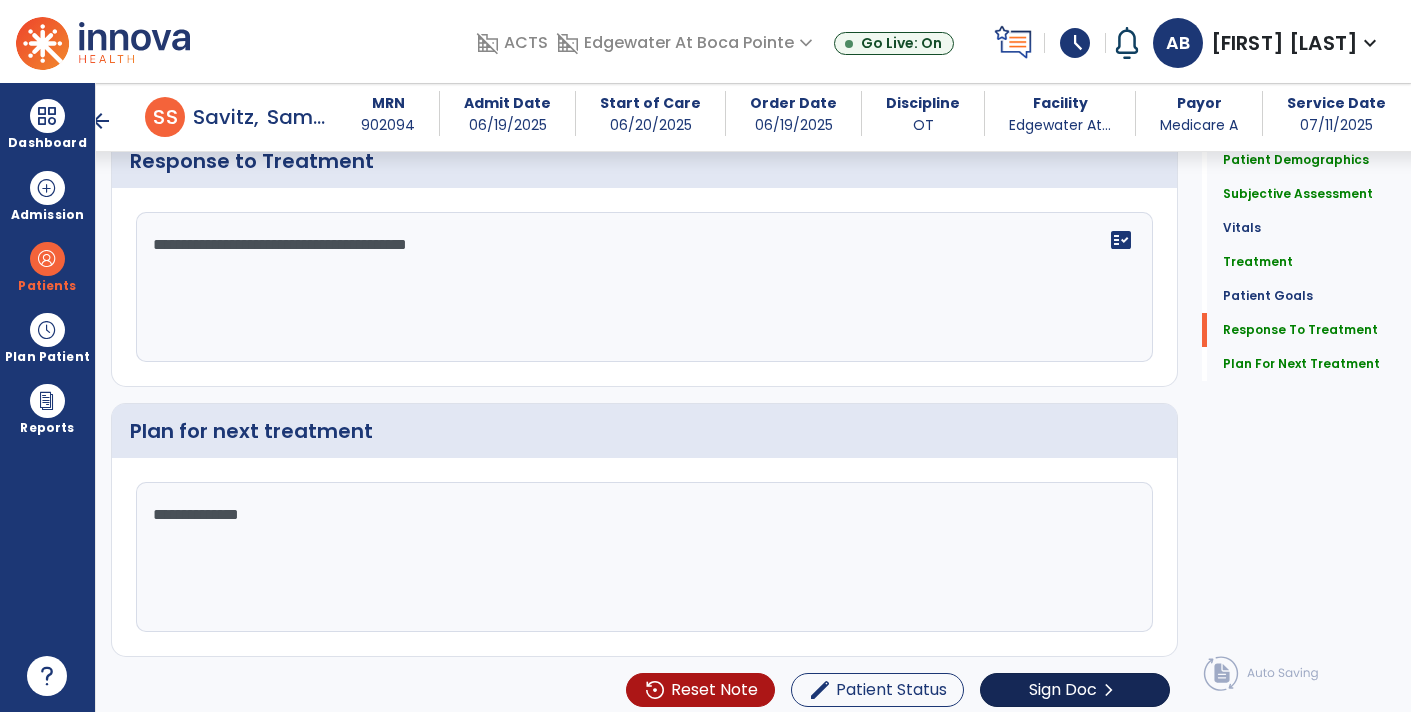 type on "**********" 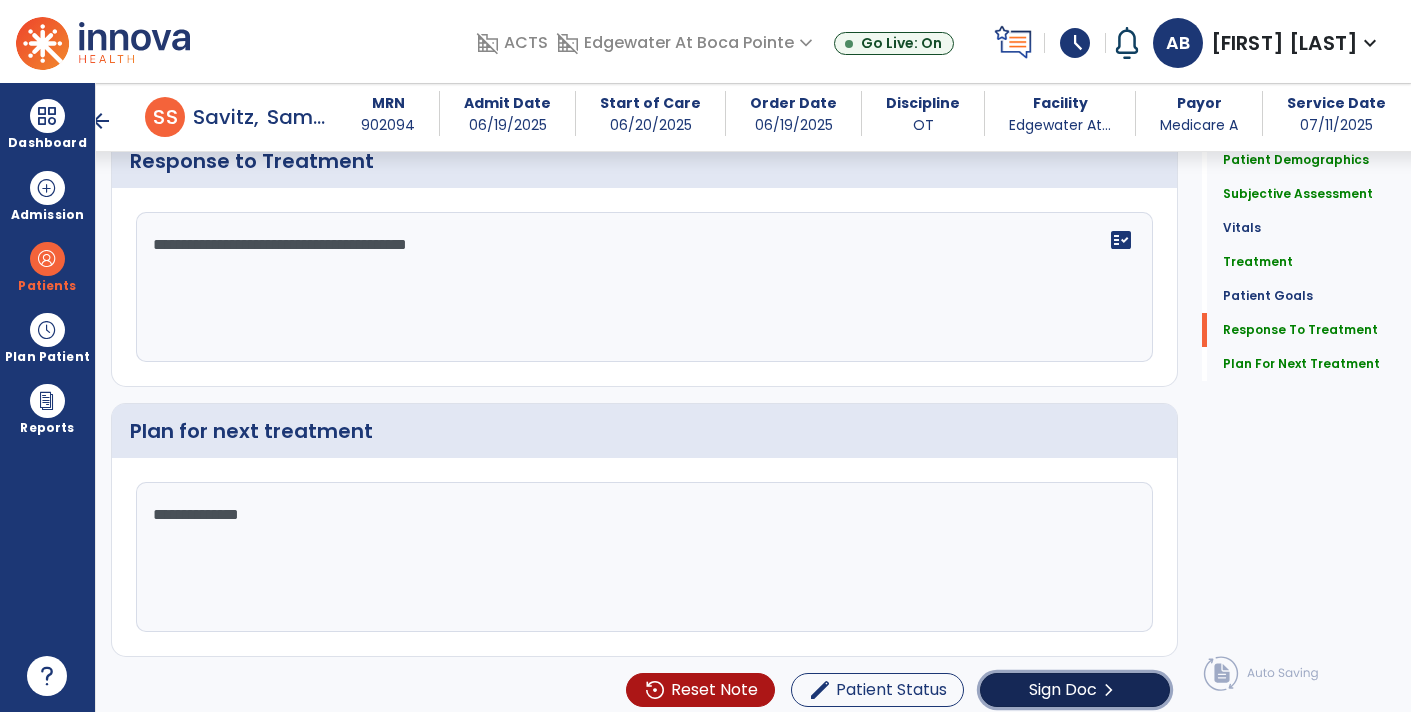 click on "chevron_right" 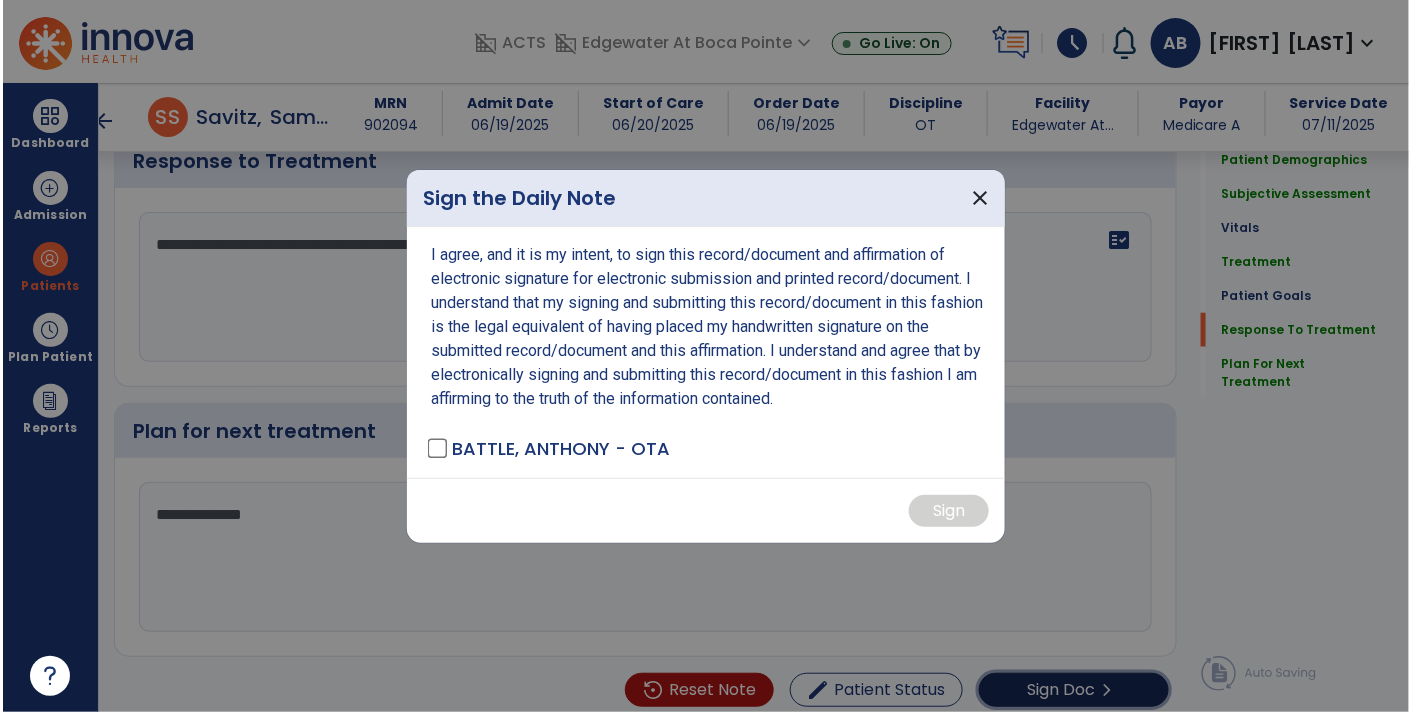 scroll, scrollTop: 2866, scrollLeft: 0, axis: vertical 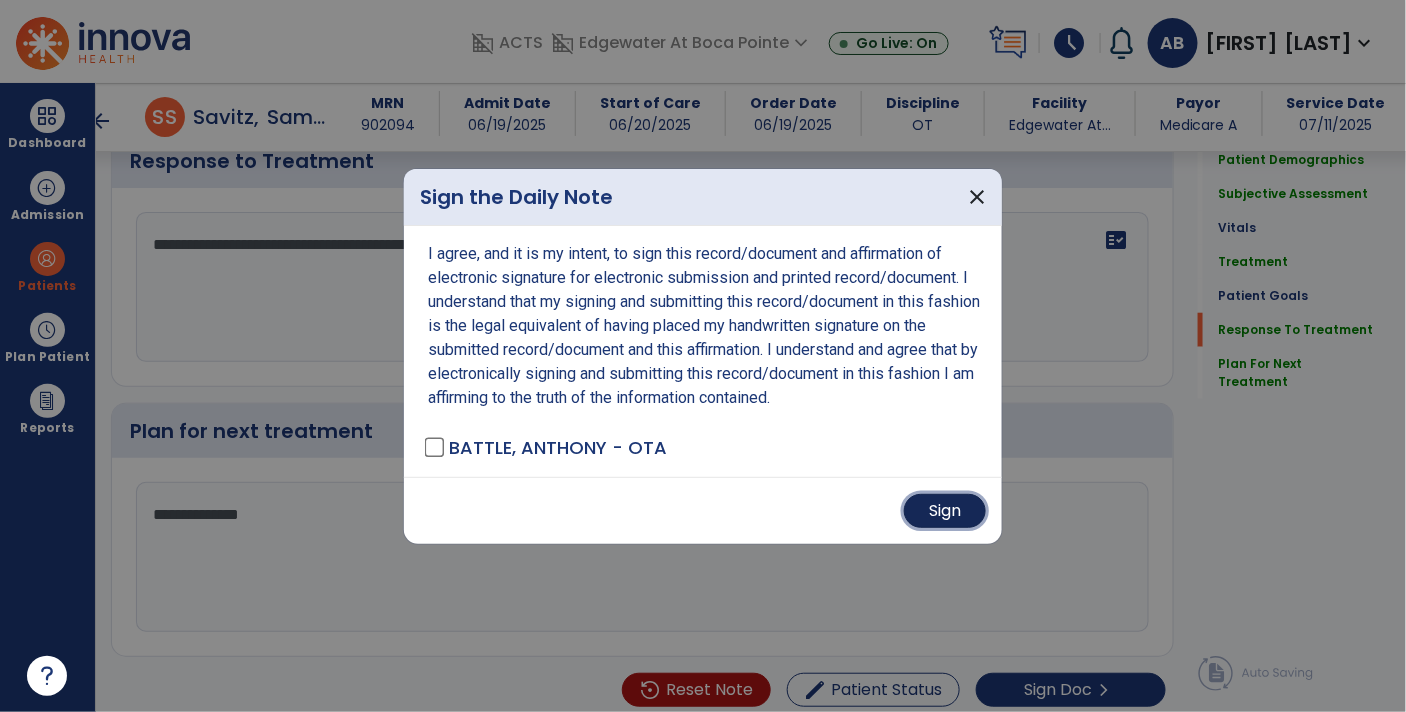 click on "Sign" at bounding box center (945, 511) 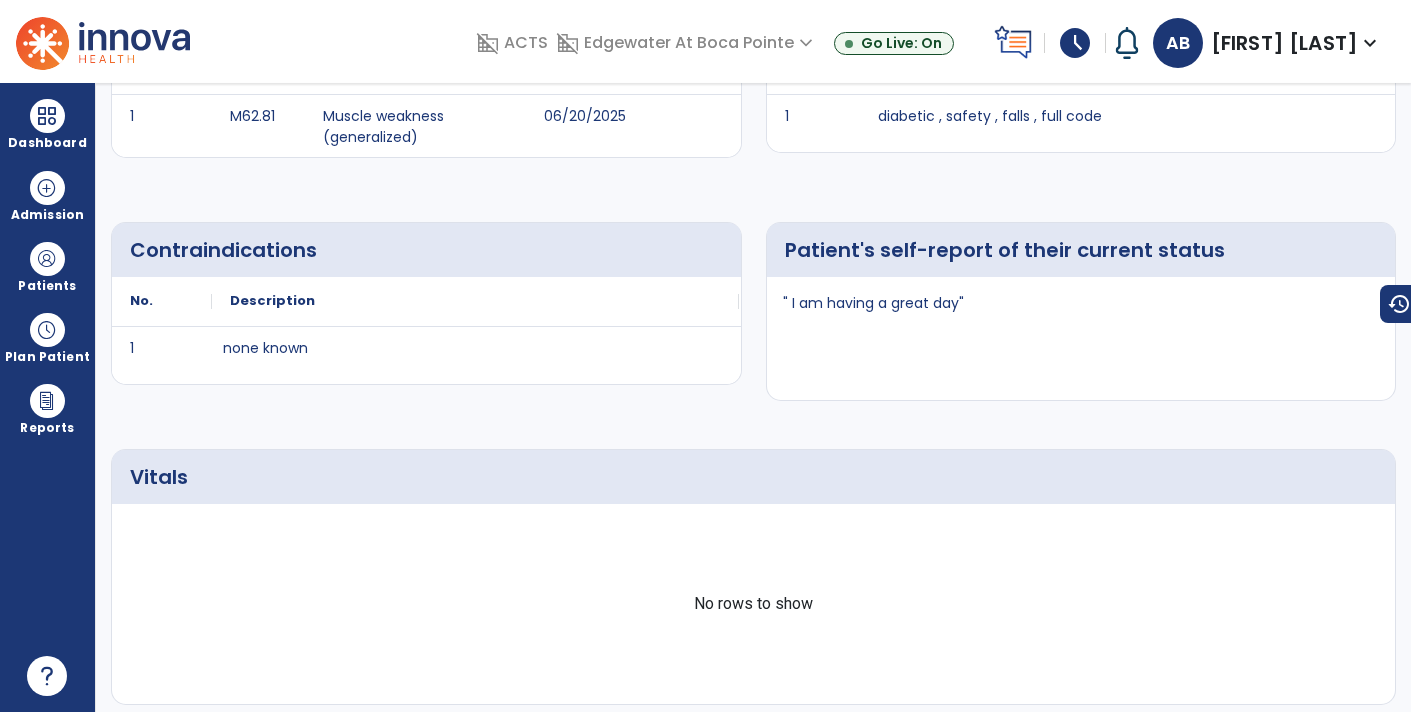 scroll, scrollTop: 0, scrollLeft: 0, axis: both 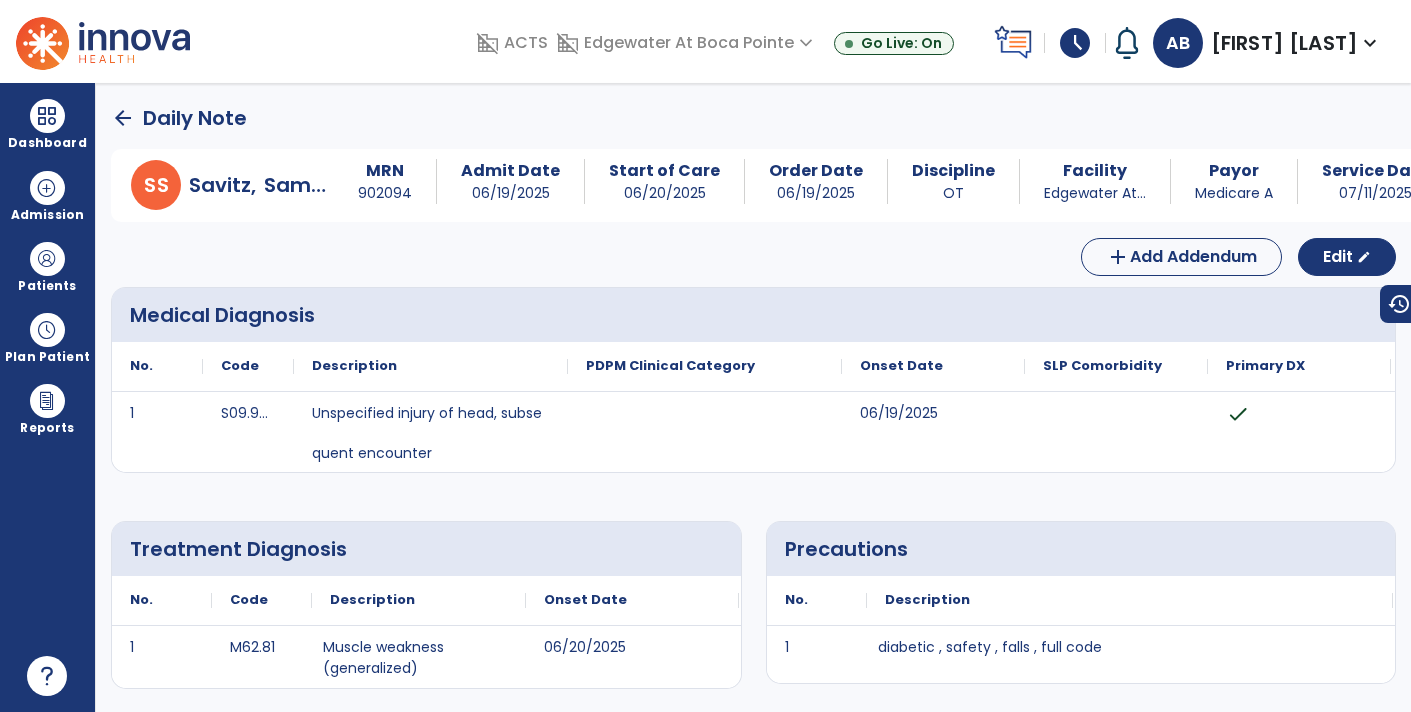 click on "arrow_back" 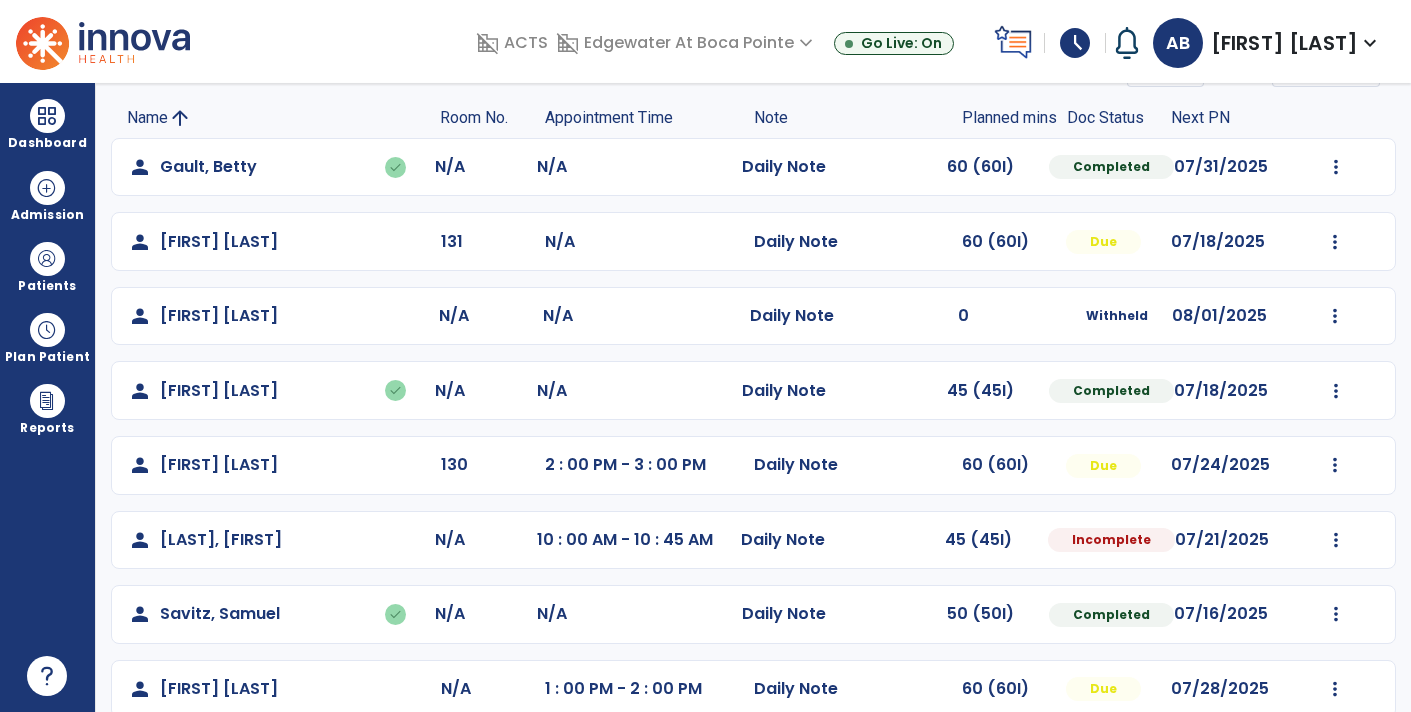 scroll, scrollTop: 146, scrollLeft: 0, axis: vertical 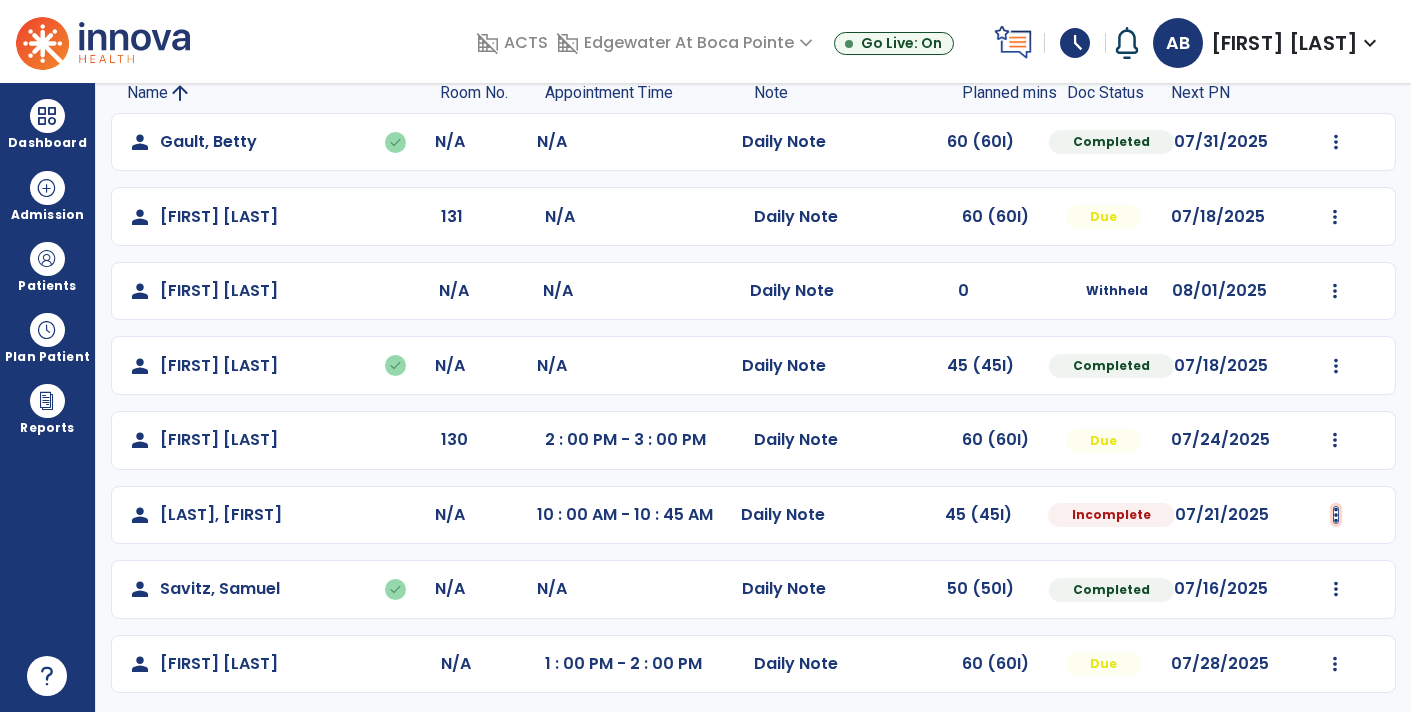click at bounding box center [1336, 142] 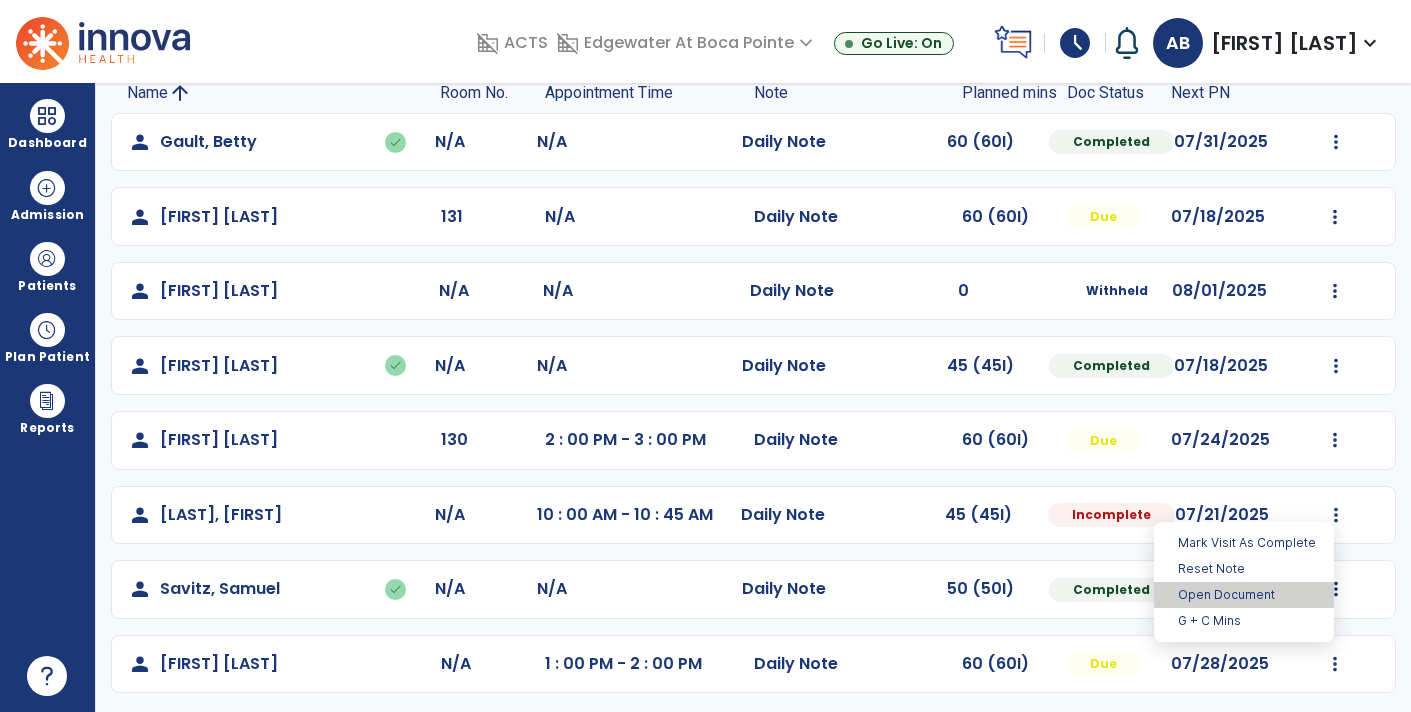 click on "Open Document" at bounding box center (1244, 595) 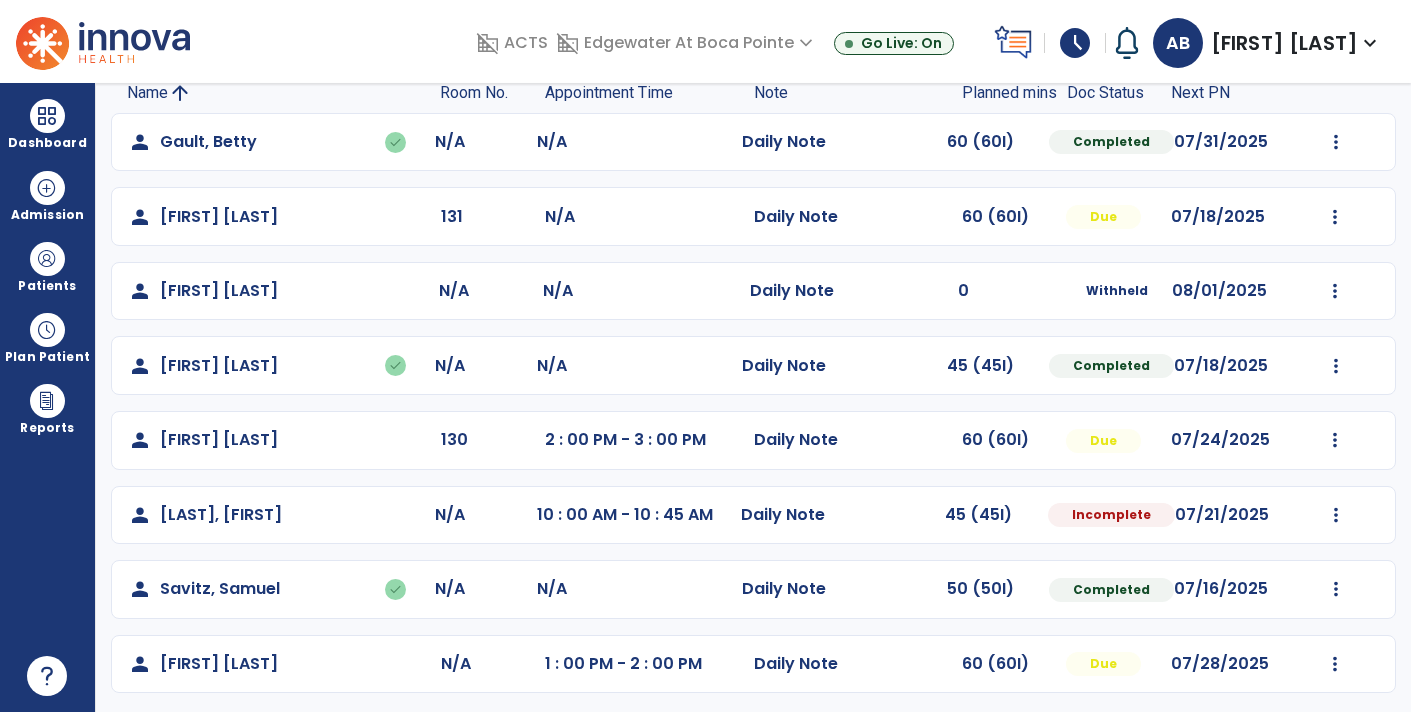 select on "*" 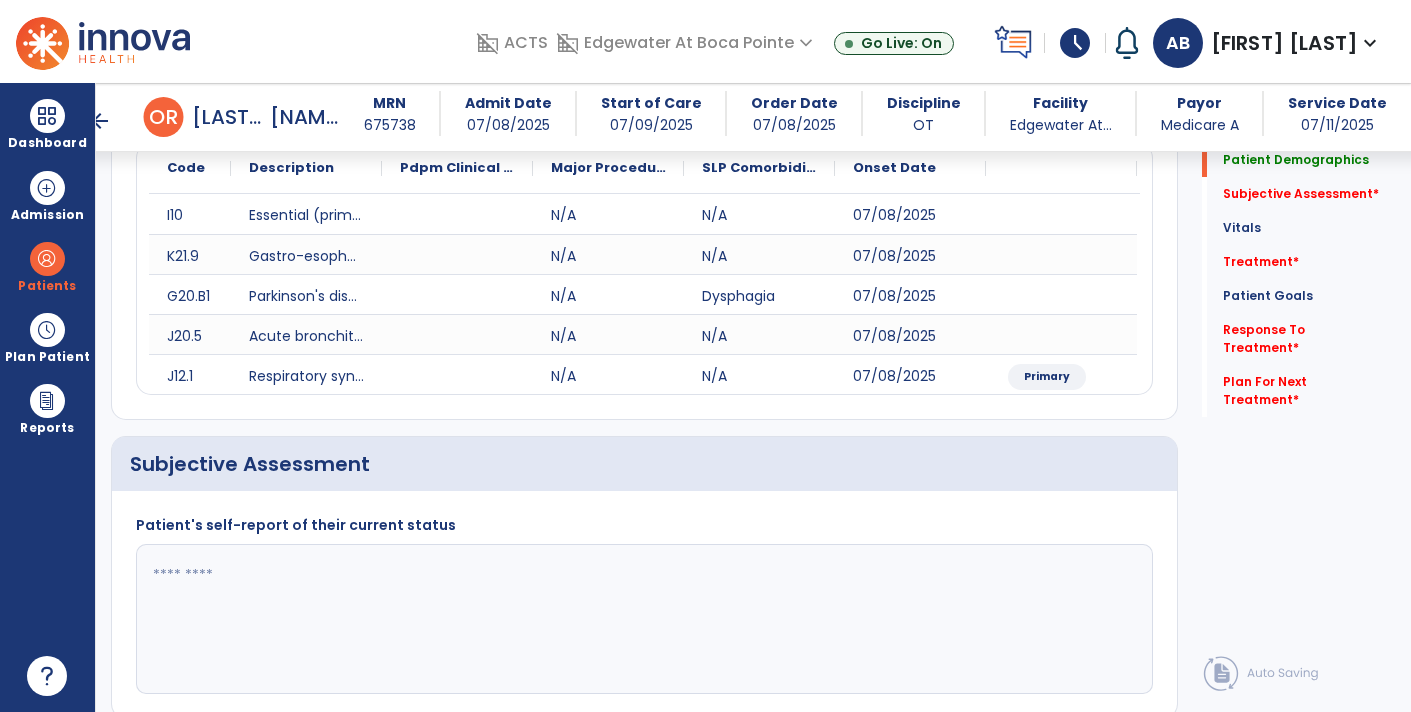 scroll, scrollTop: 285, scrollLeft: 0, axis: vertical 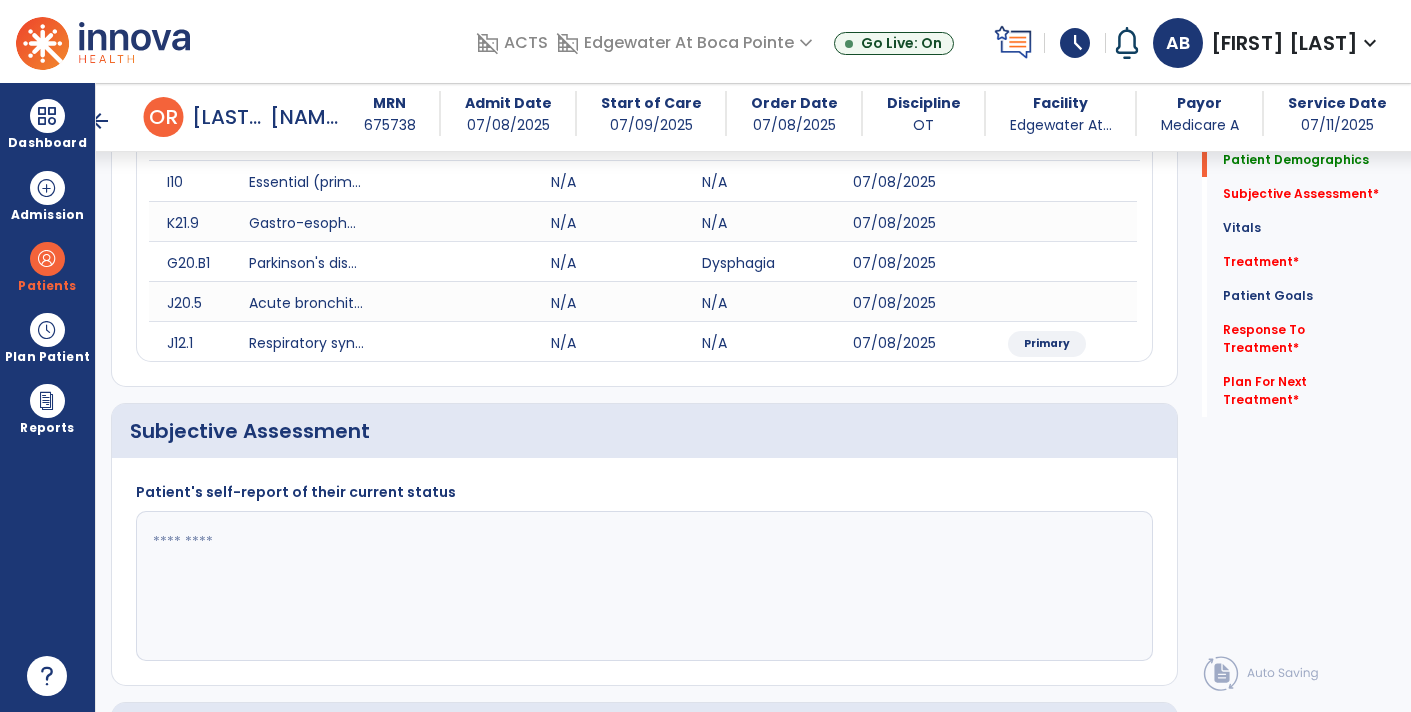 click 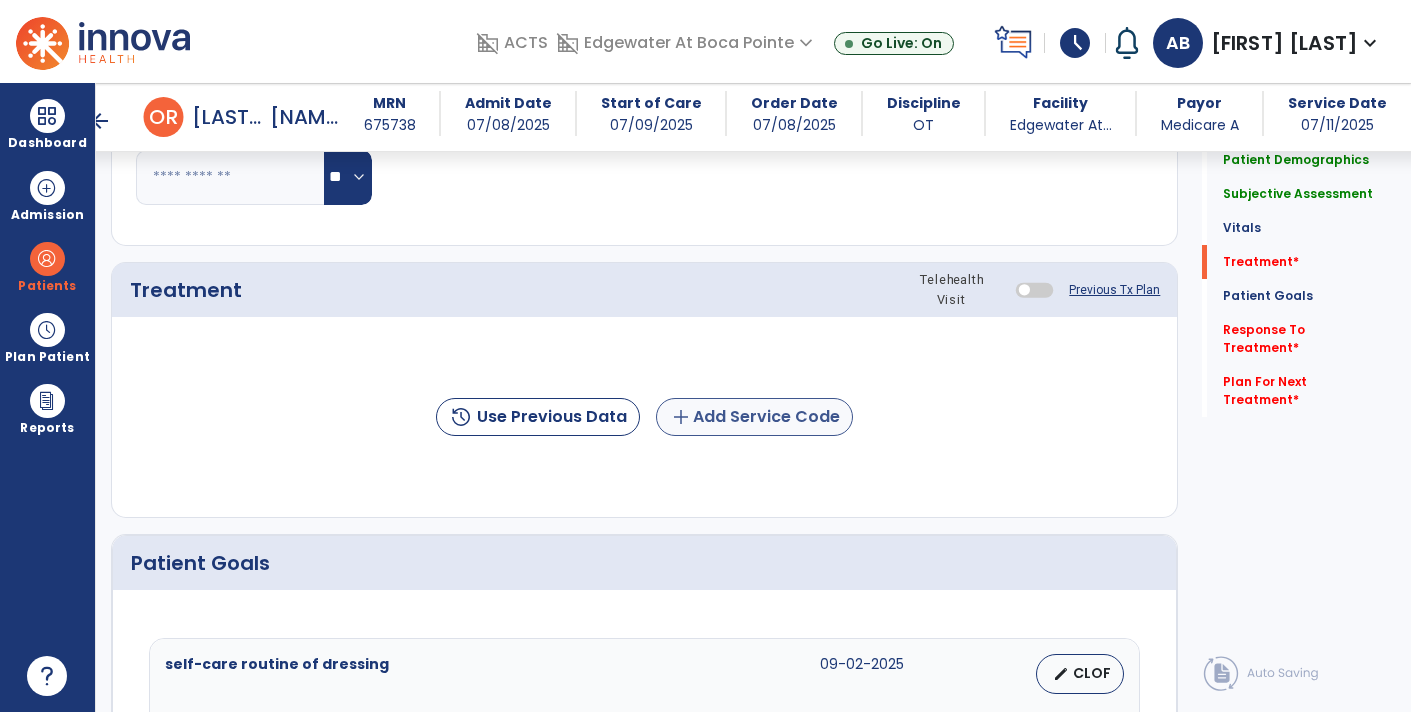 type on "**********" 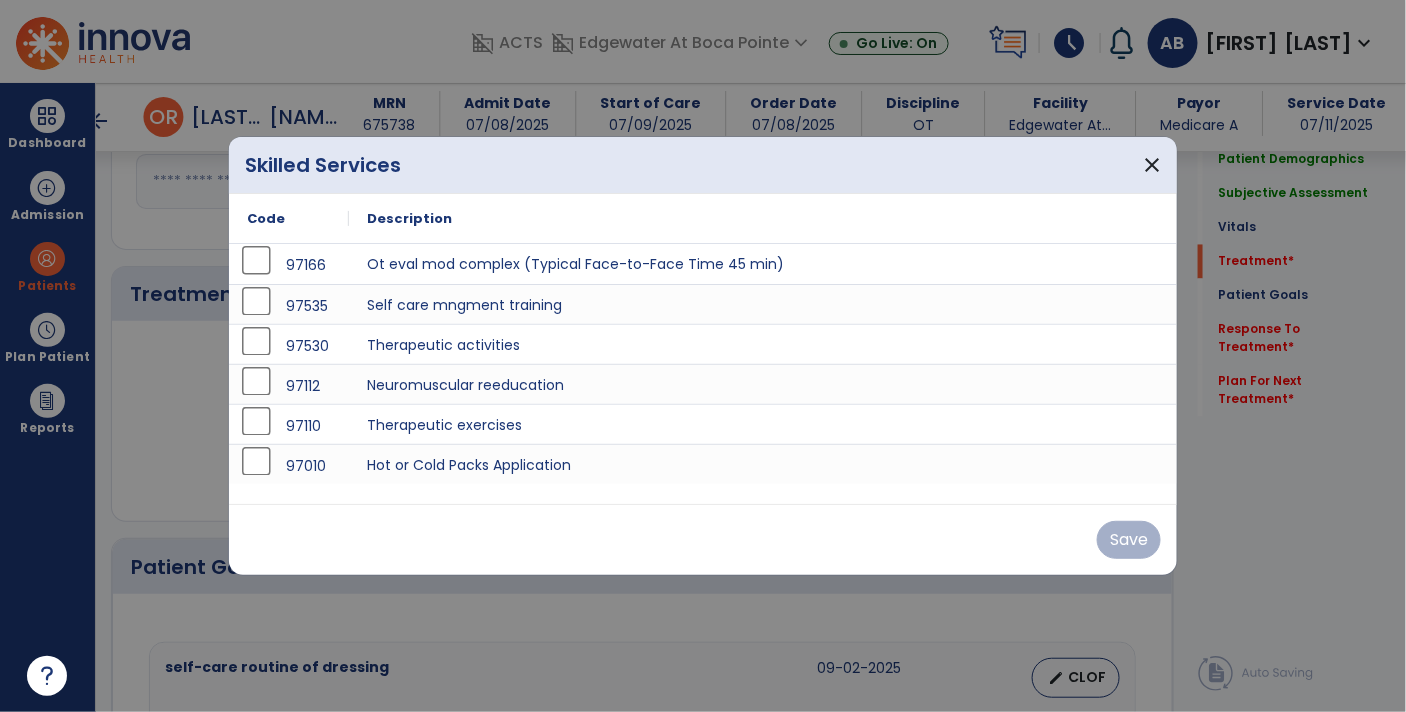 scroll, scrollTop: 1147, scrollLeft: 0, axis: vertical 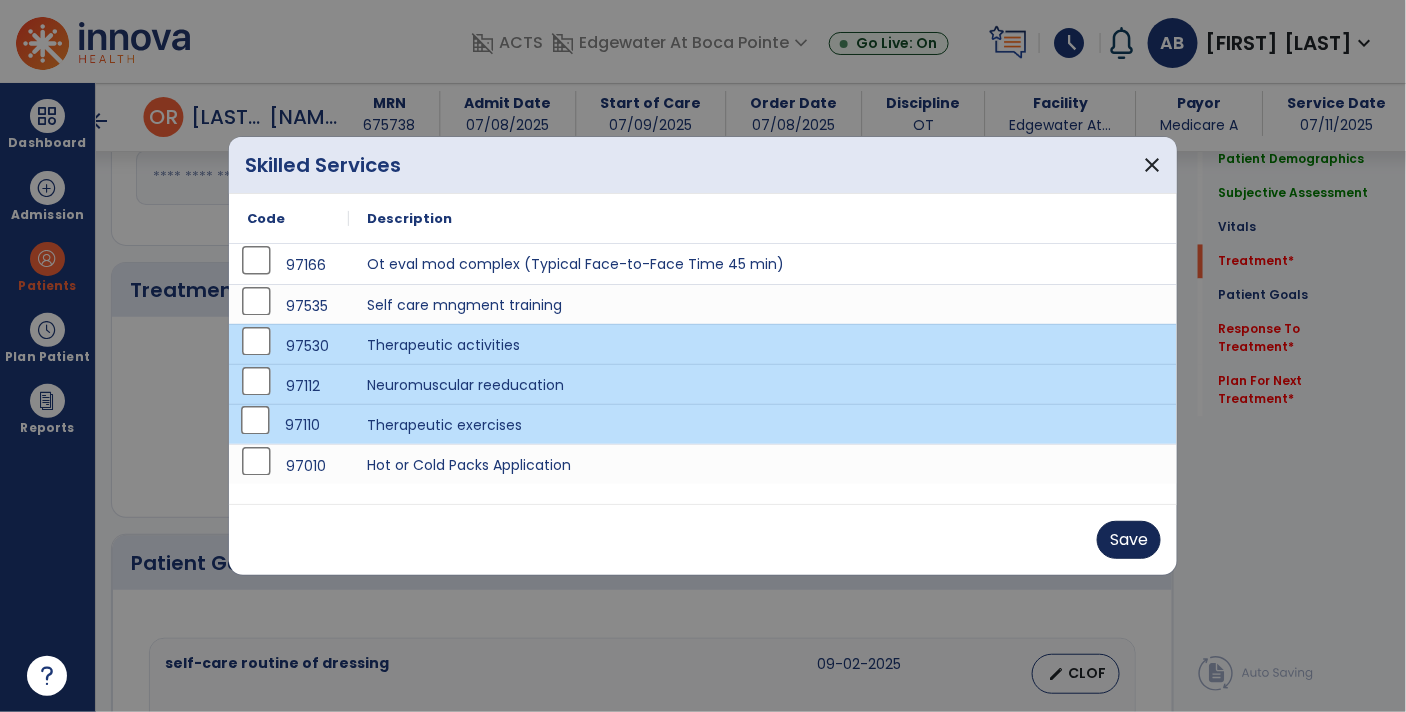 click on "Save" at bounding box center [1129, 540] 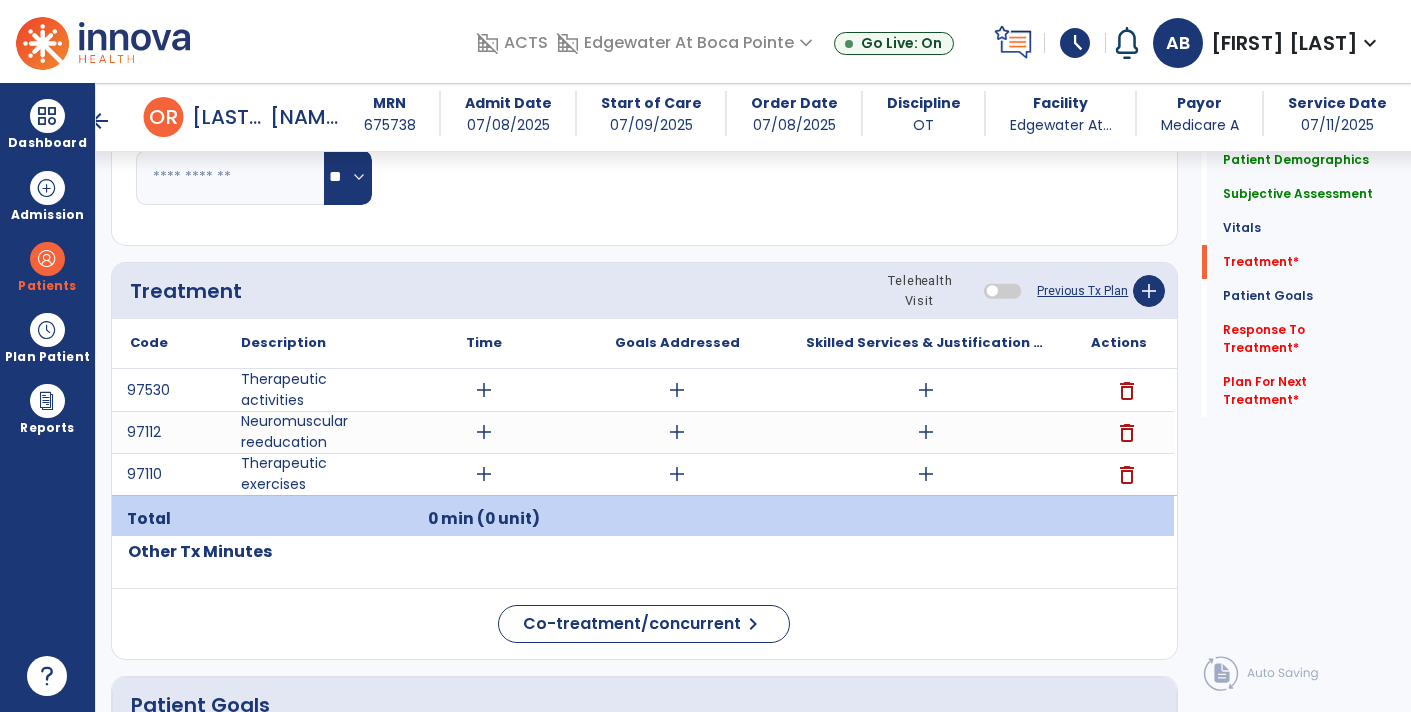 click on "add" at bounding box center (926, 390) 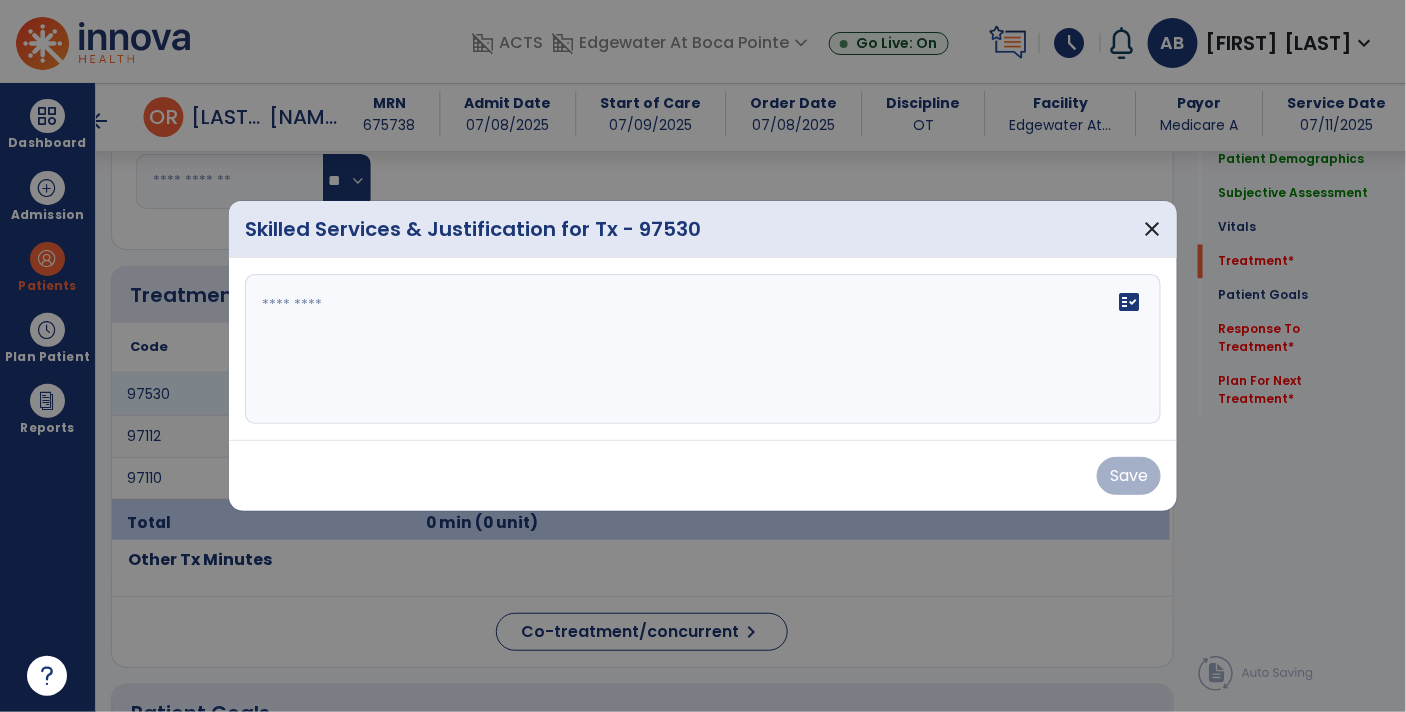 scroll, scrollTop: 1147, scrollLeft: 0, axis: vertical 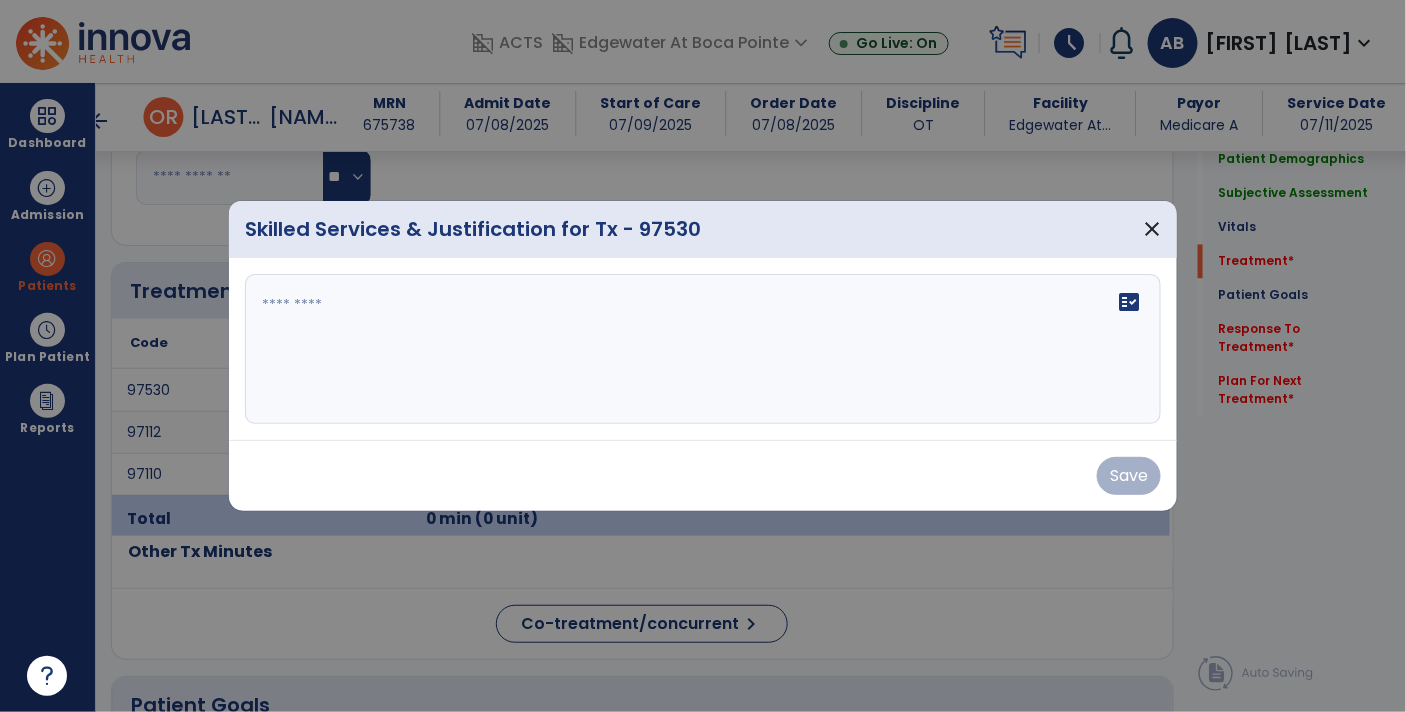 click at bounding box center (703, 349) 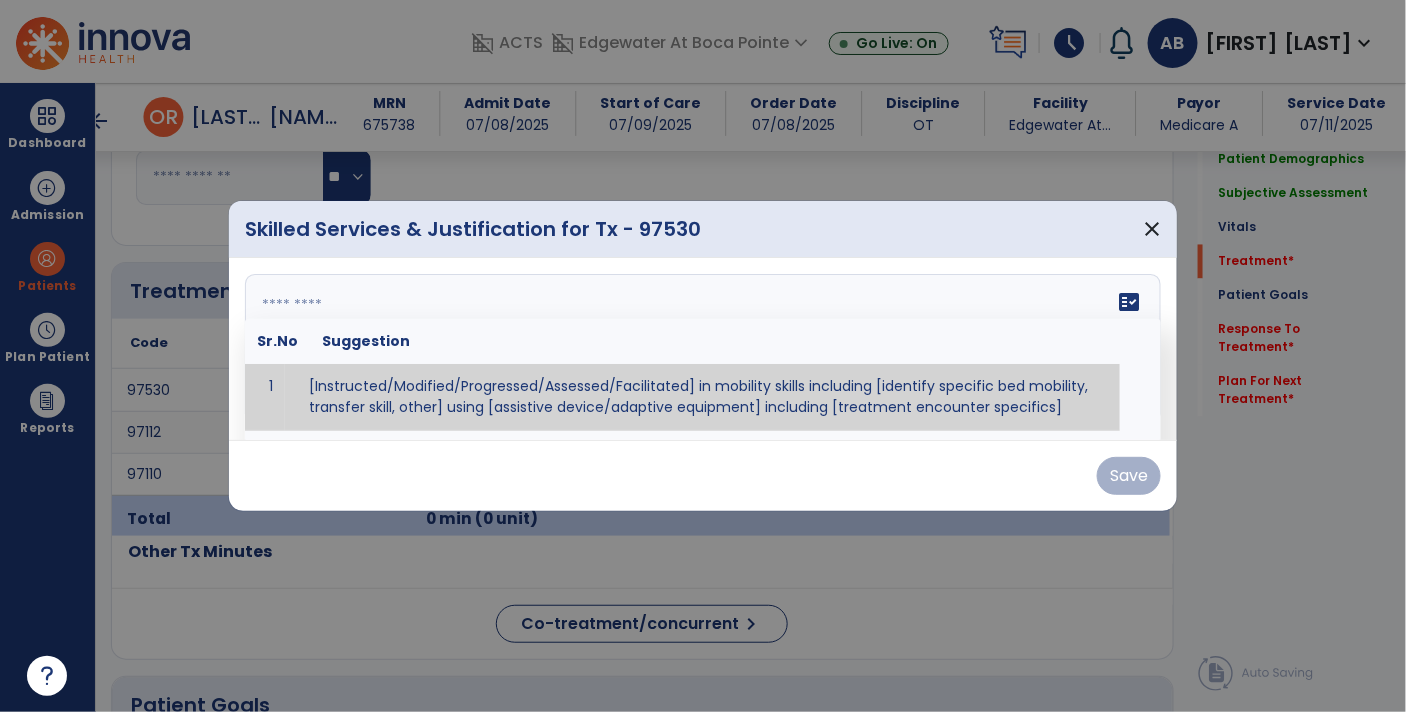 paste on "**********" 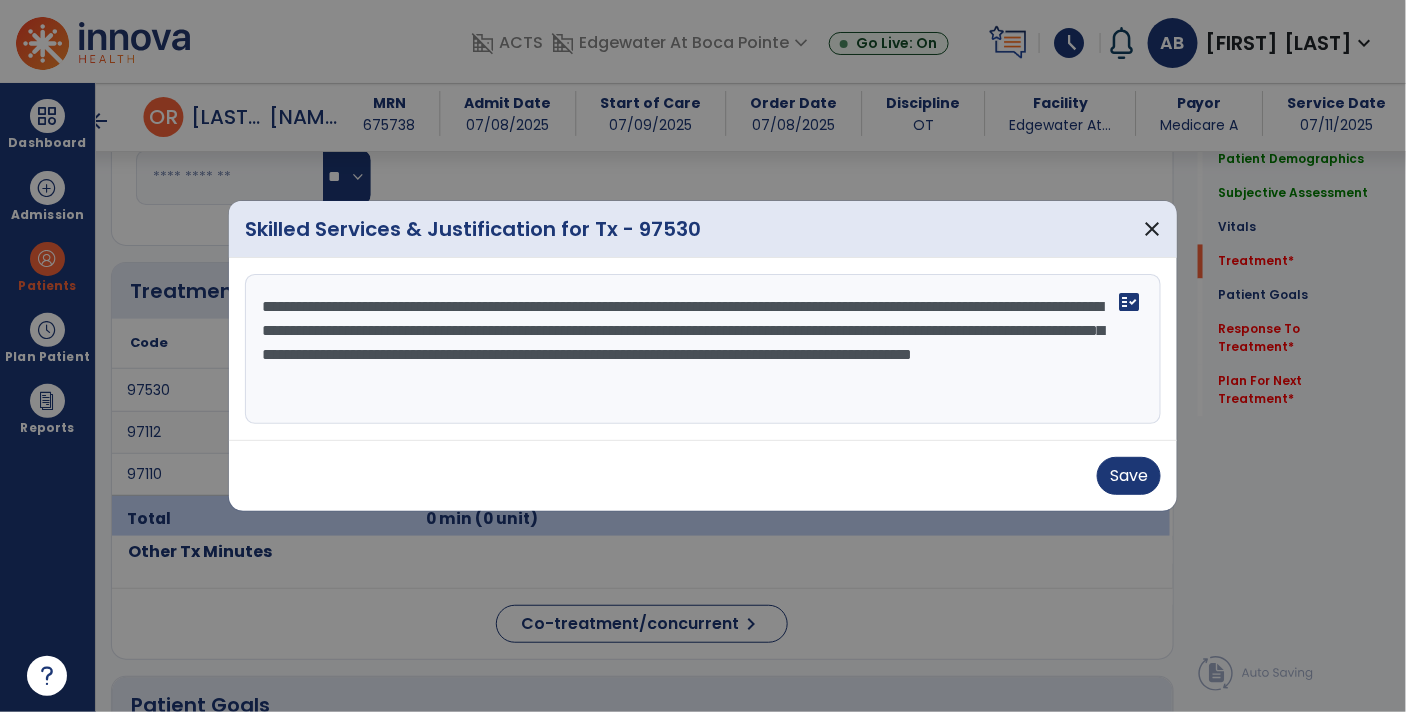 click on "**********" at bounding box center (703, 349) 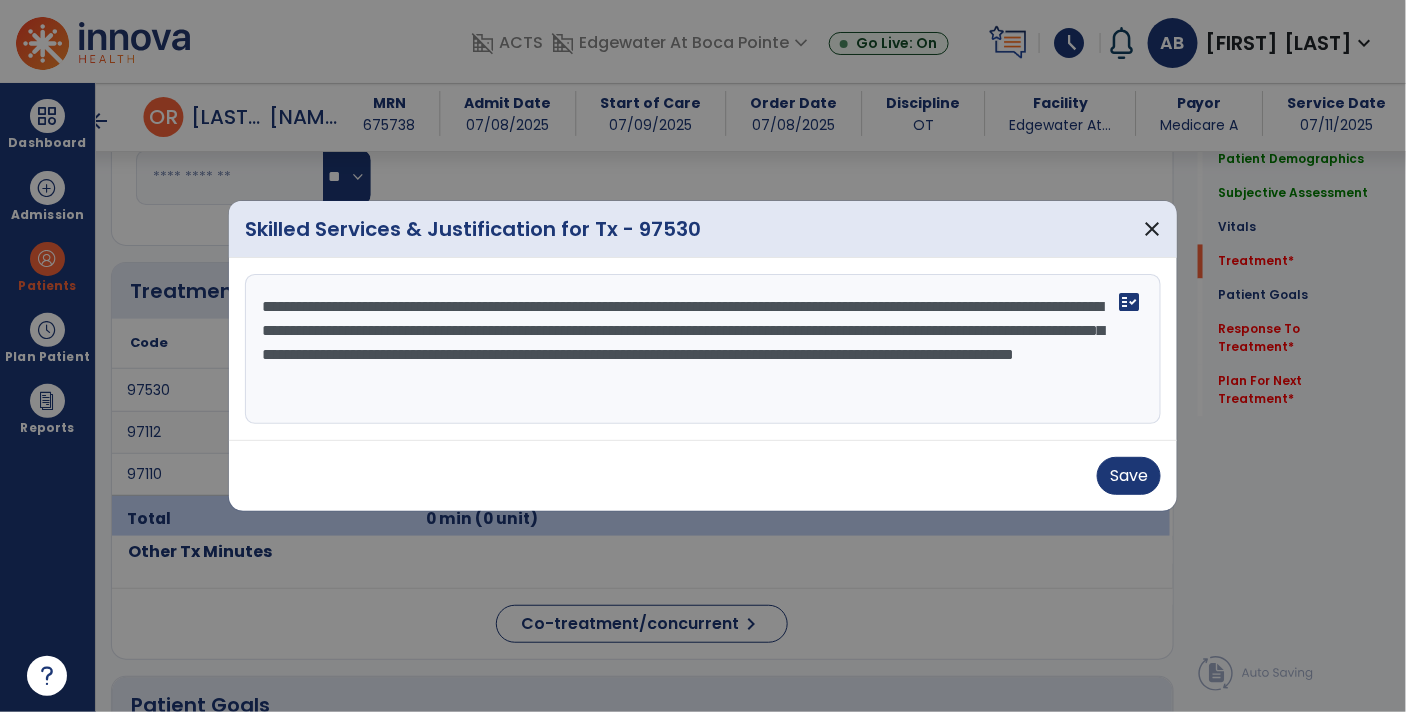 click on "**********" at bounding box center [703, 349] 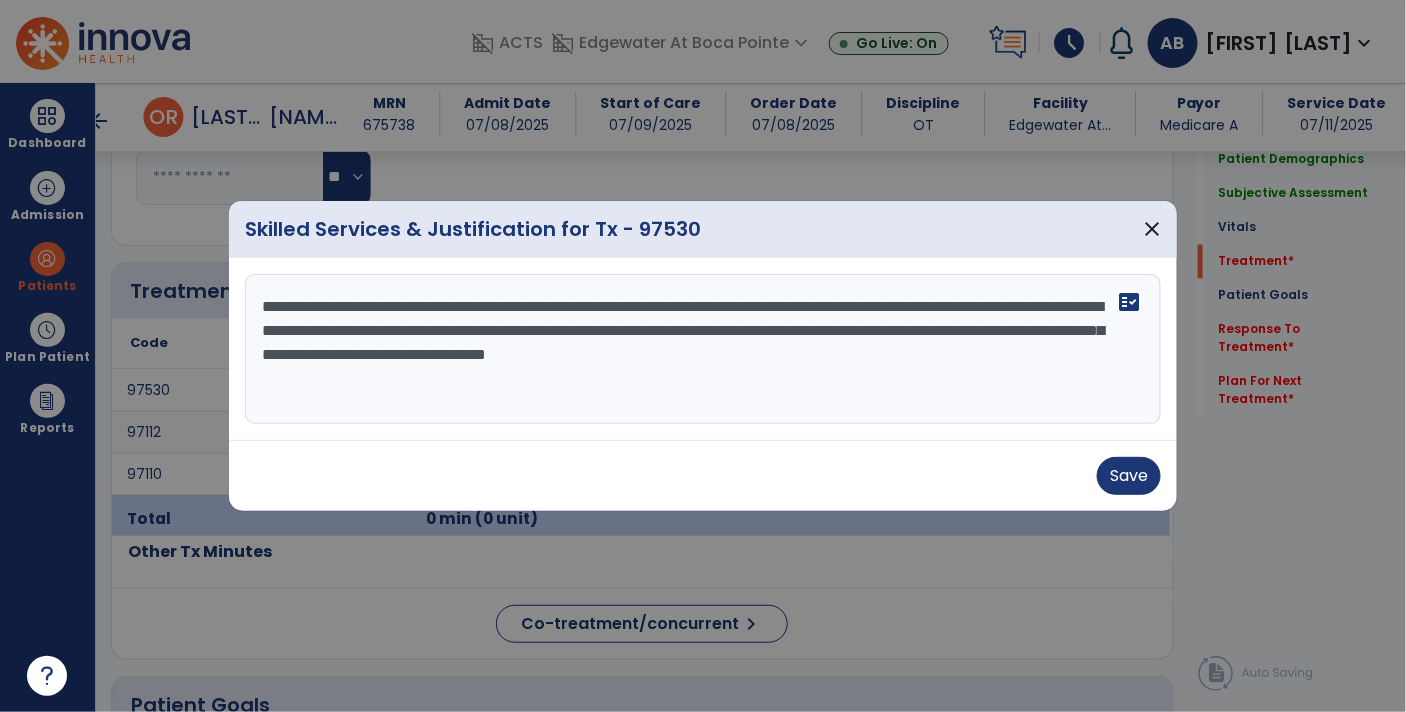 click on "**********" at bounding box center (703, 349) 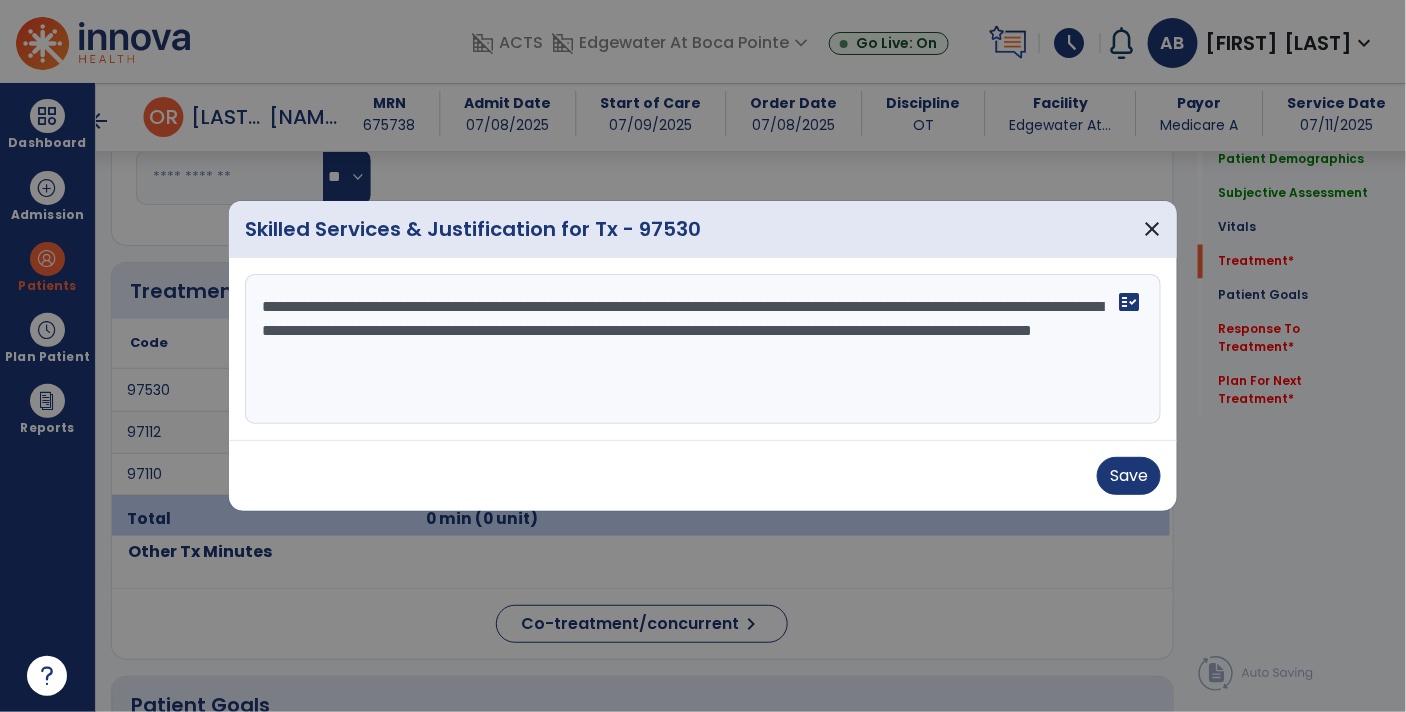 click on "**********" at bounding box center (703, 349) 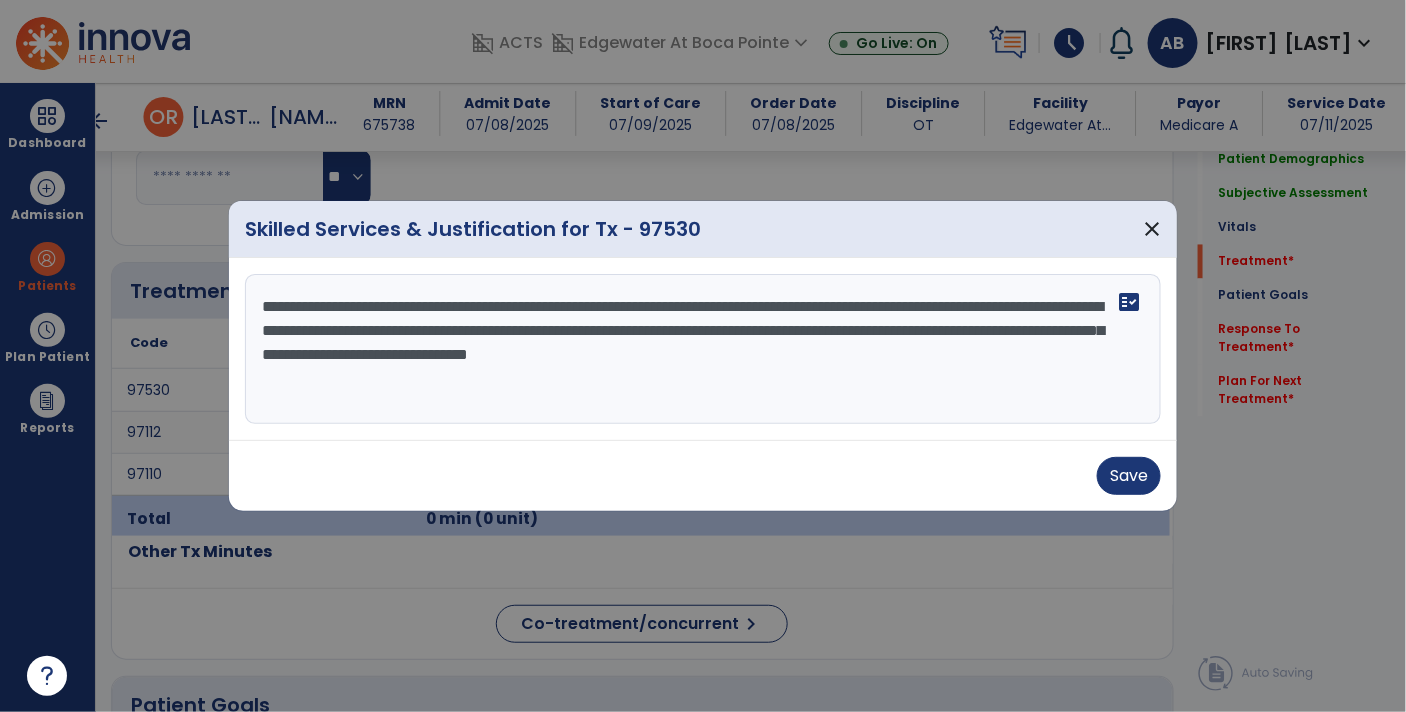 click on "**********" at bounding box center [703, 349] 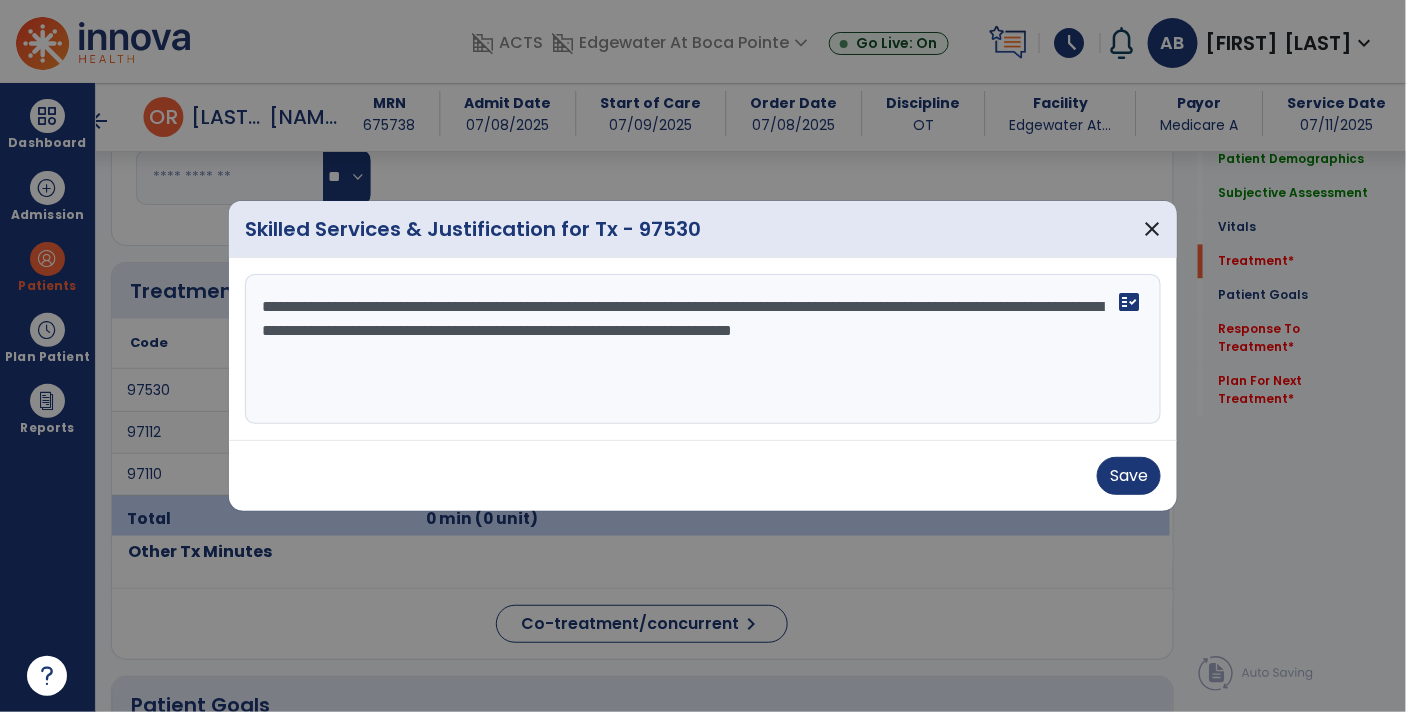 click on "**********" at bounding box center [703, 349] 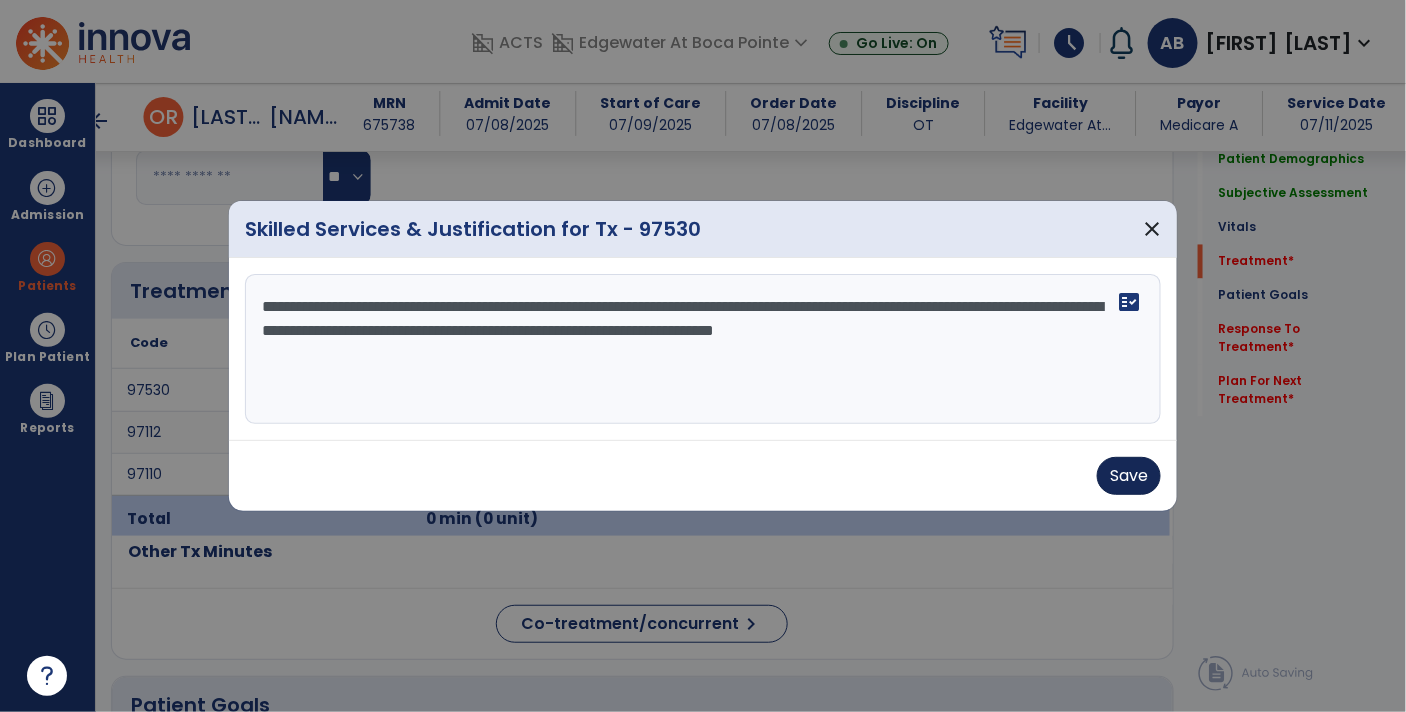 type on "**********" 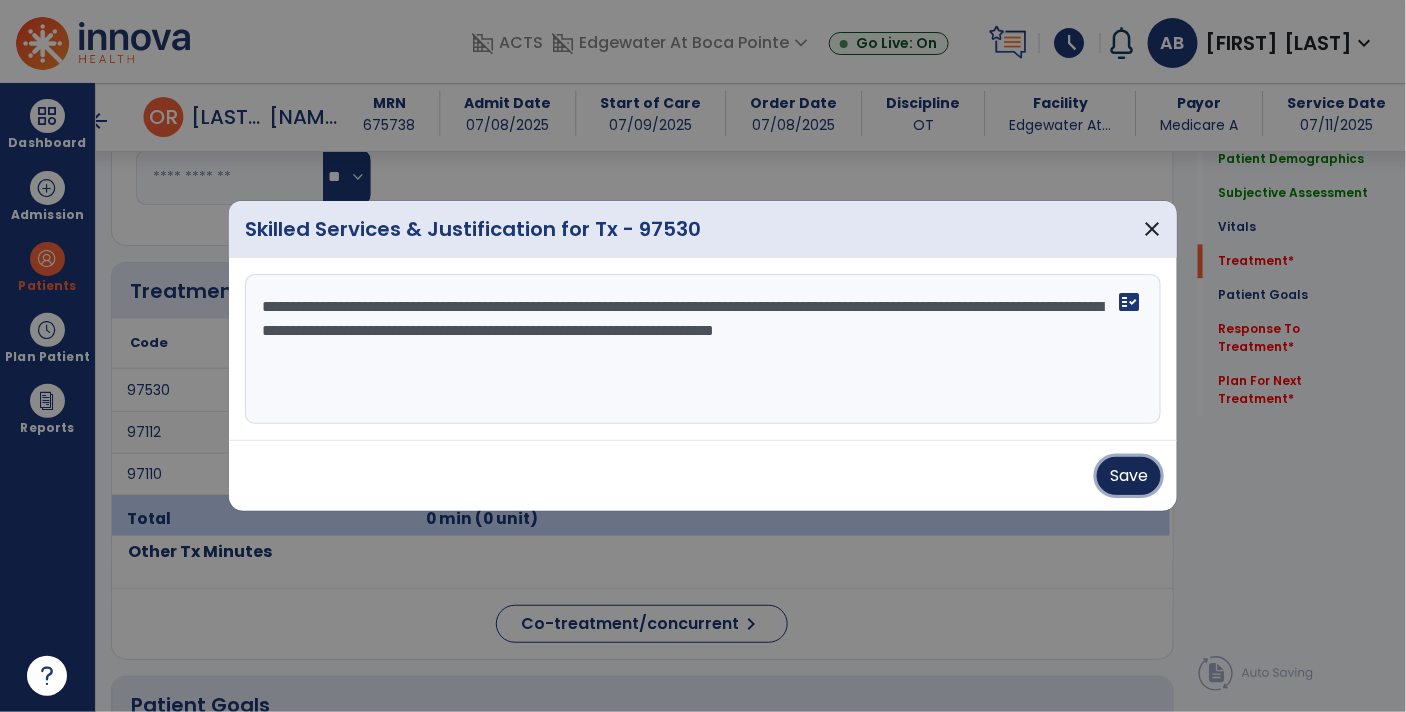 click on "Save" at bounding box center [1129, 476] 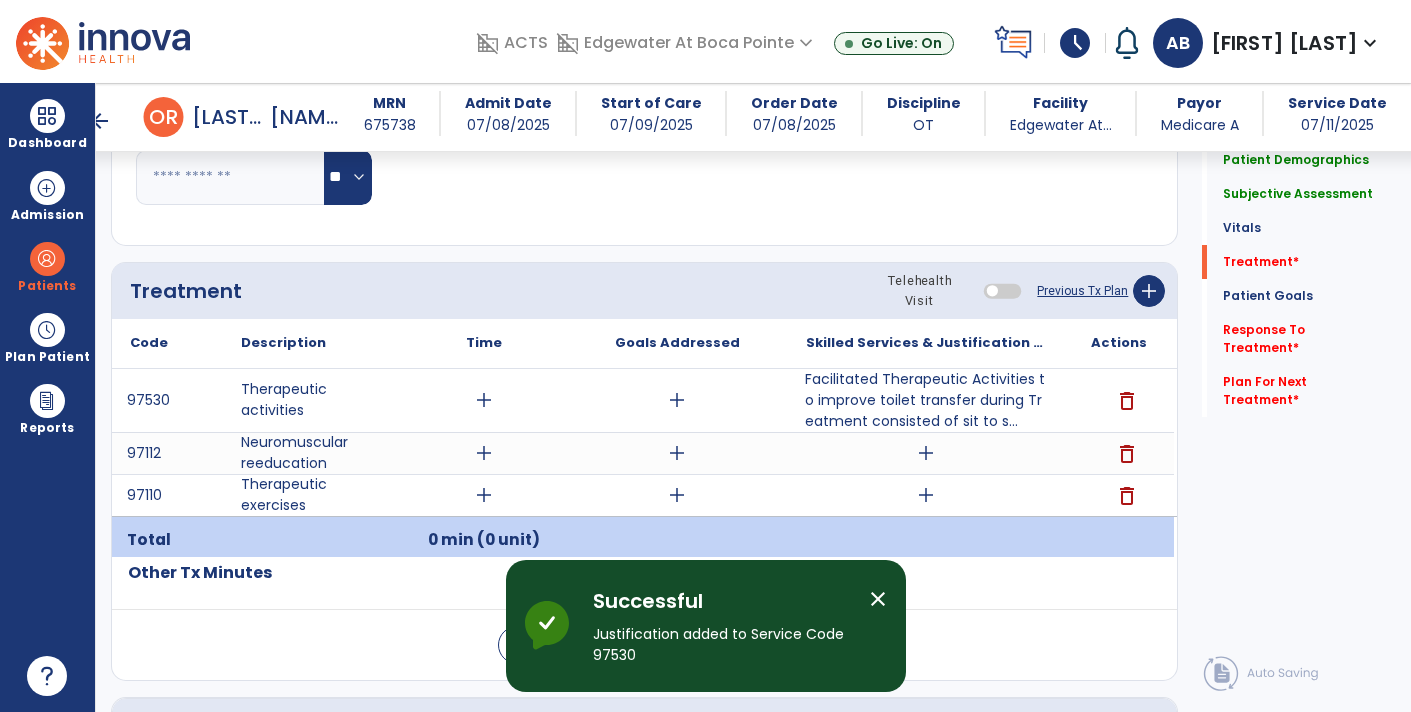 click on "add" at bounding box center (926, 453) 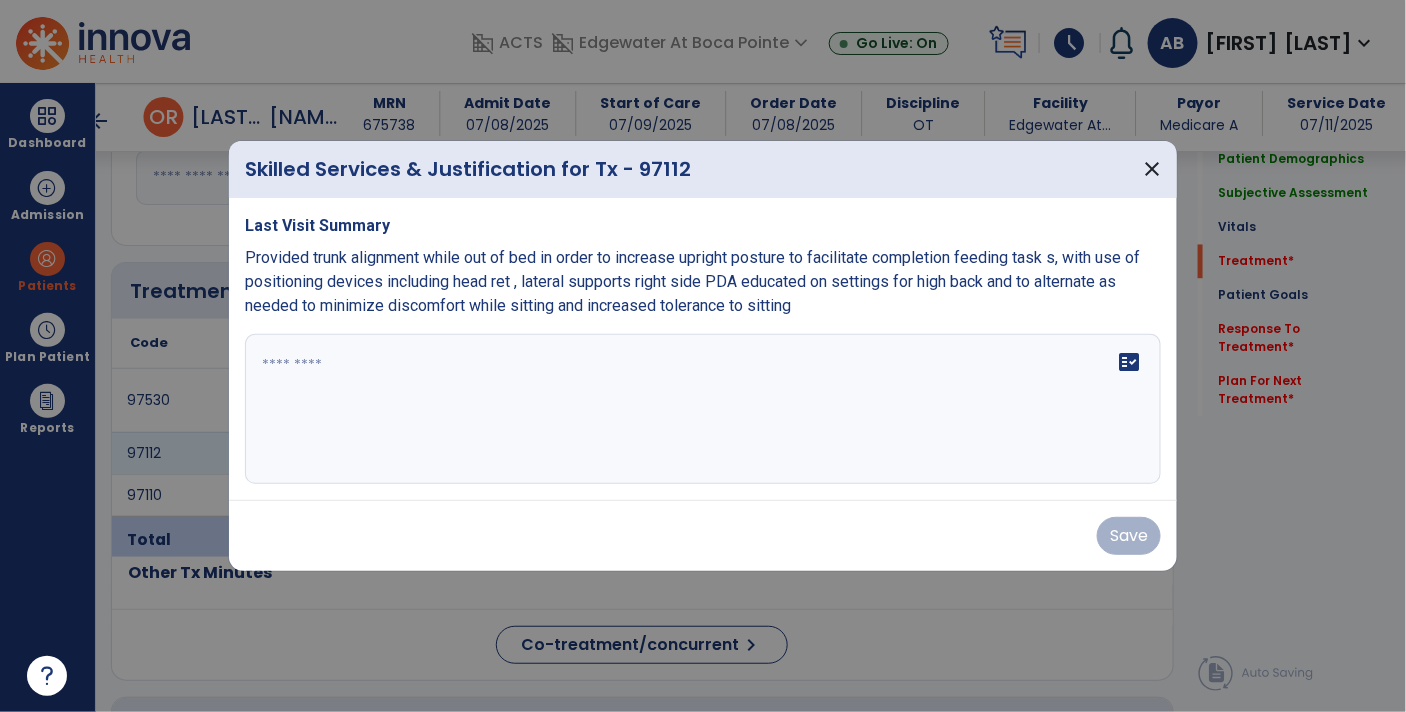scroll, scrollTop: 1147, scrollLeft: 0, axis: vertical 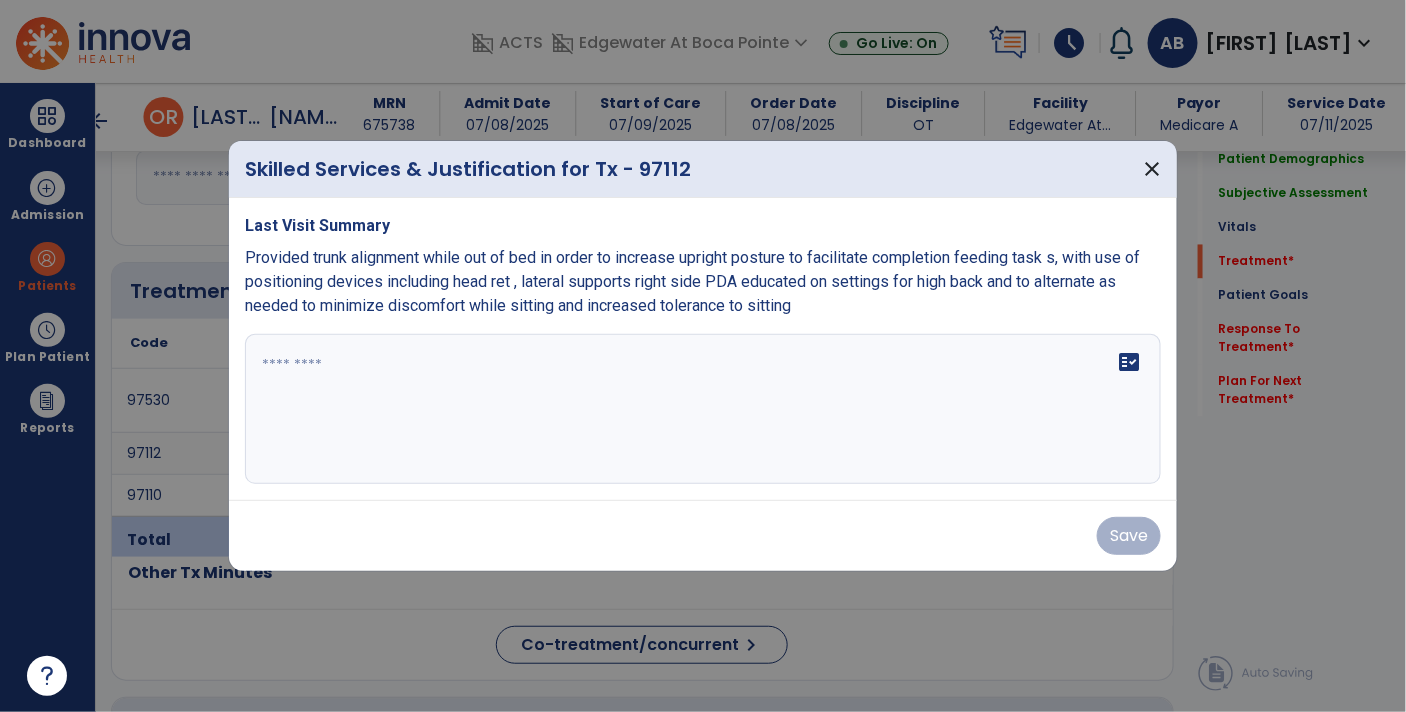 click at bounding box center (703, 409) 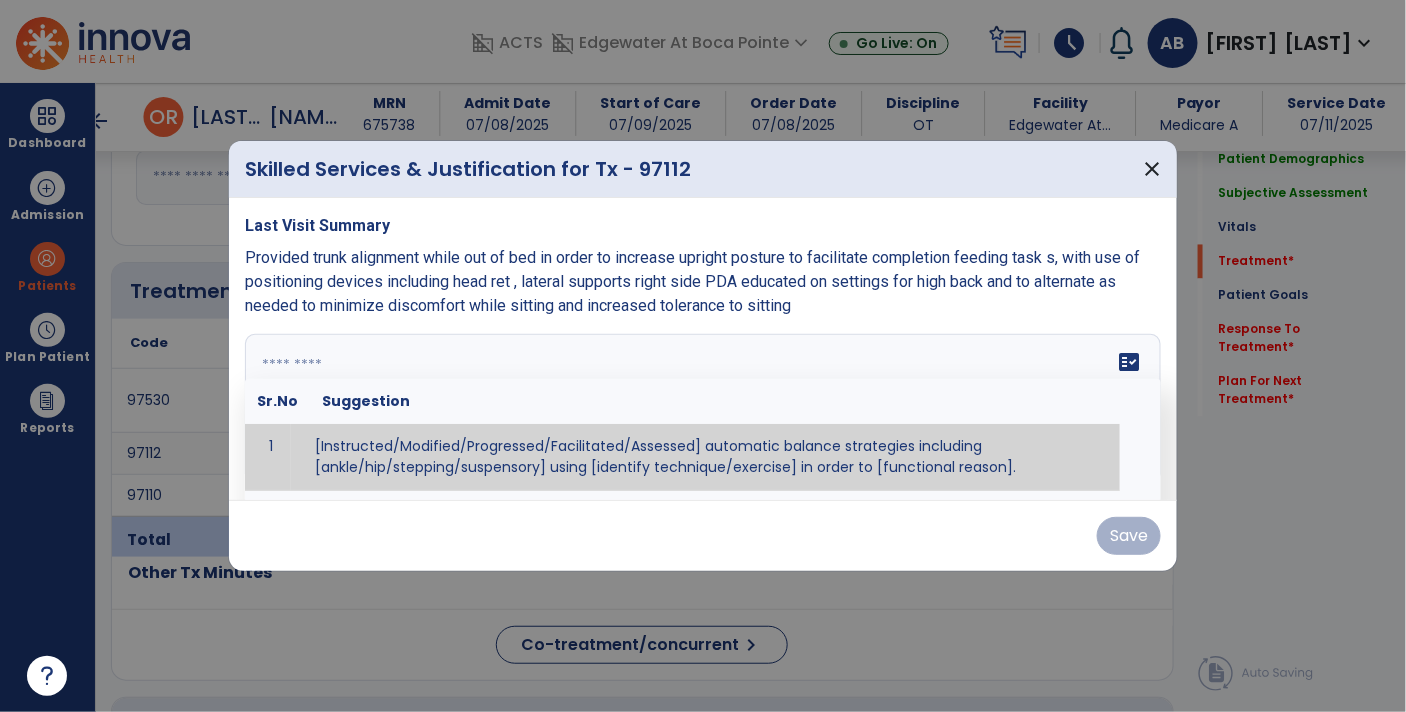 paste on "**********" 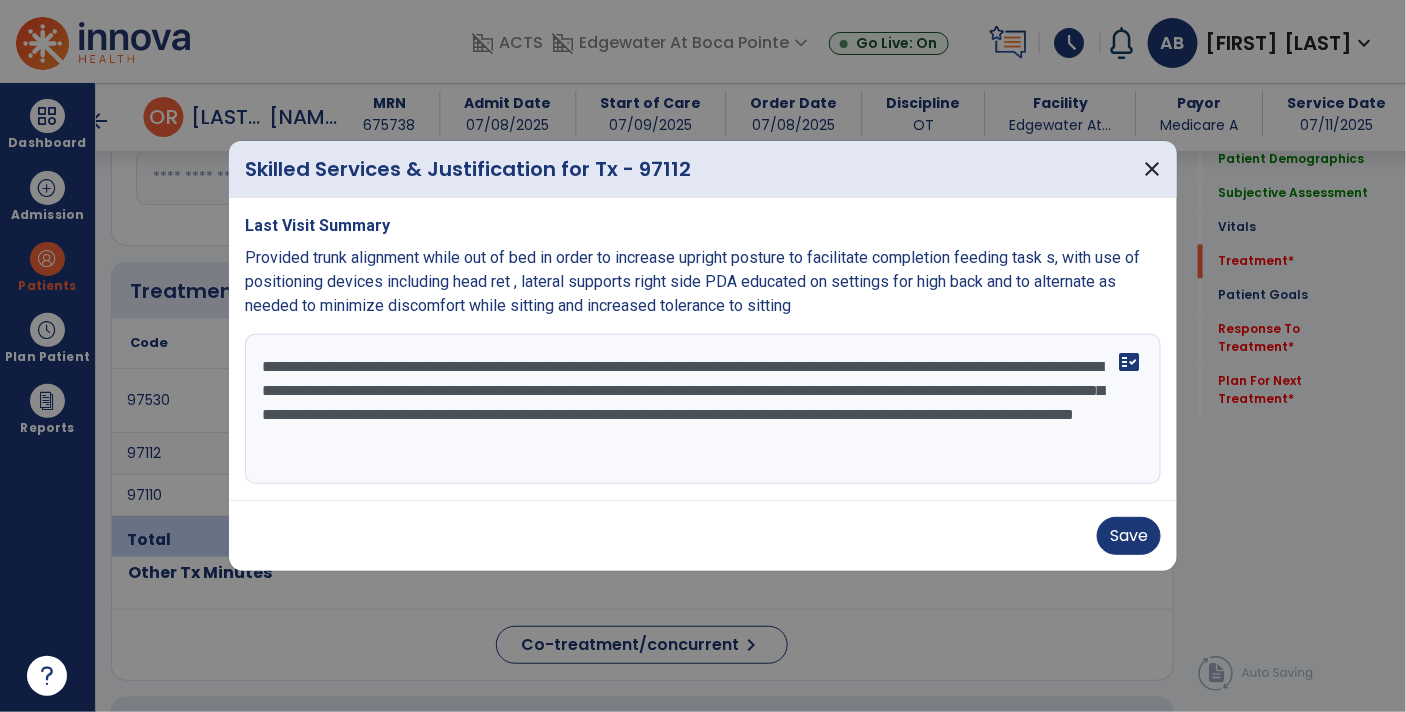 click on "**********" at bounding box center (703, 409) 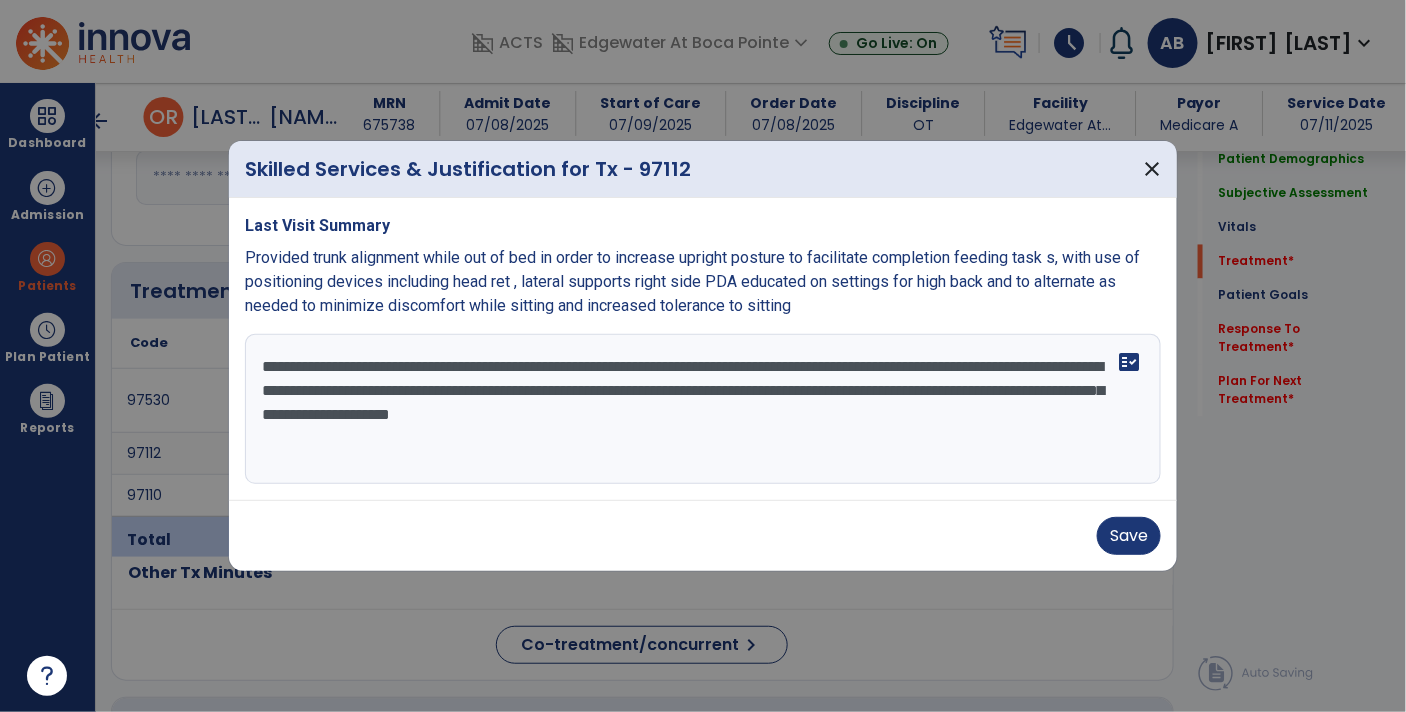 click on "**********" at bounding box center (703, 409) 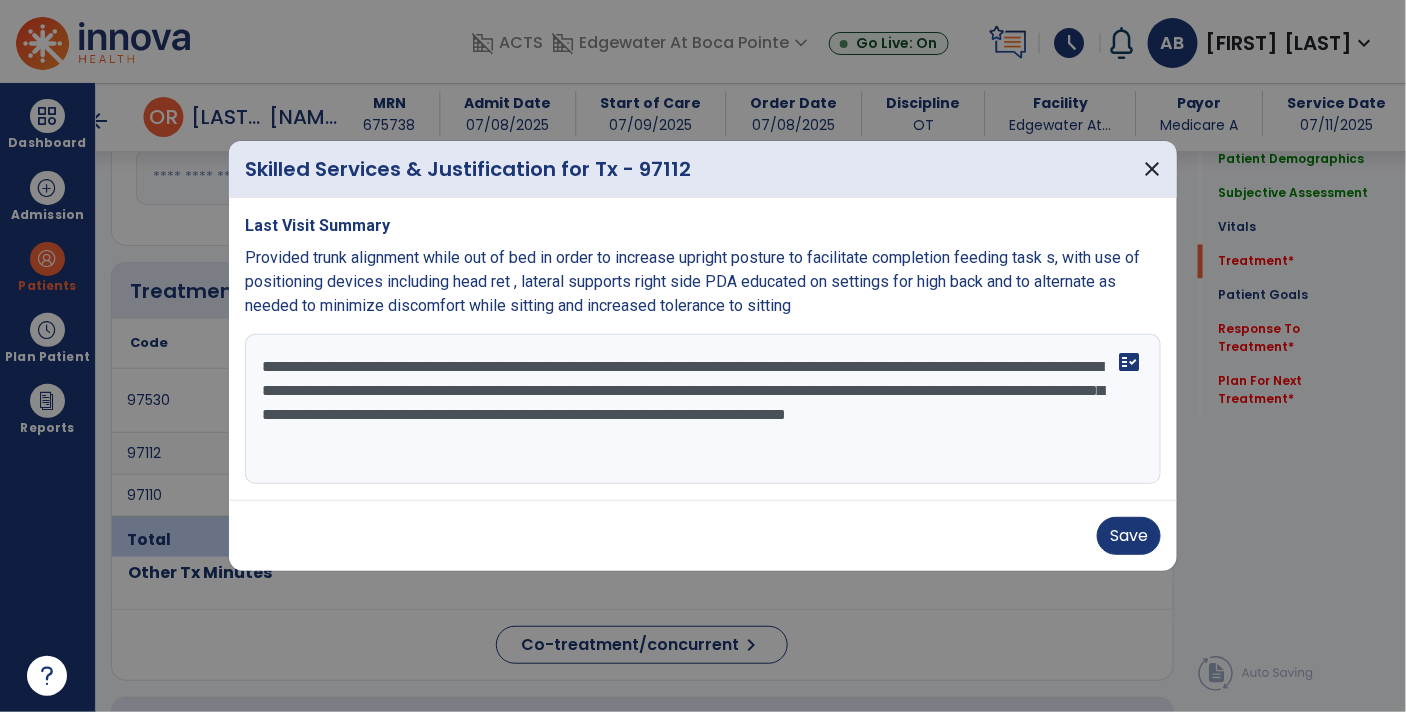 click on "**********" at bounding box center [703, 409] 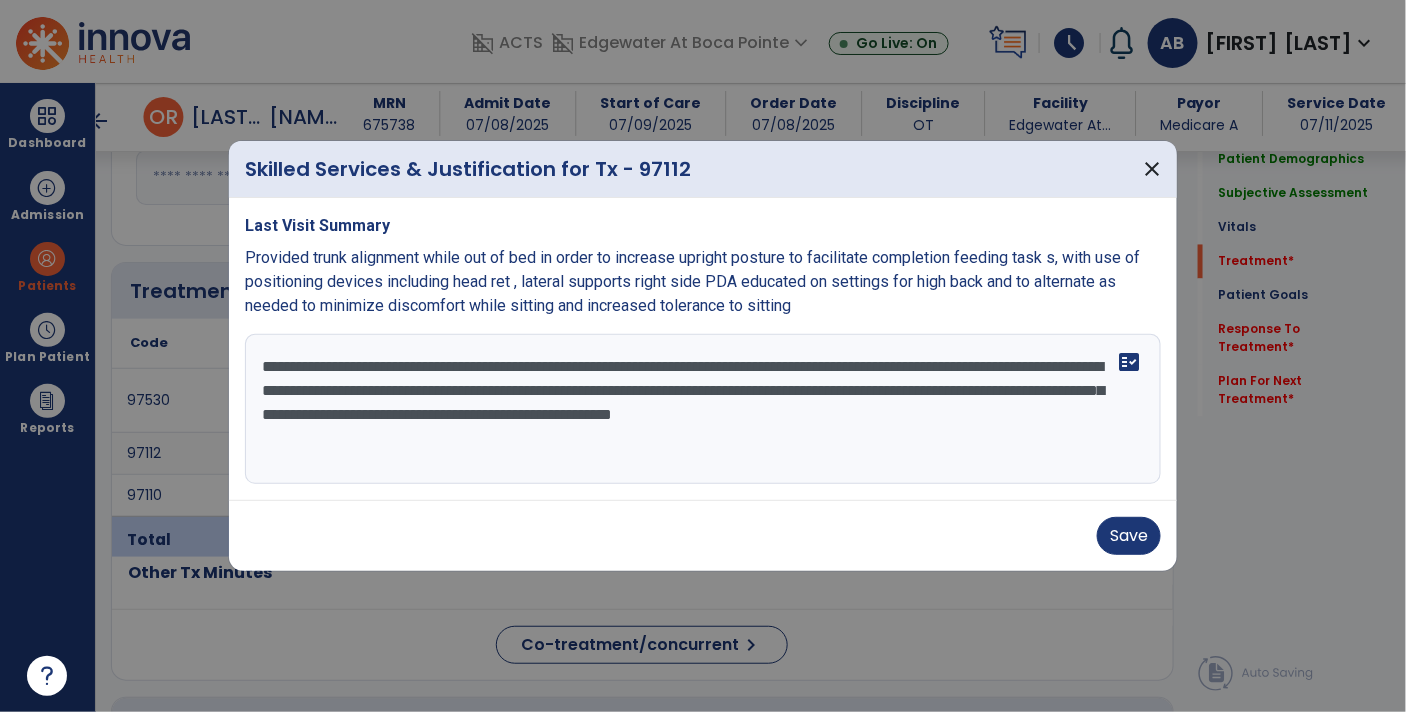 click on "**********" at bounding box center [703, 409] 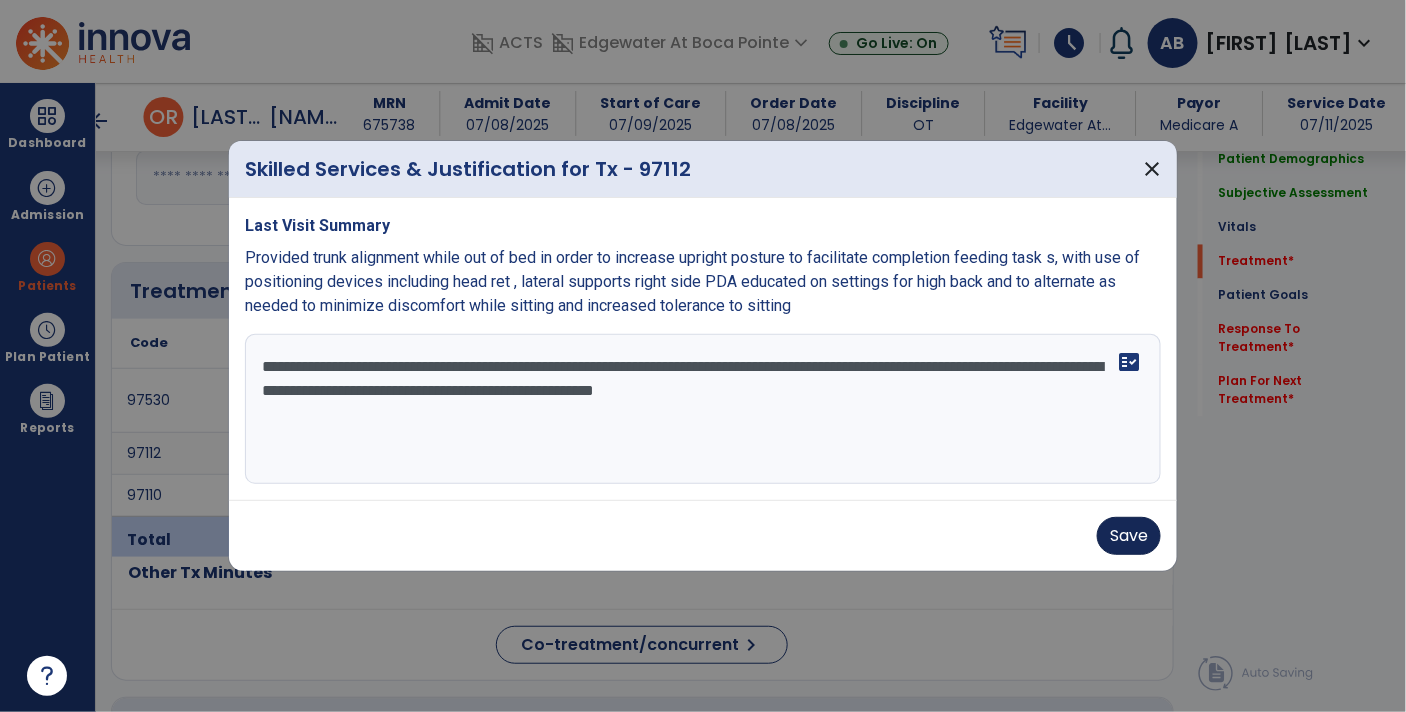 type on "**********" 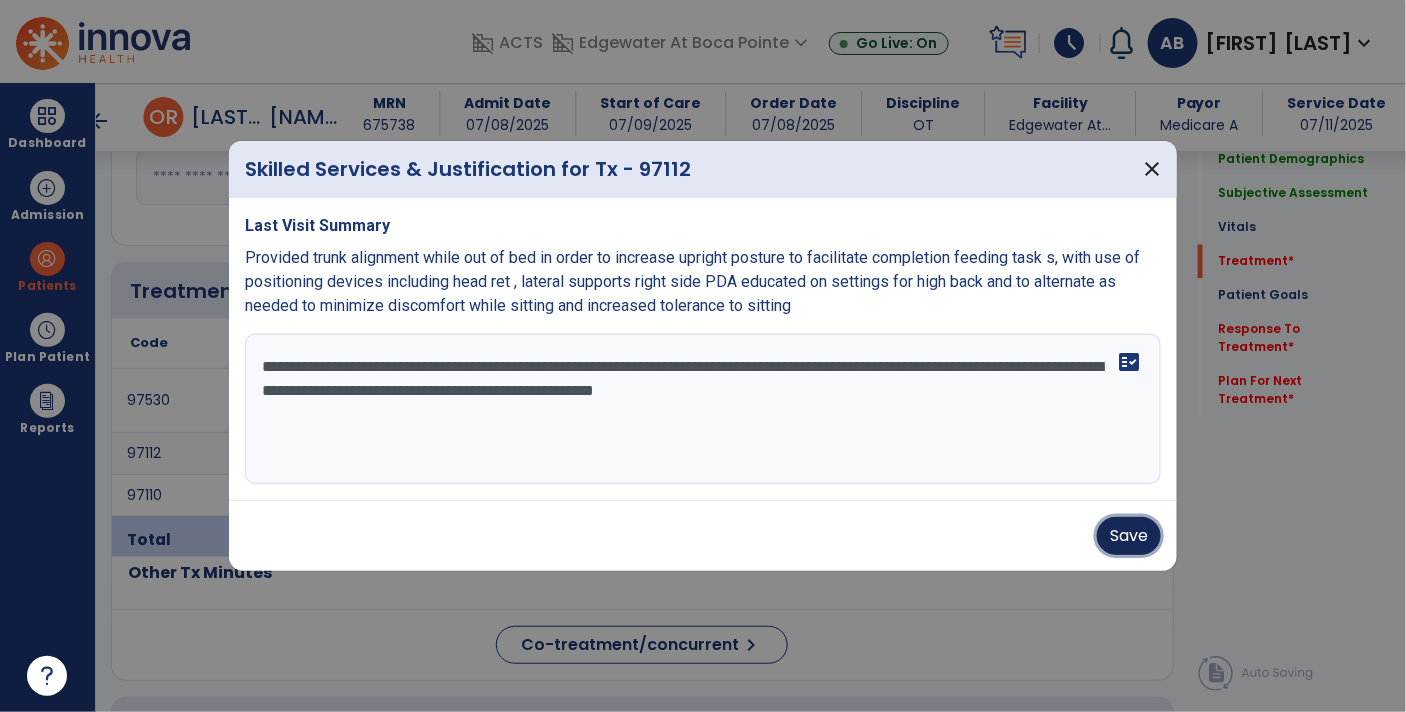 click on "Save" at bounding box center [1129, 536] 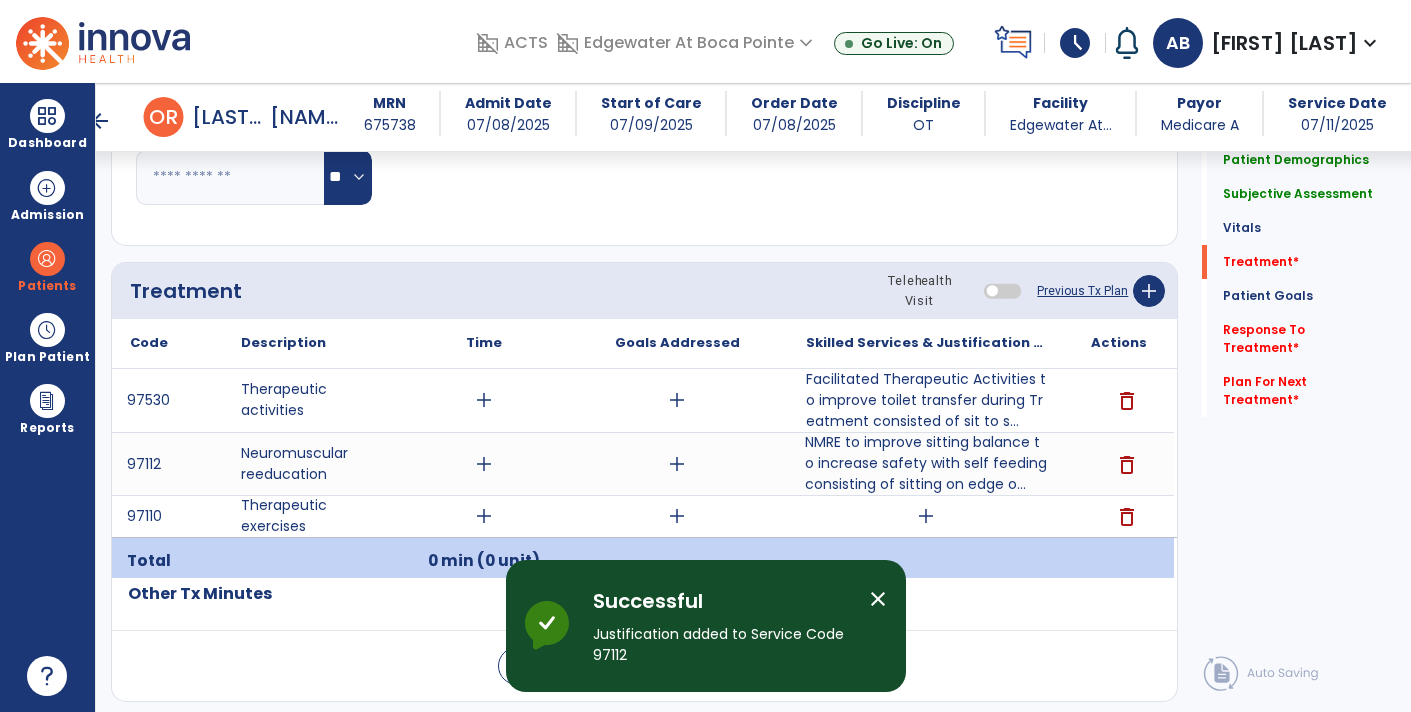 click on "add" at bounding box center (926, 516) 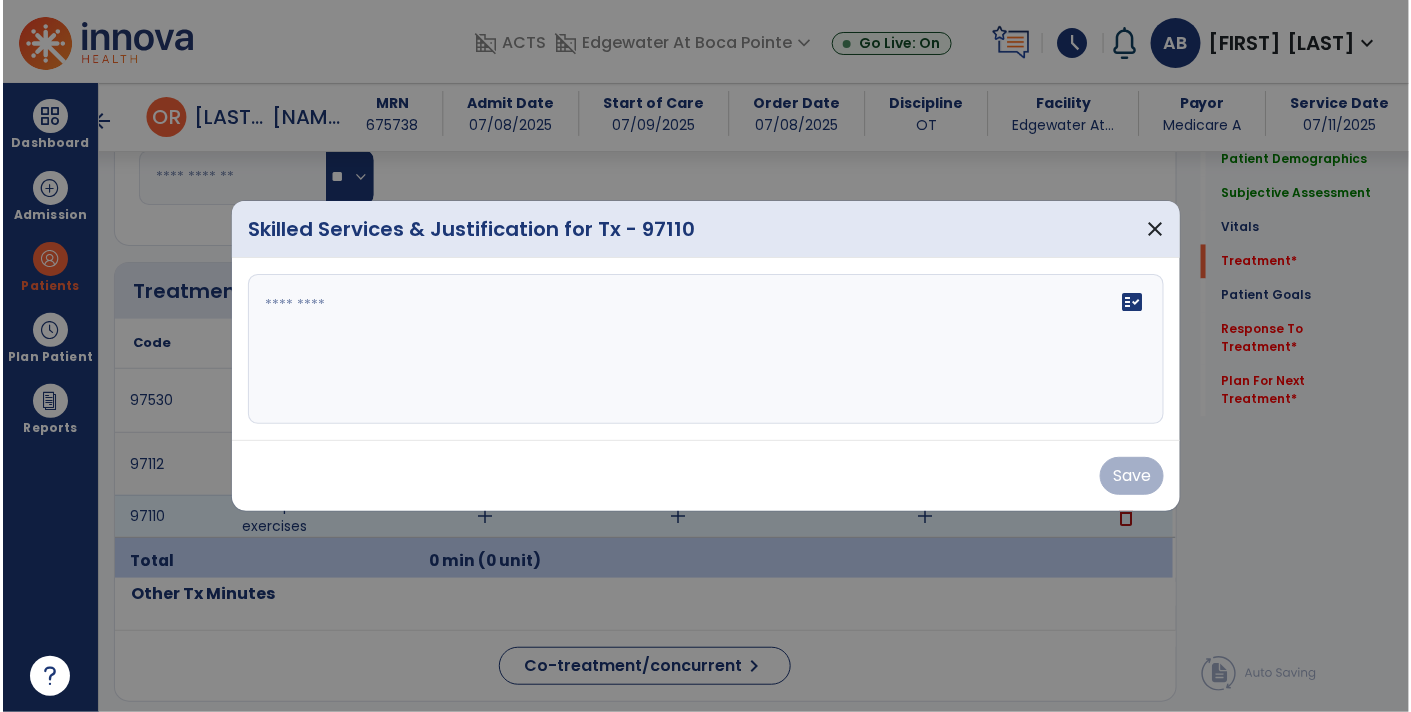 scroll, scrollTop: 1147, scrollLeft: 0, axis: vertical 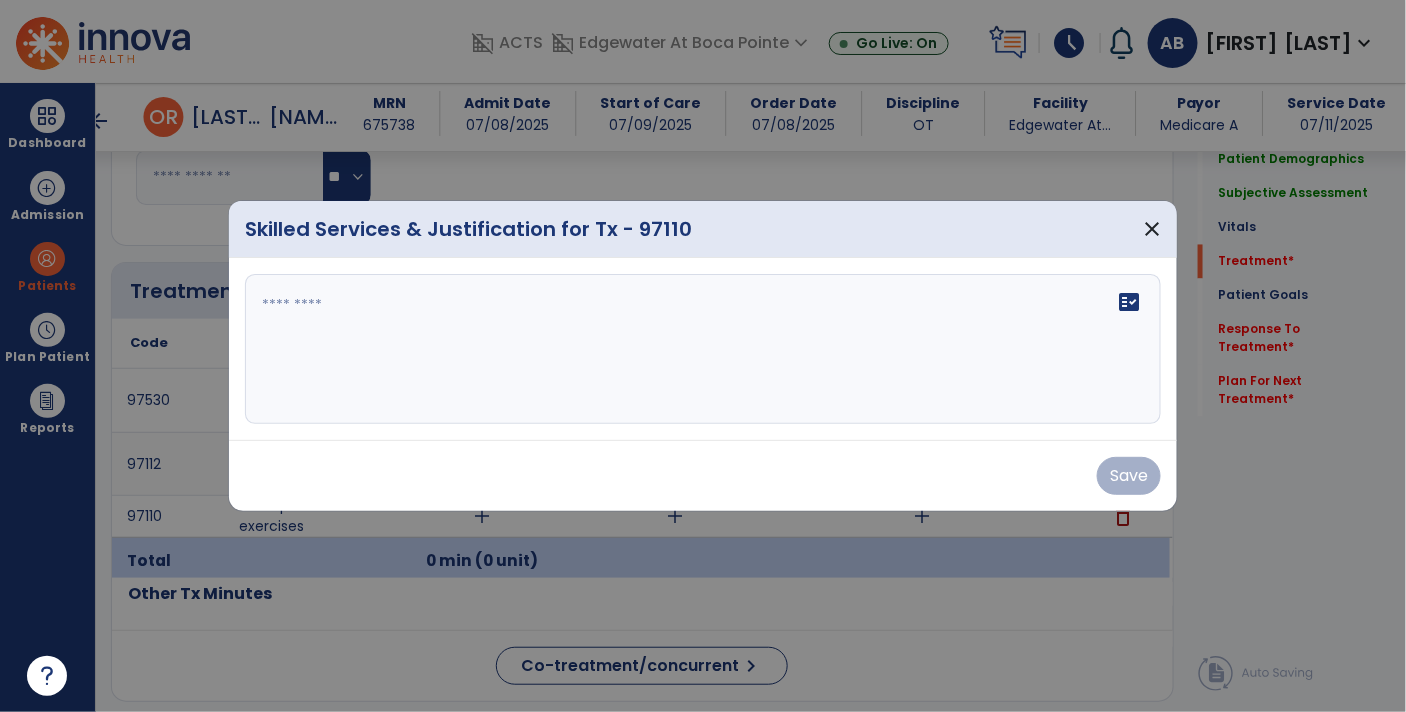 click at bounding box center (703, 349) 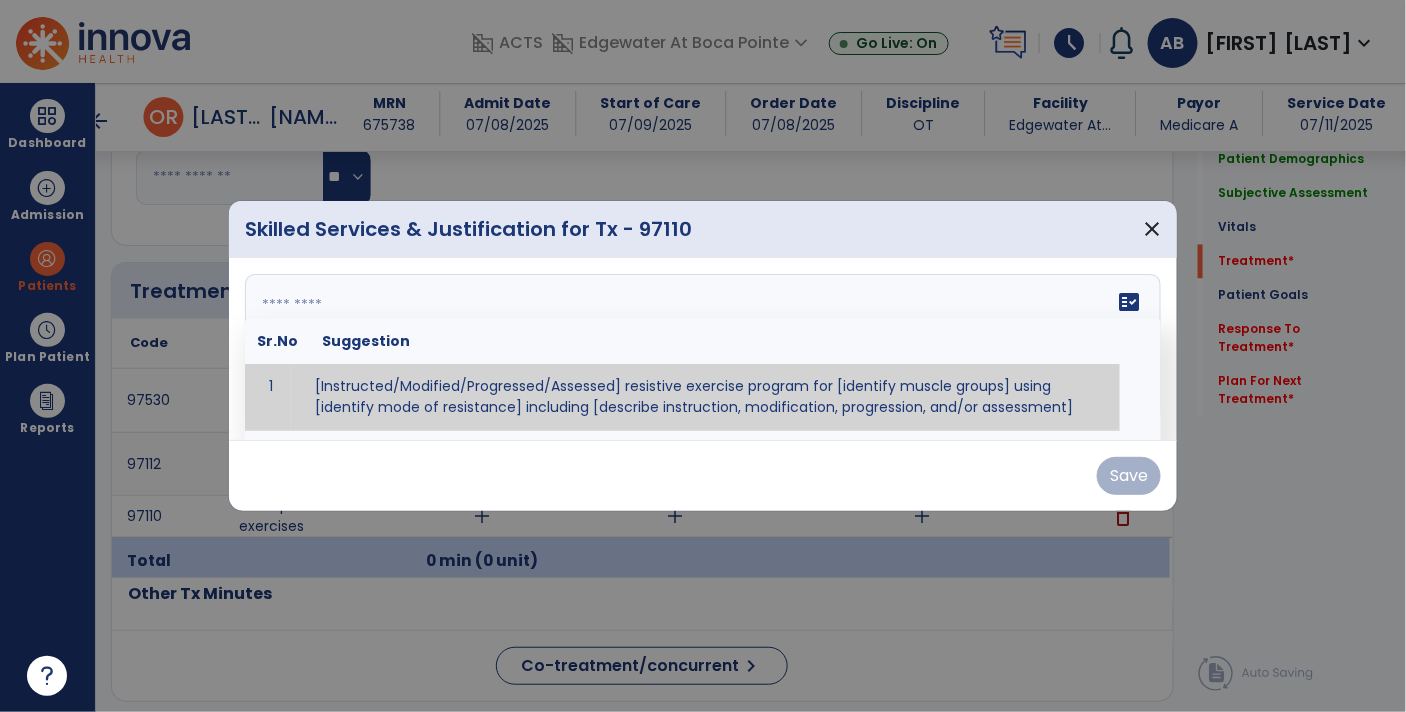 paste on "**********" 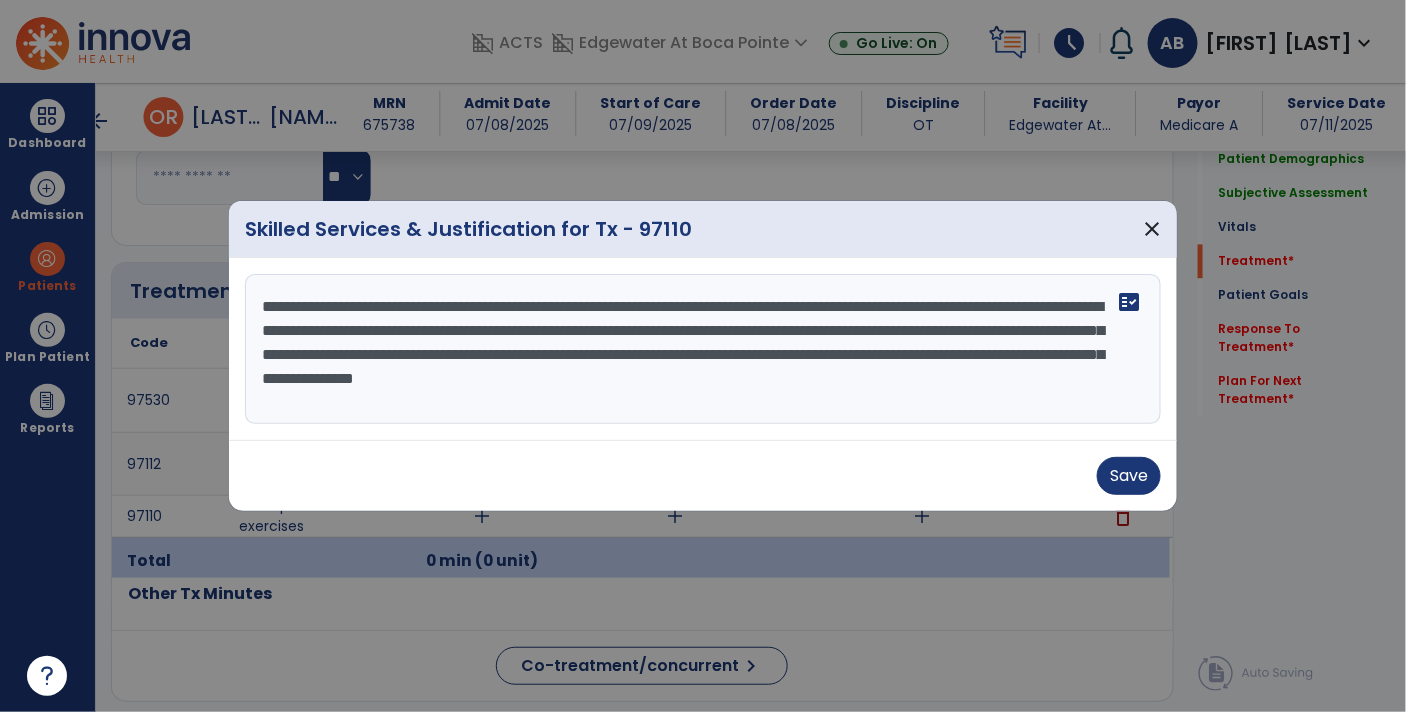 click on "**********" at bounding box center [703, 349] 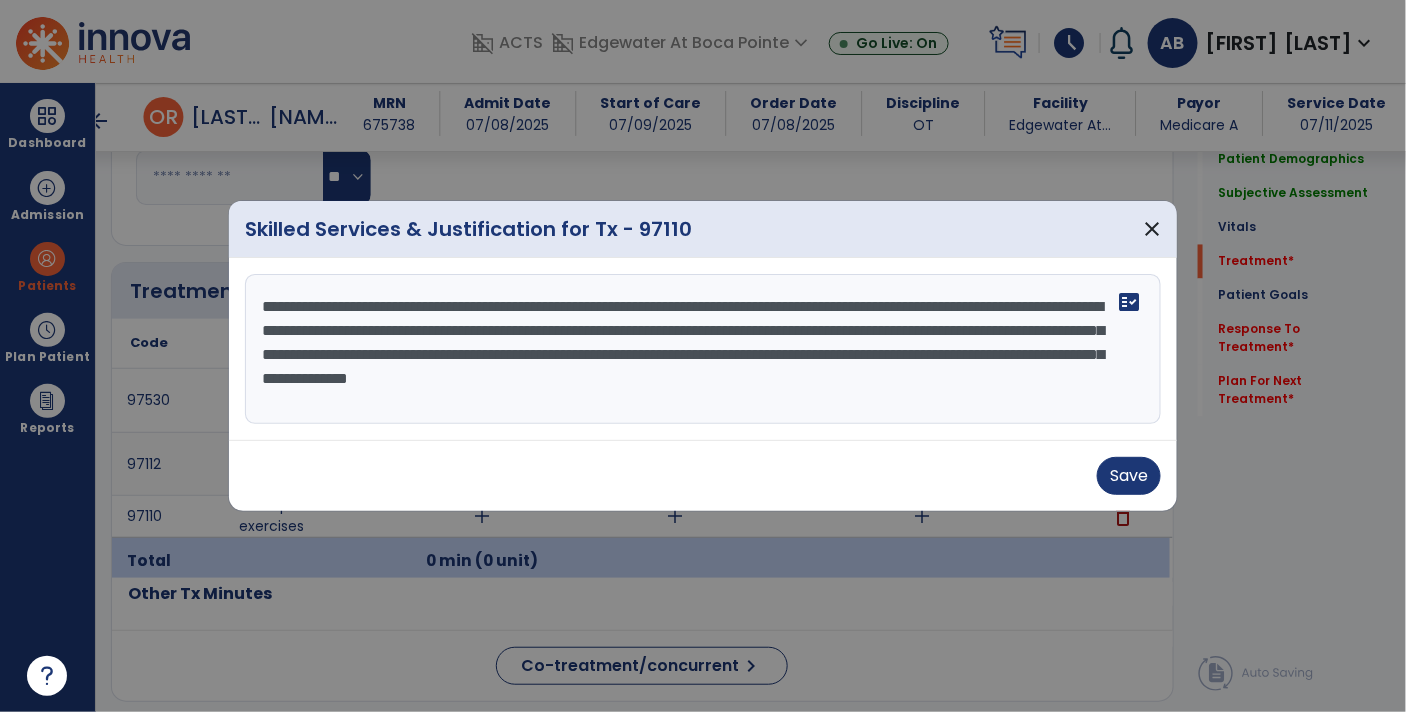 click on "**********" at bounding box center (703, 349) 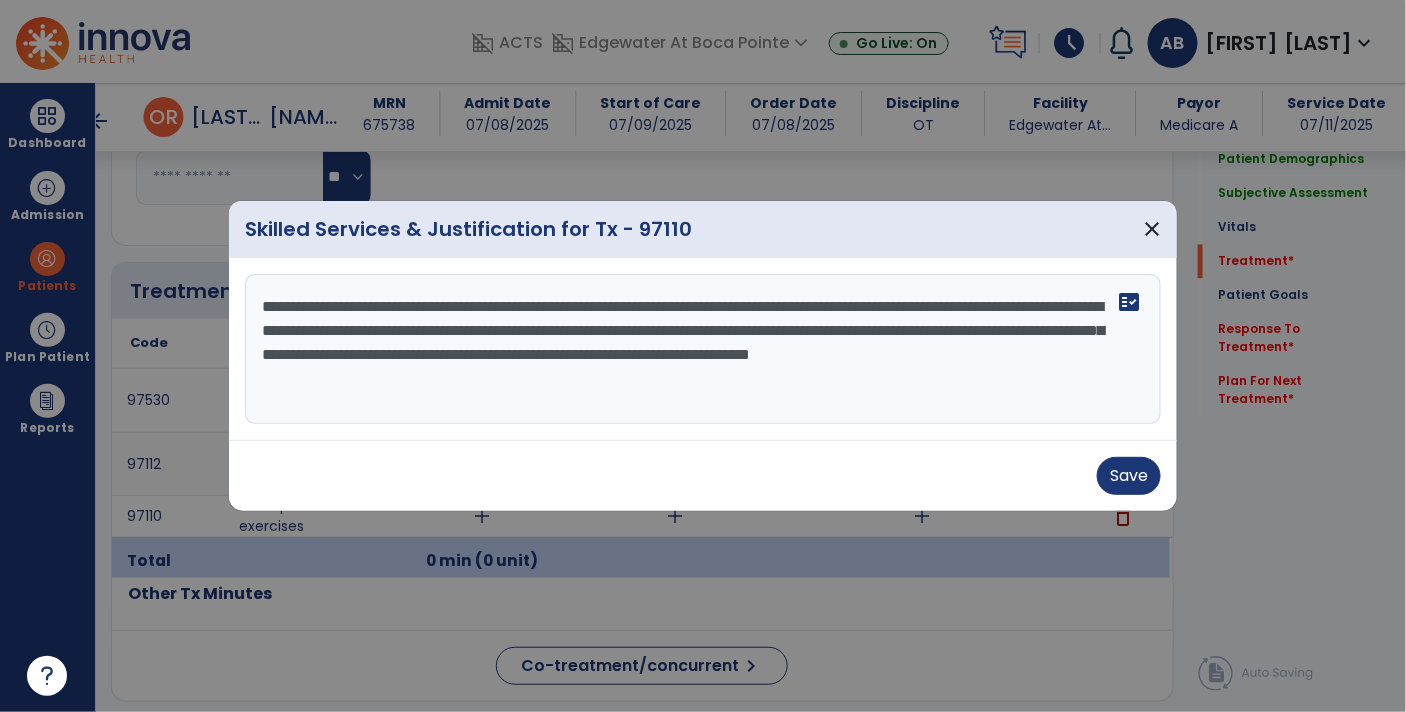click on "**********" at bounding box center [703, 349] 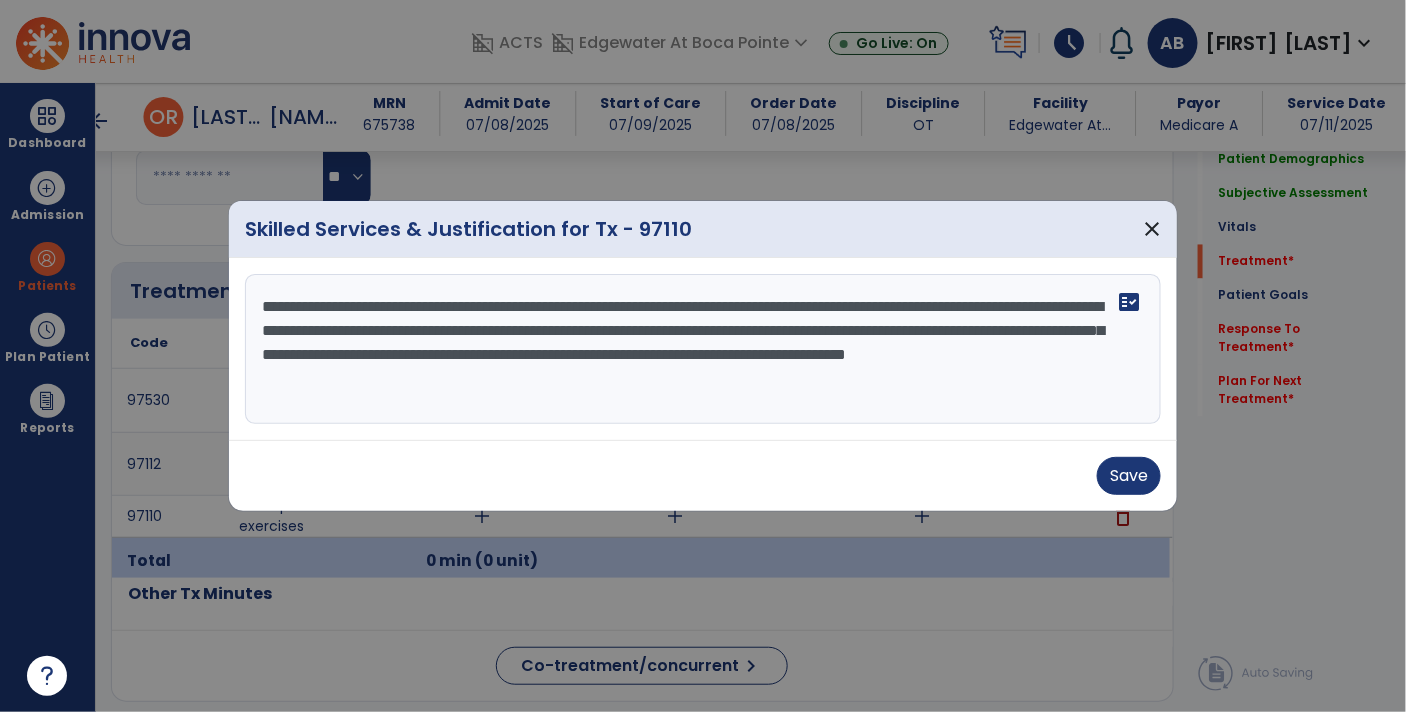 click on "**********" at bounding box center [703, 349] 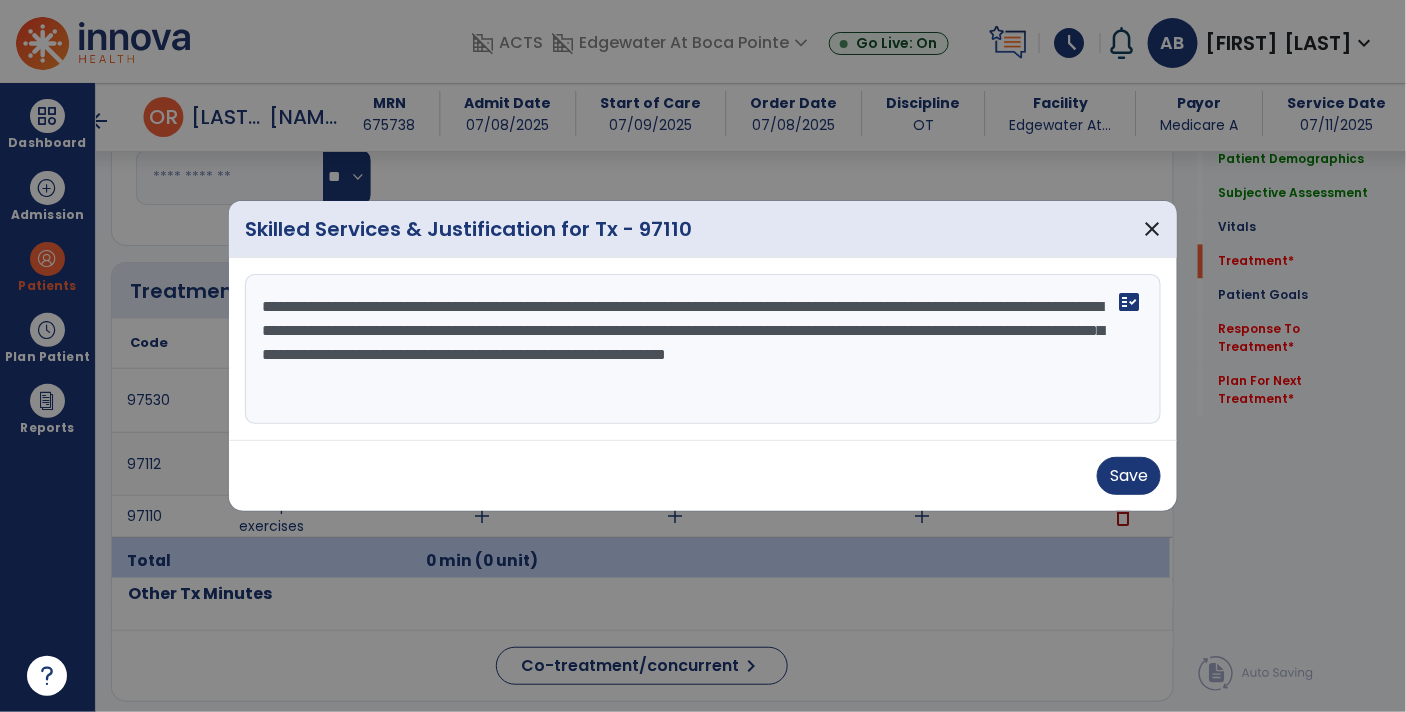 click on "**********" at bounding box center (703, 349) 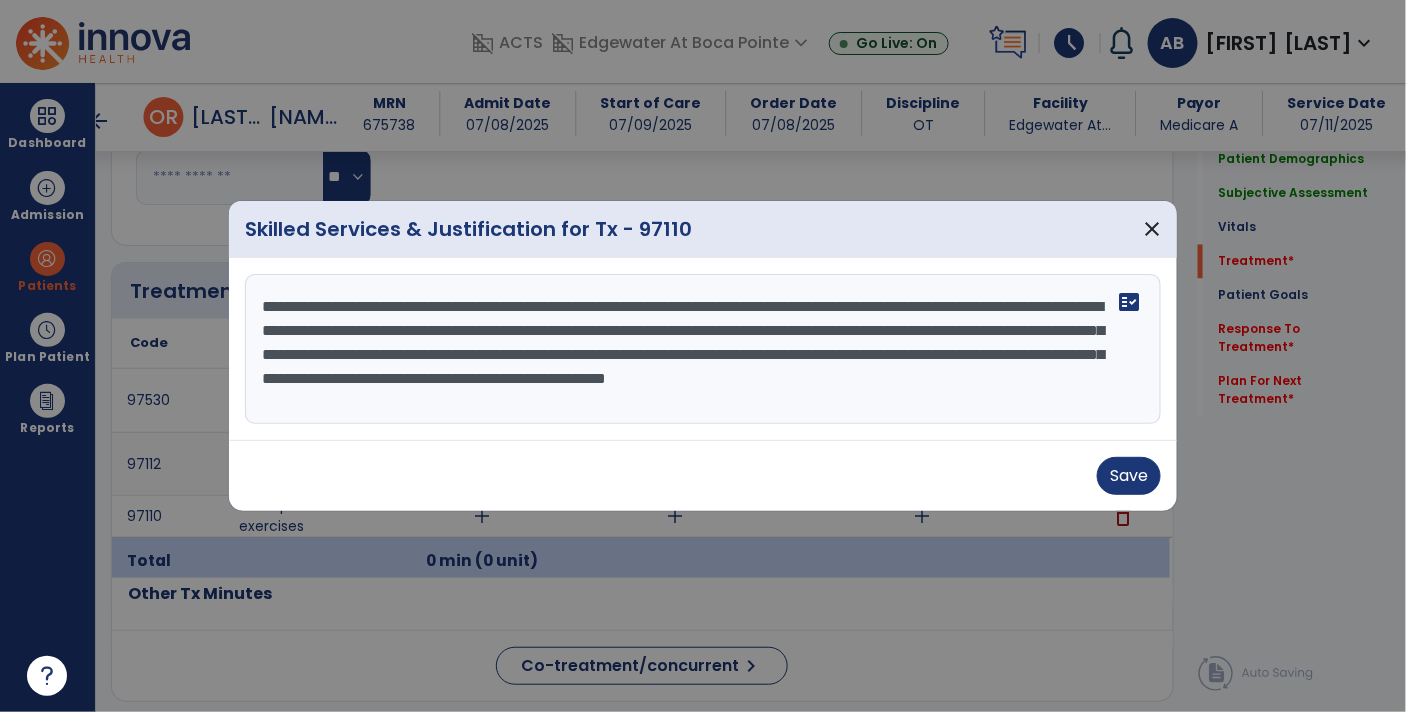 click on "**********" at bounding box center [703, 349] 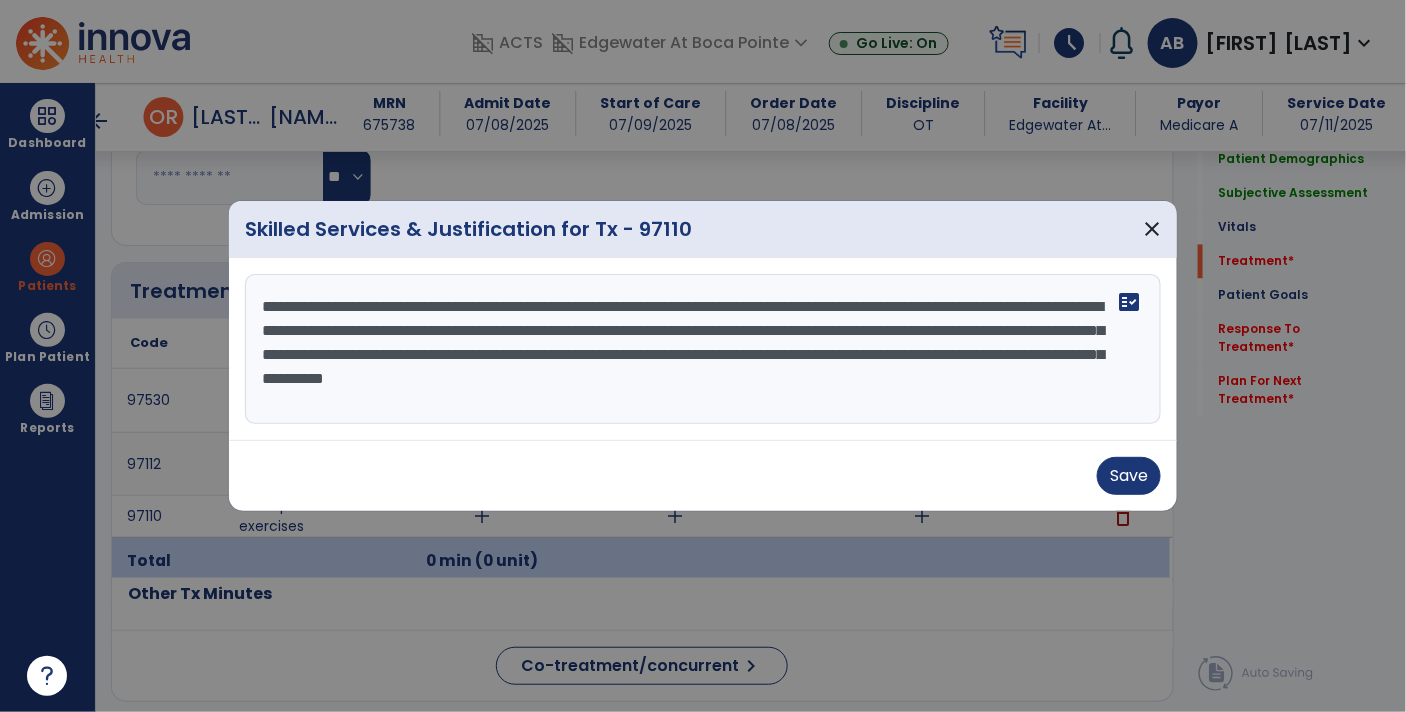 click on "**********" at bounding box center [703, 349] 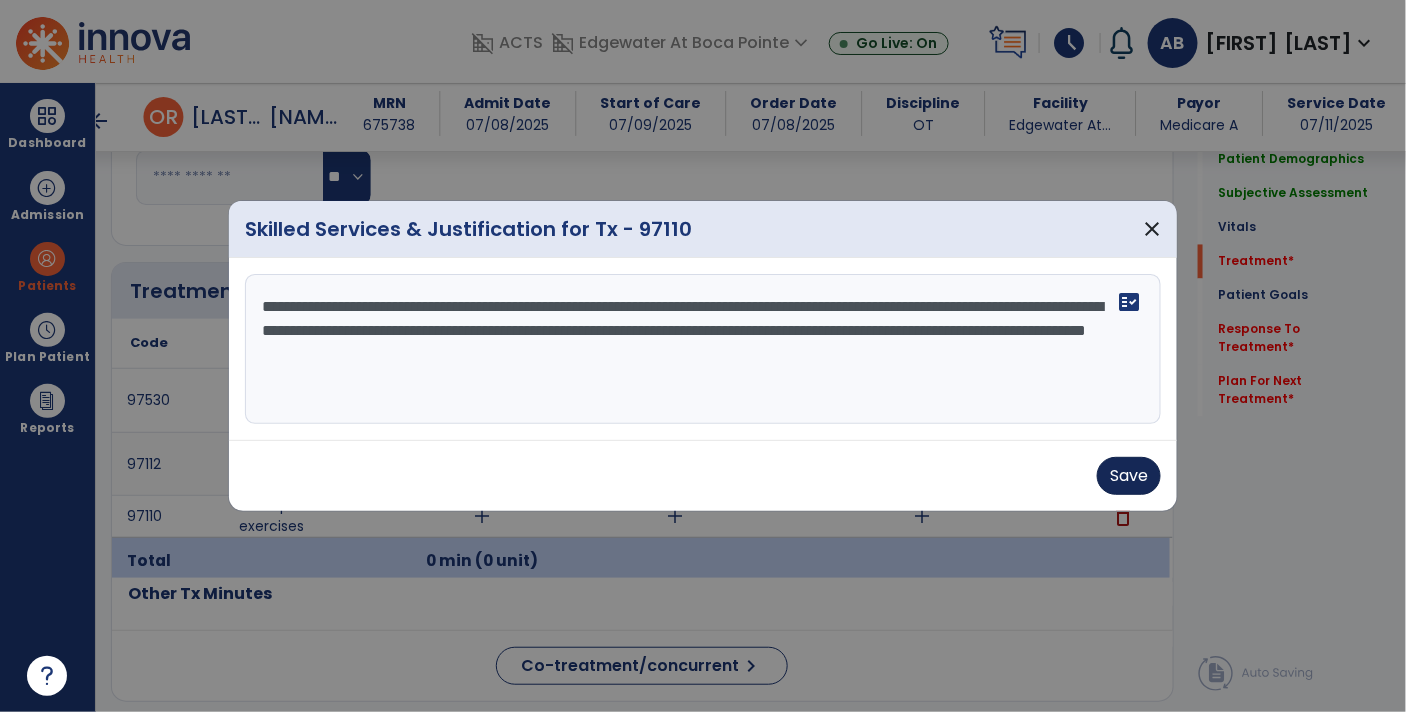 type on "**********" 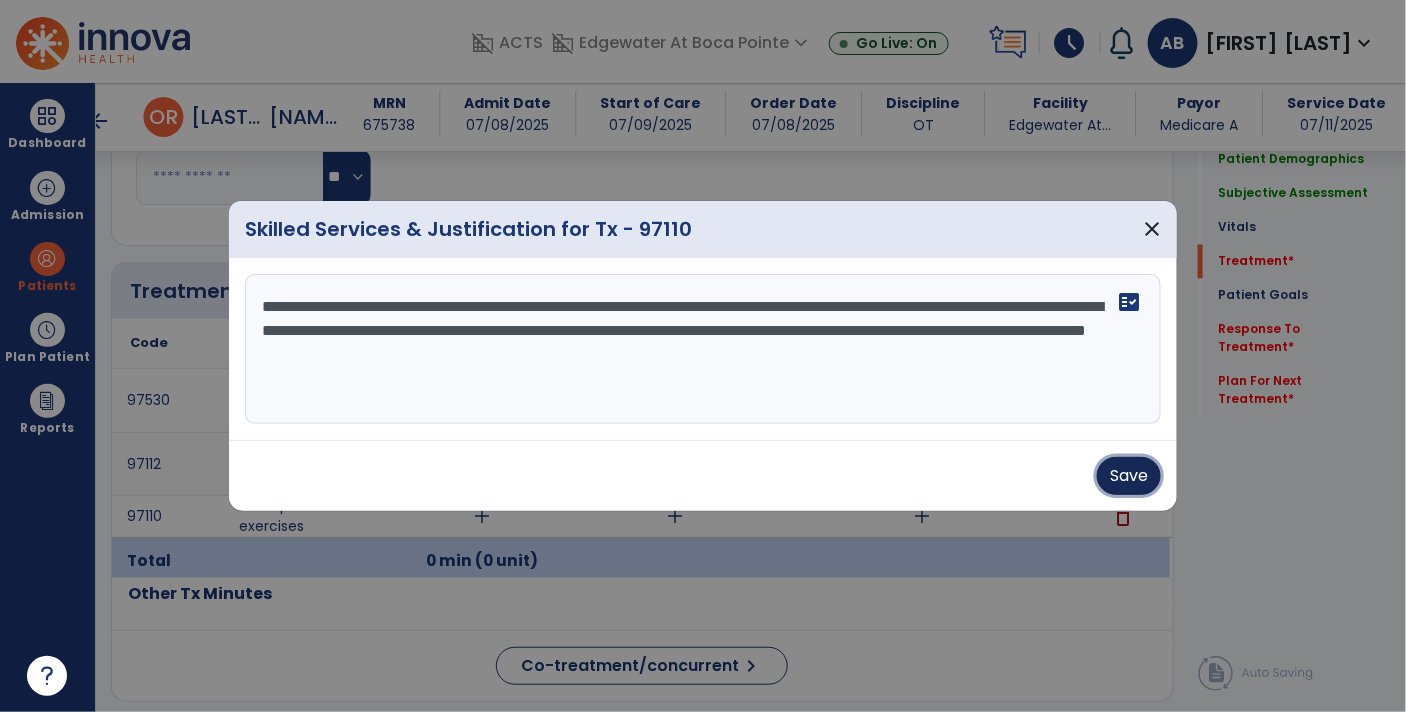 click on "Save" at bounding box center (1129, 476) 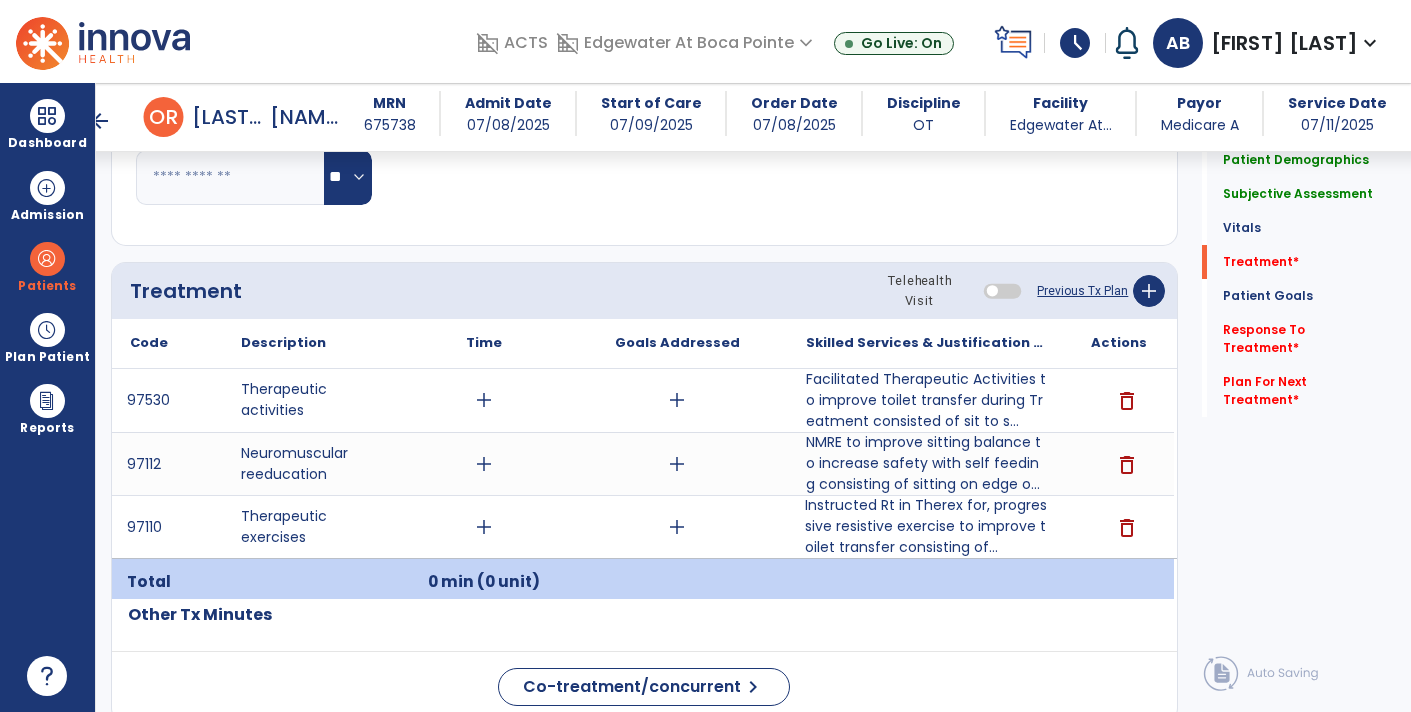click on "add" at bounding box center [484, 400] 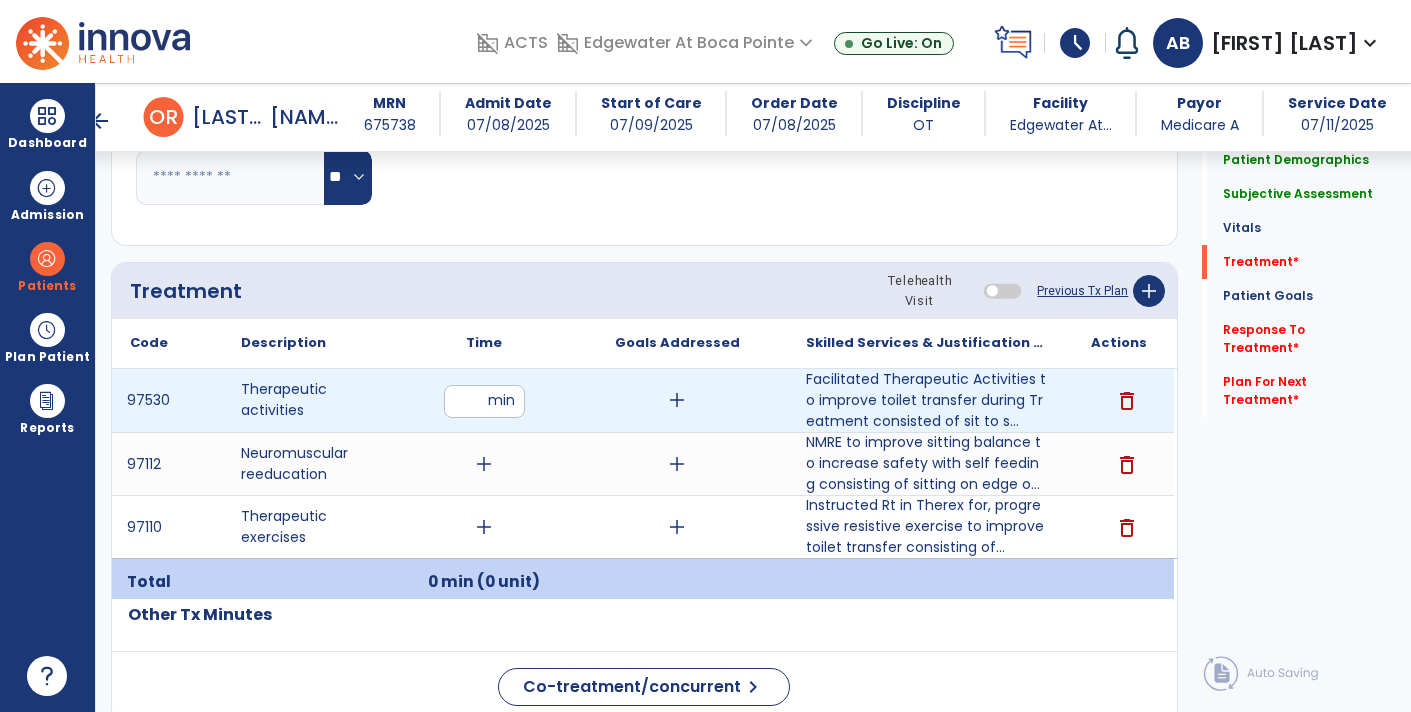 type on "**" 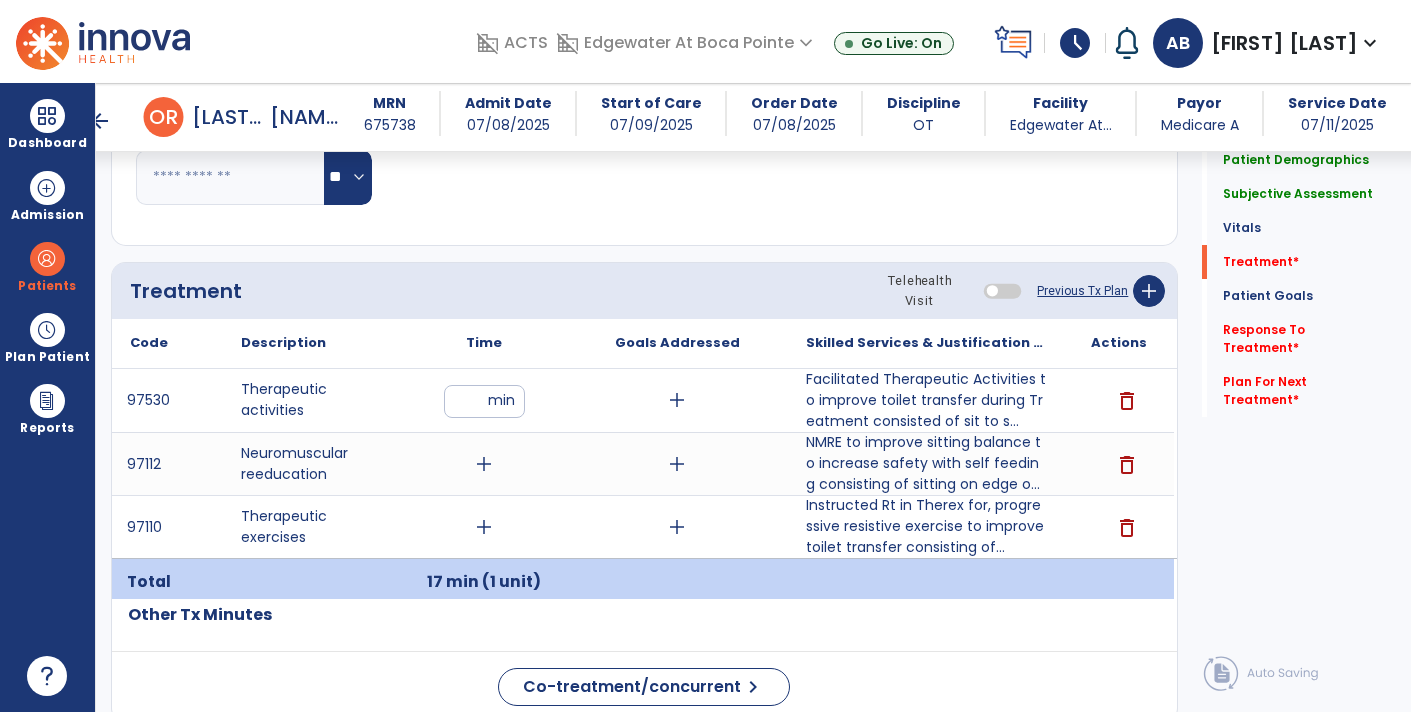 click on "add" at bounding box center (484, 464) 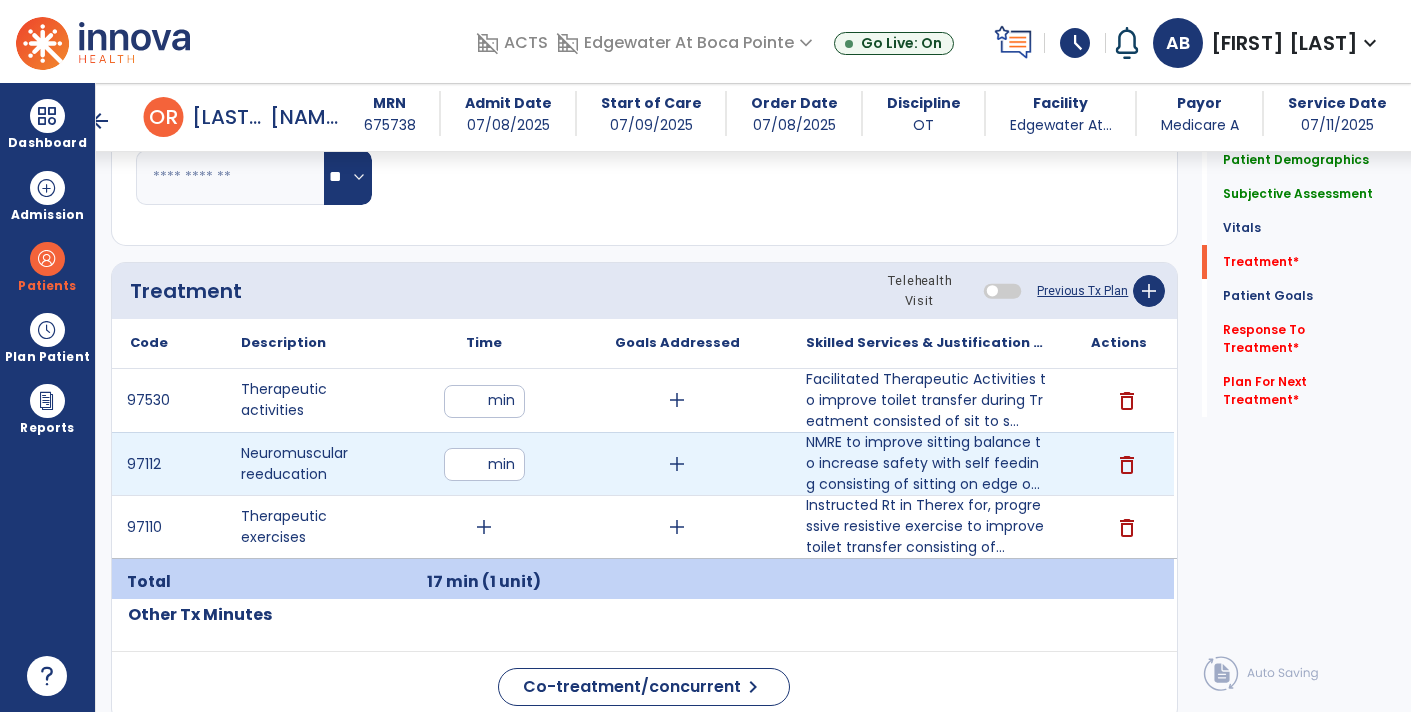 type on "**" 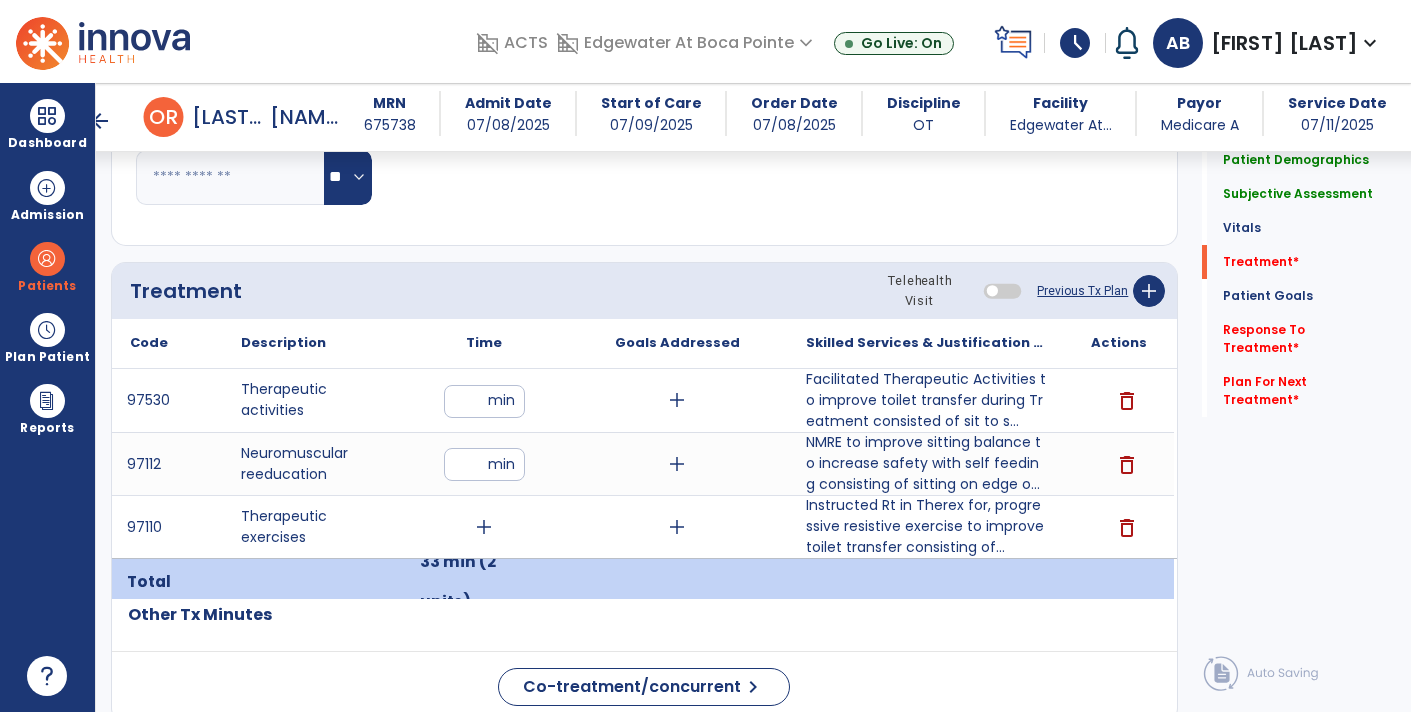 click on "add" at bounding box center (484, 527) 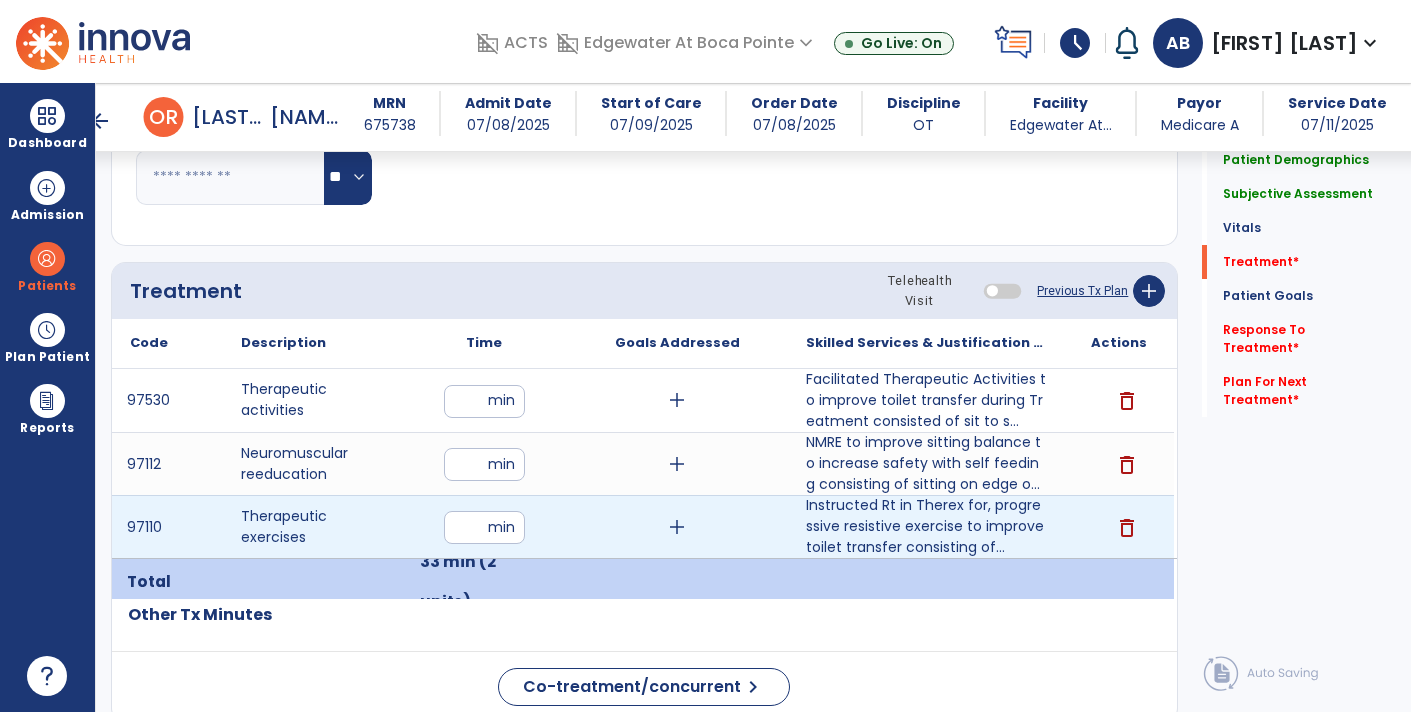 type on "**" 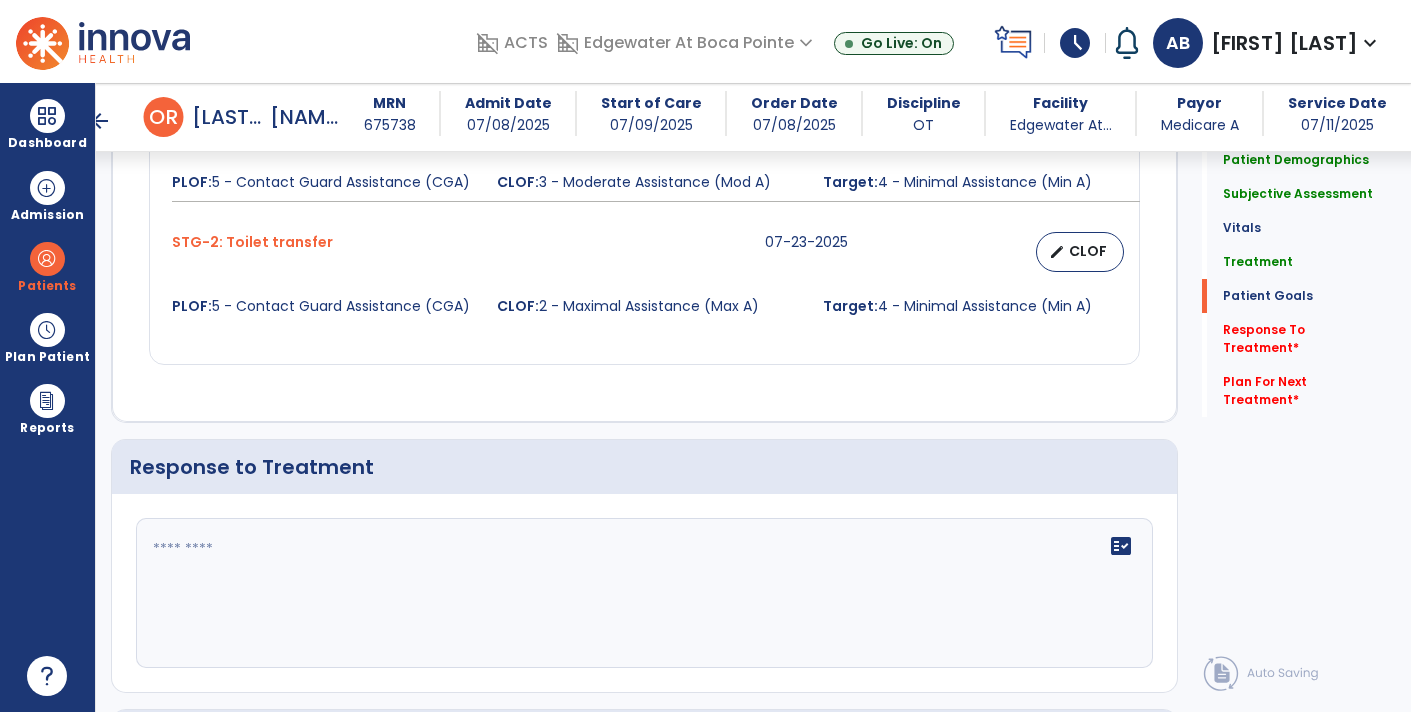scroll, scrollTop: 2855, scrollLeft: 0, axis: vertical 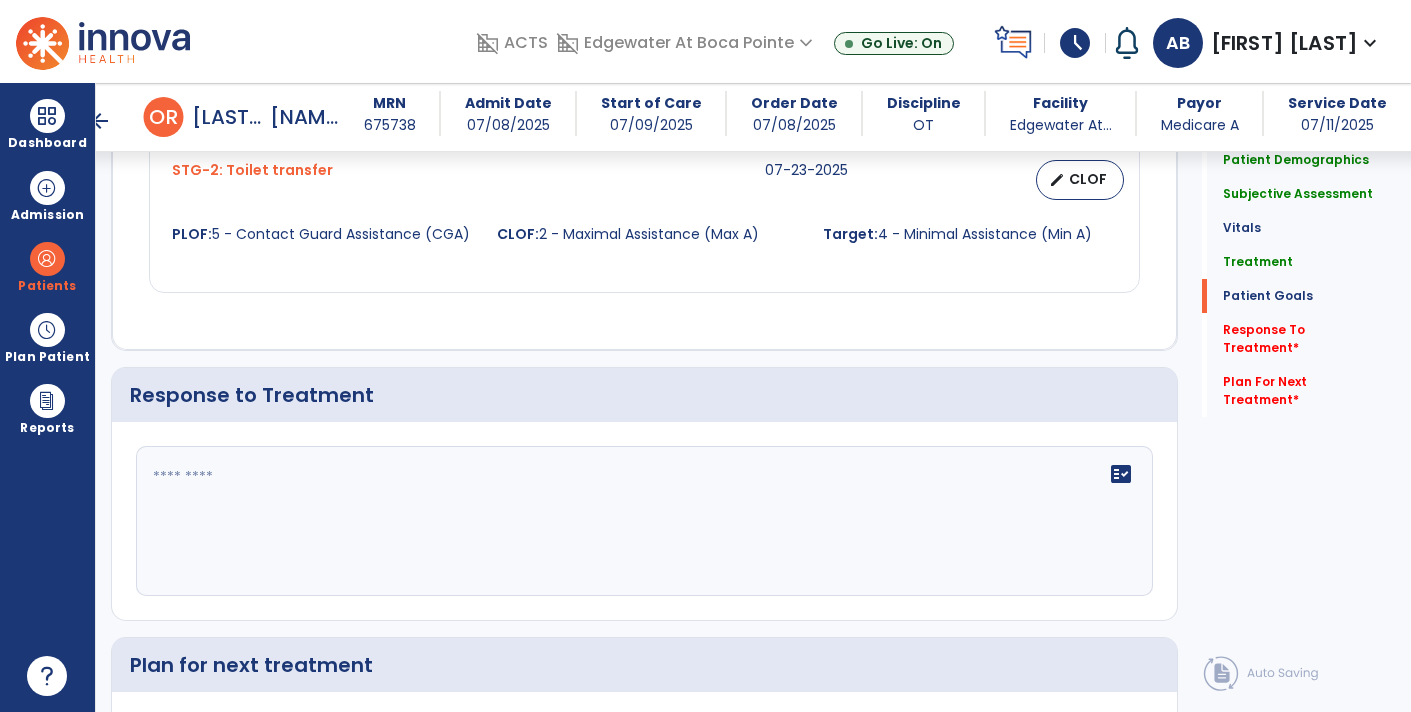 click on "fact_check" 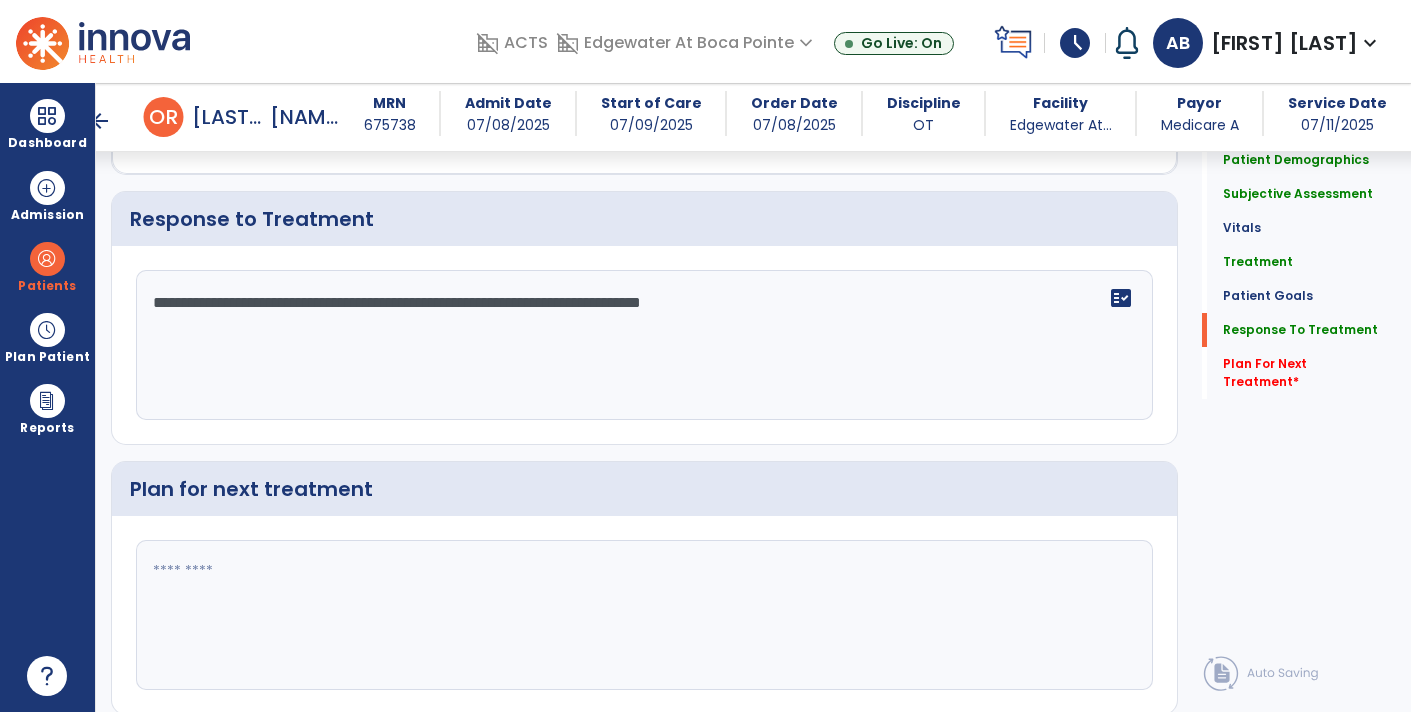 scroll, scrollTop: 3033, scrollLeft: 0, axis: vertical 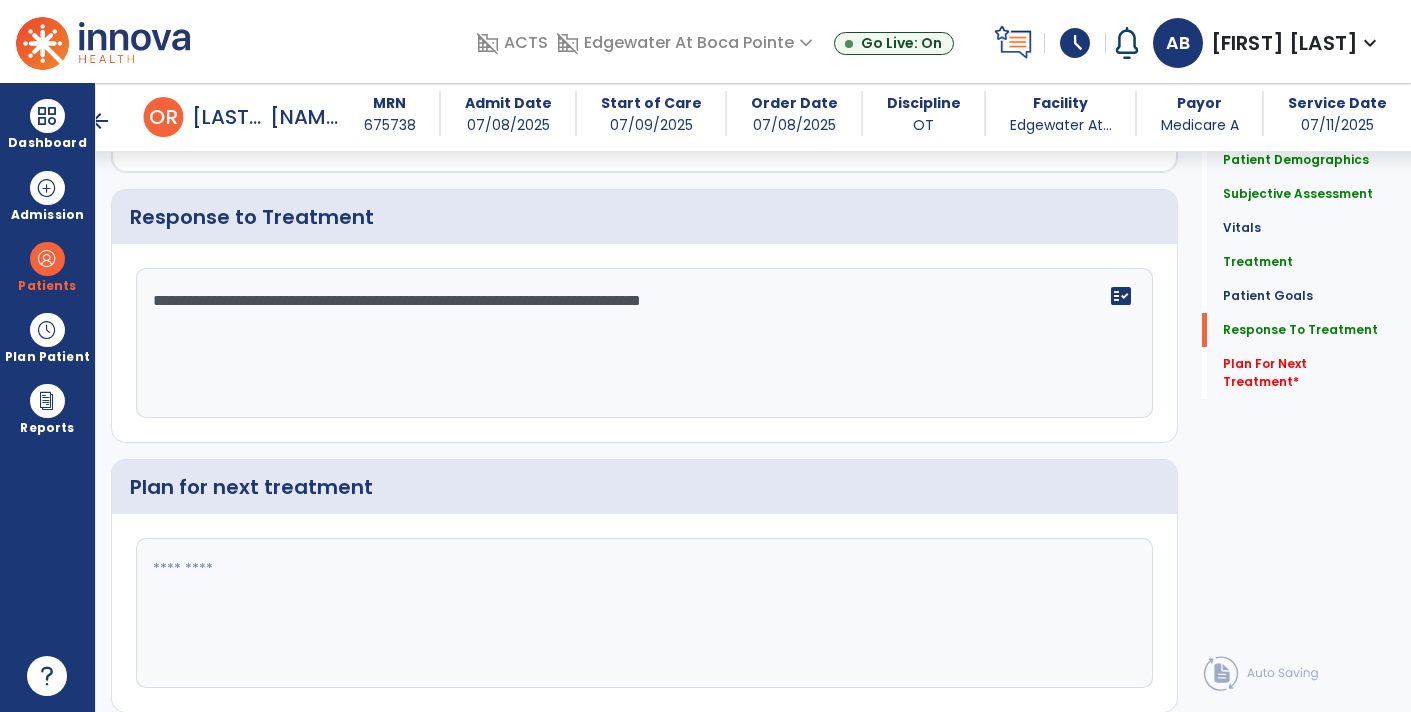 type on "**********" 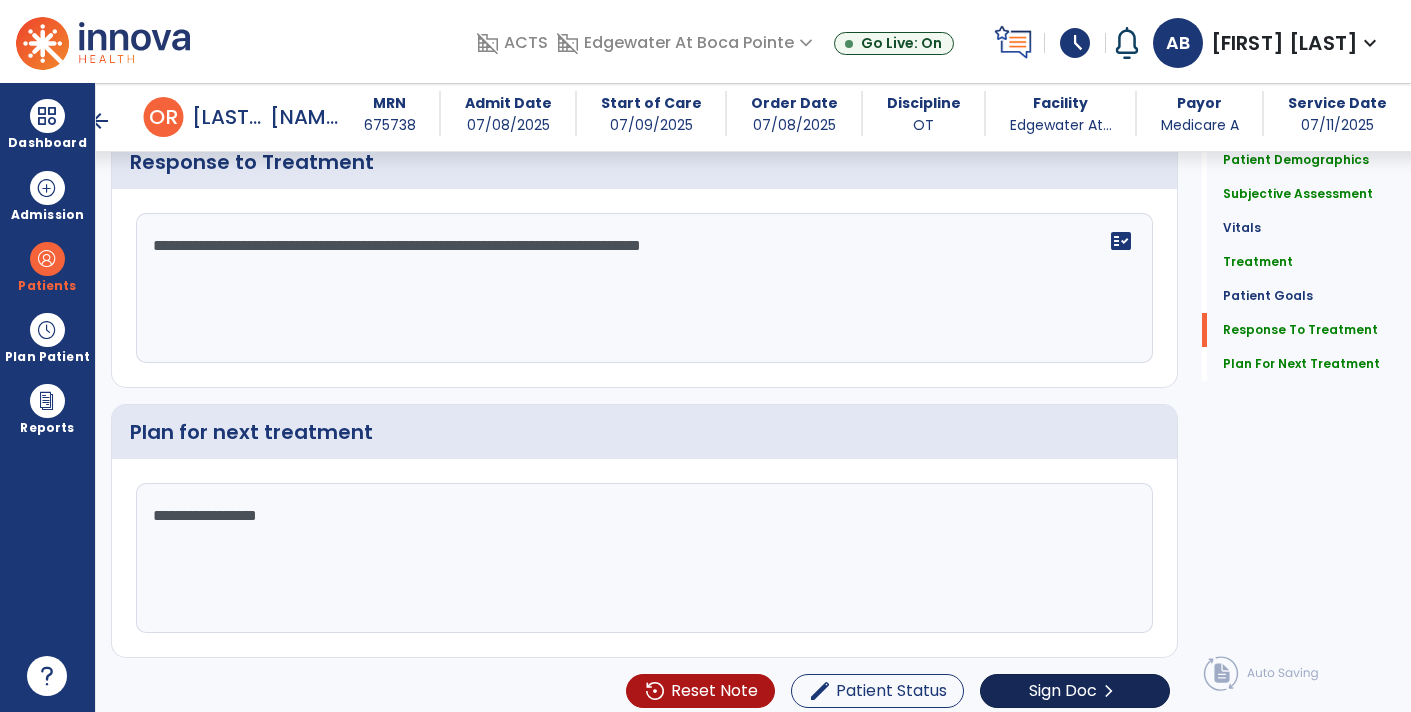 type on "**********" 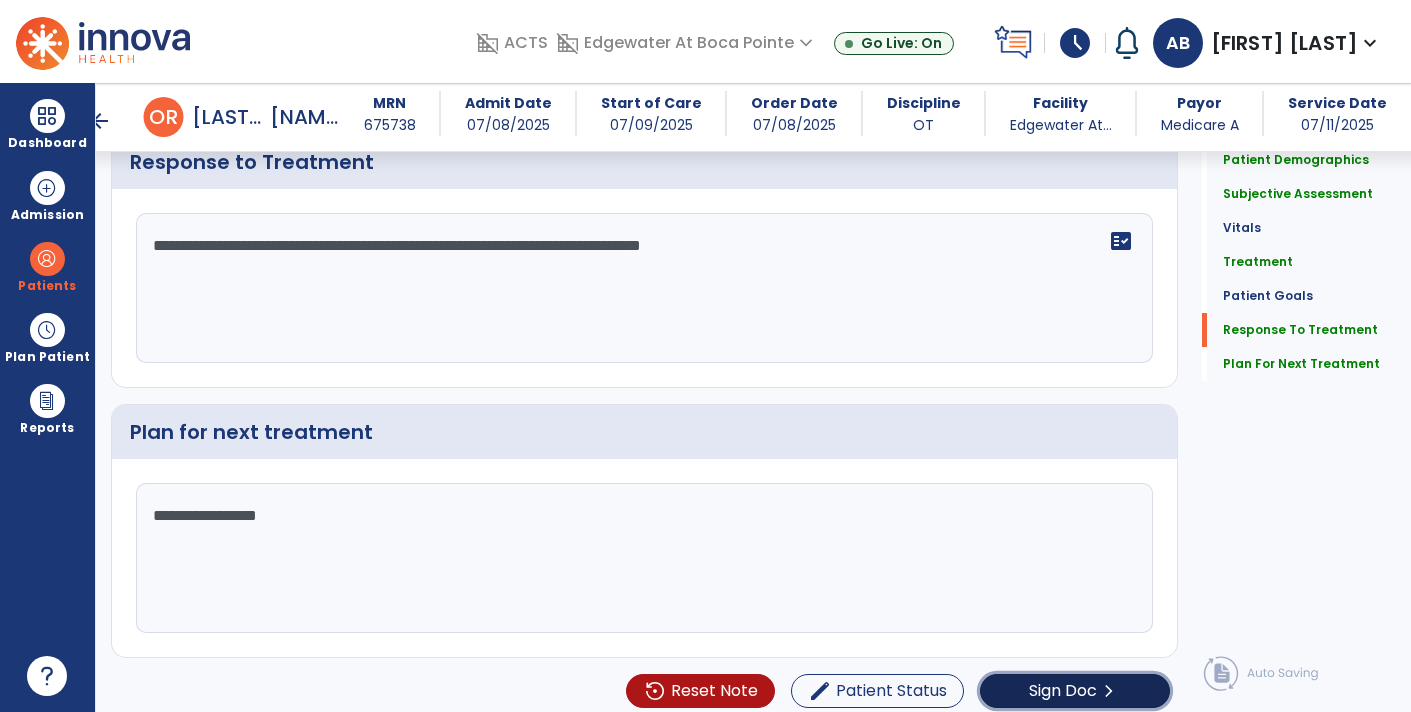 click on "chevron_right" 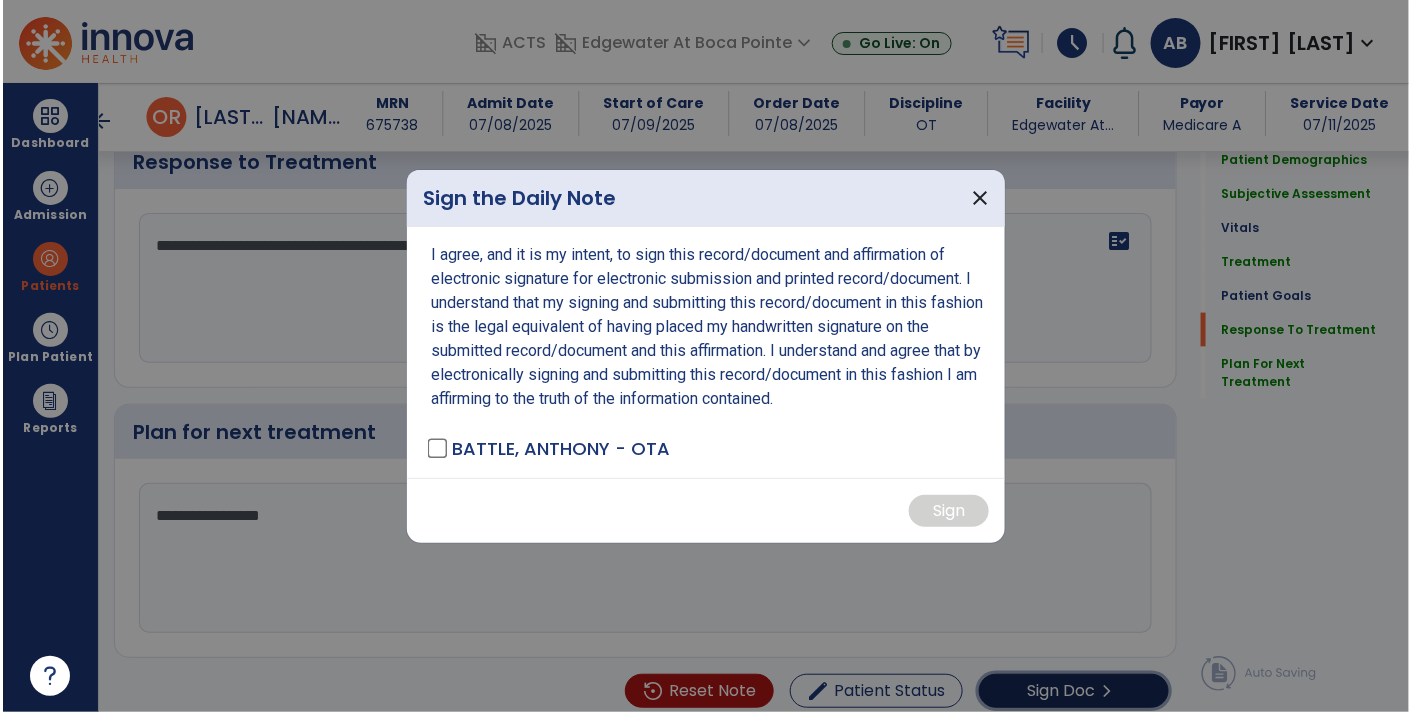 scroll, scrollTop: 3088, scrollLeft: 0, axis: vertical 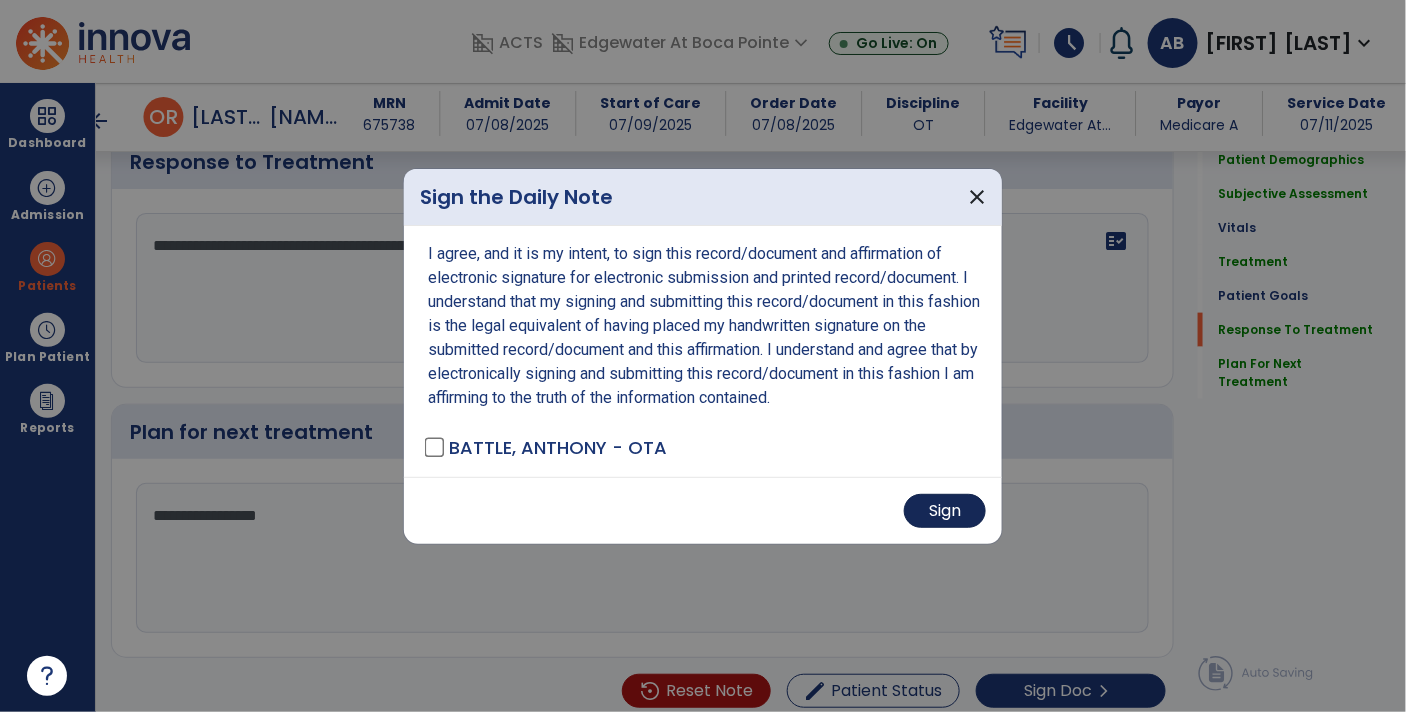 click on "Sign" at bounding box center [945, 511] 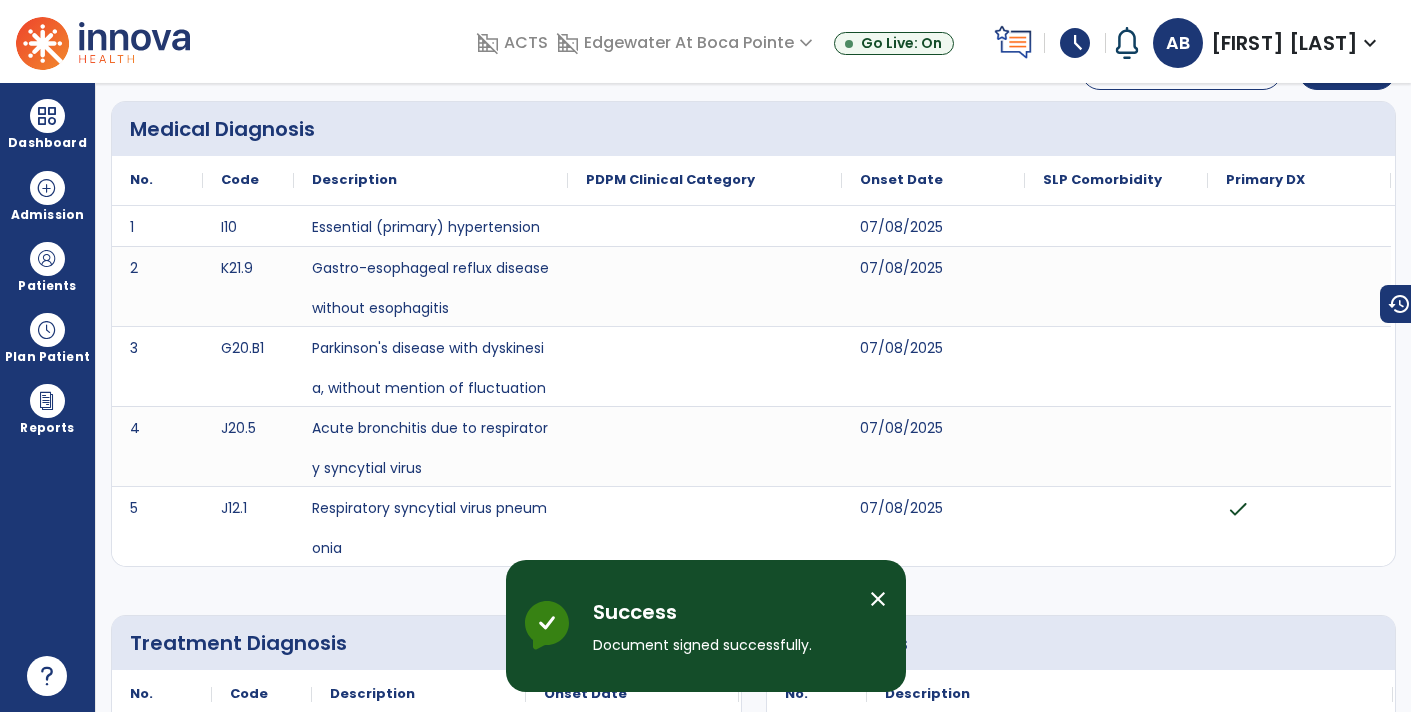 scroll, scrollTop: 0, scrollLeft: 0, axis: both 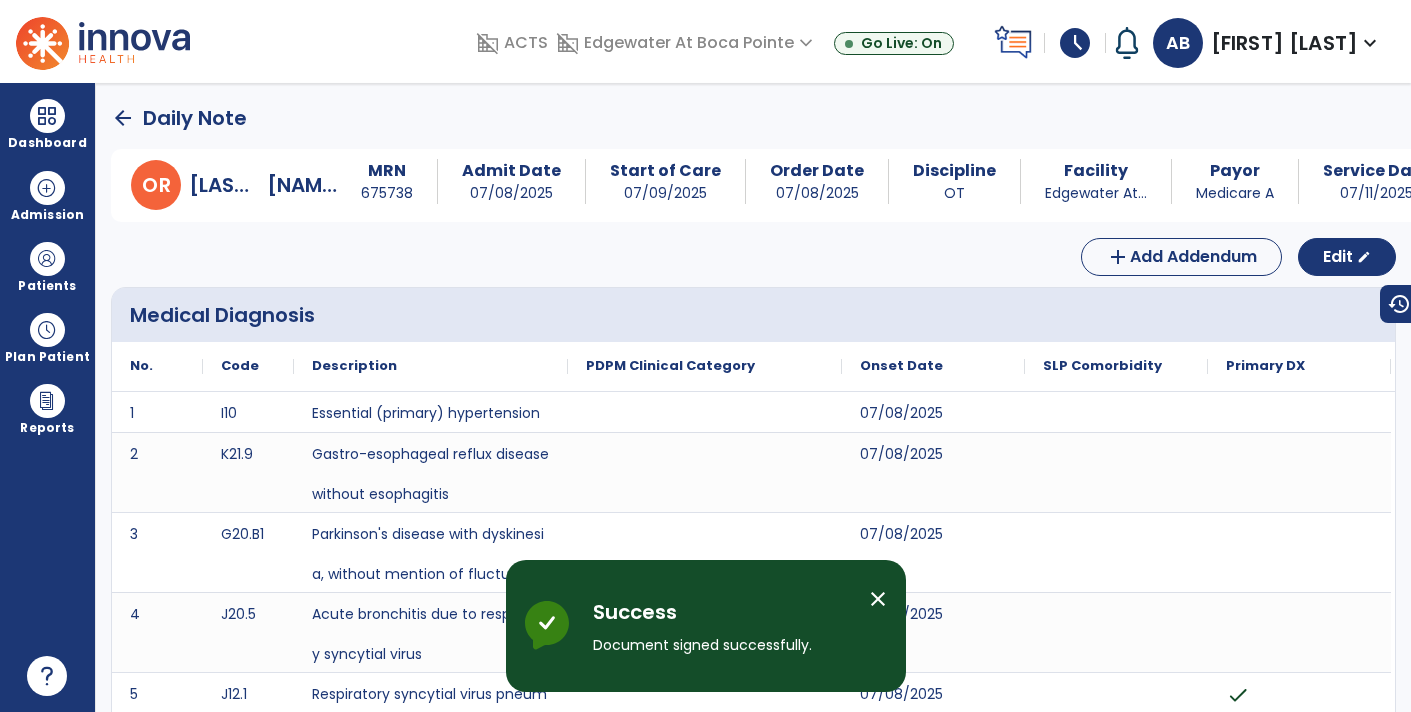 click on "arrow_back" 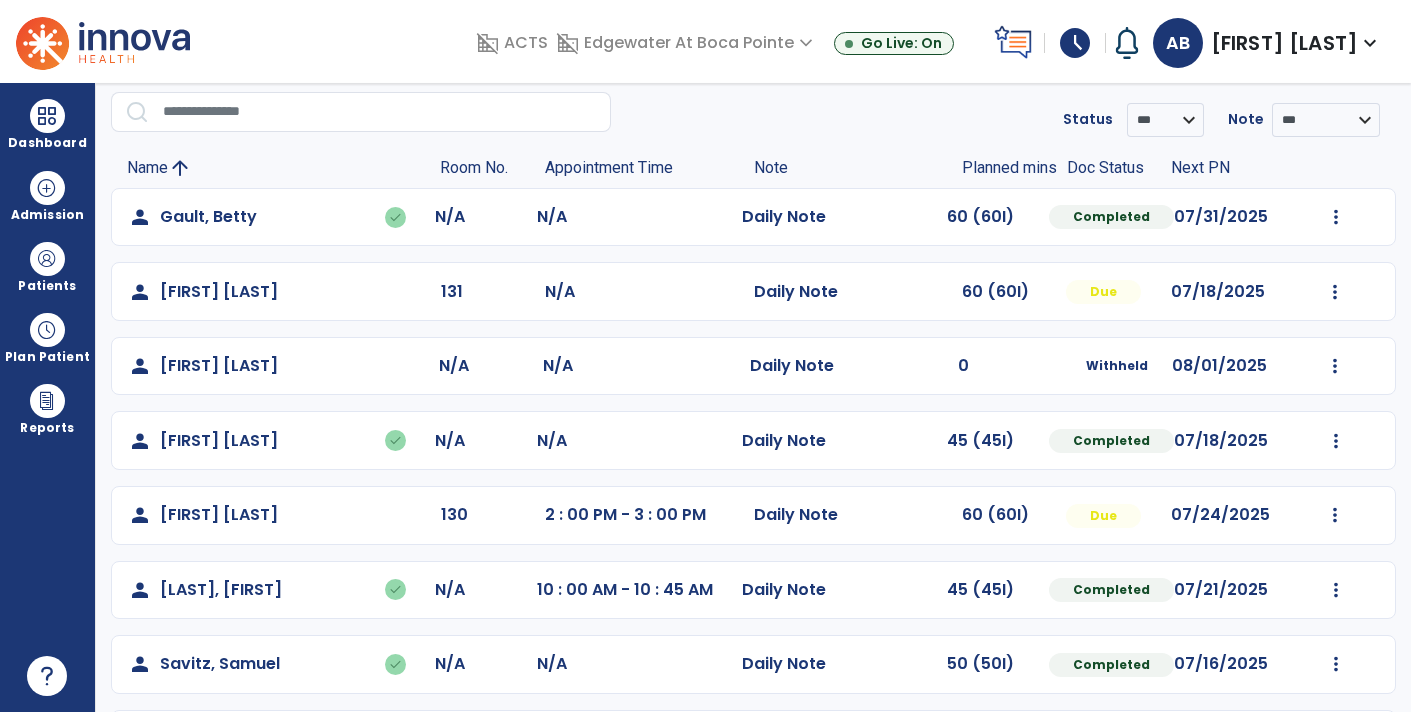 scroll, scrollTop: 0, scrollLeft: 0, axis: both 